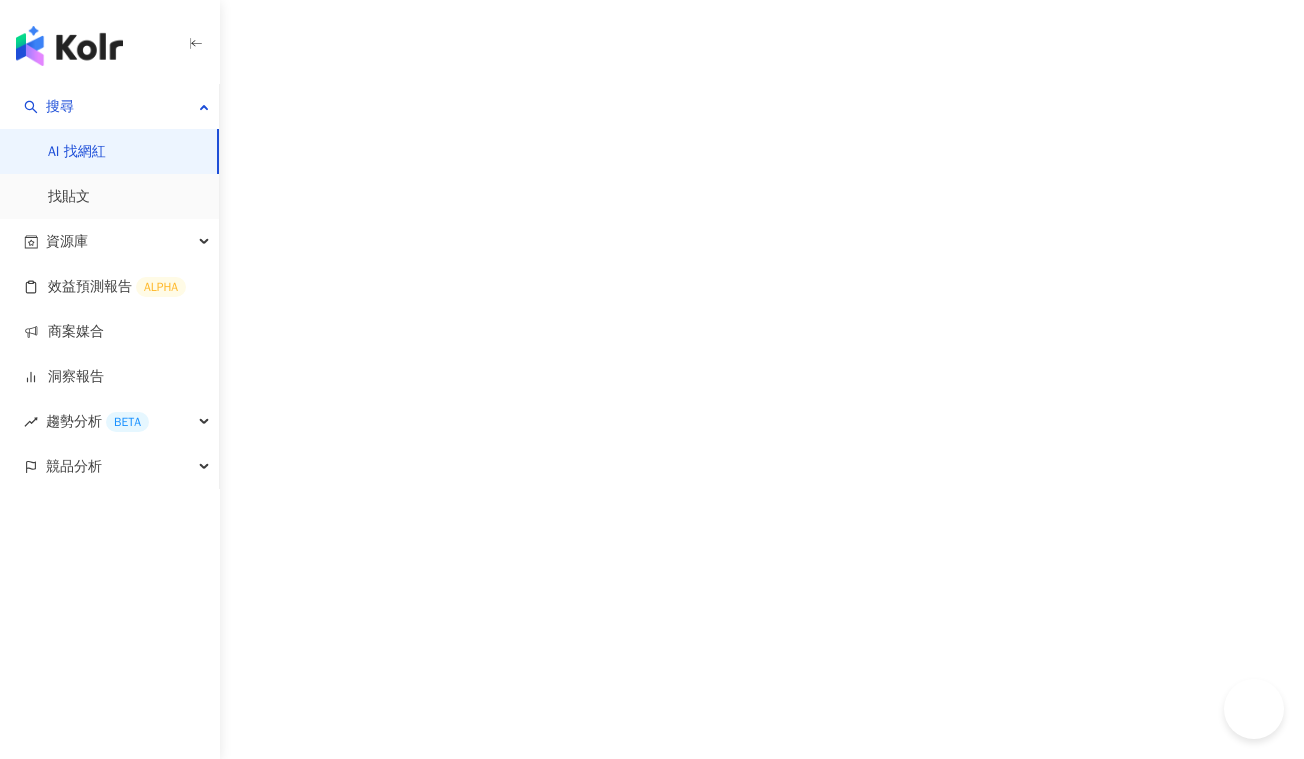scroll, scrollTop: 0, scrollLeft: 0, axis: both 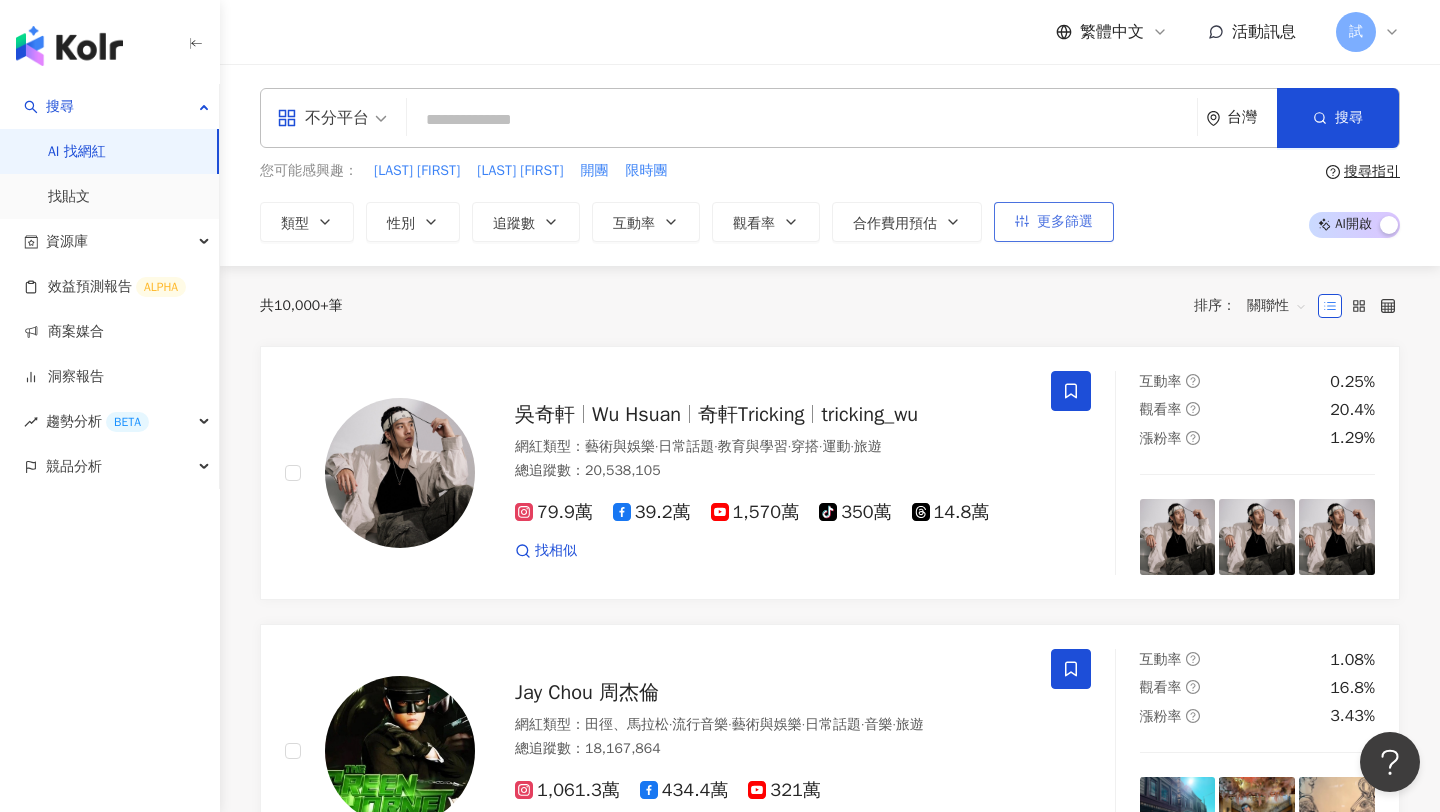 click on "更多篩選" at bounding box center [1065, 222] 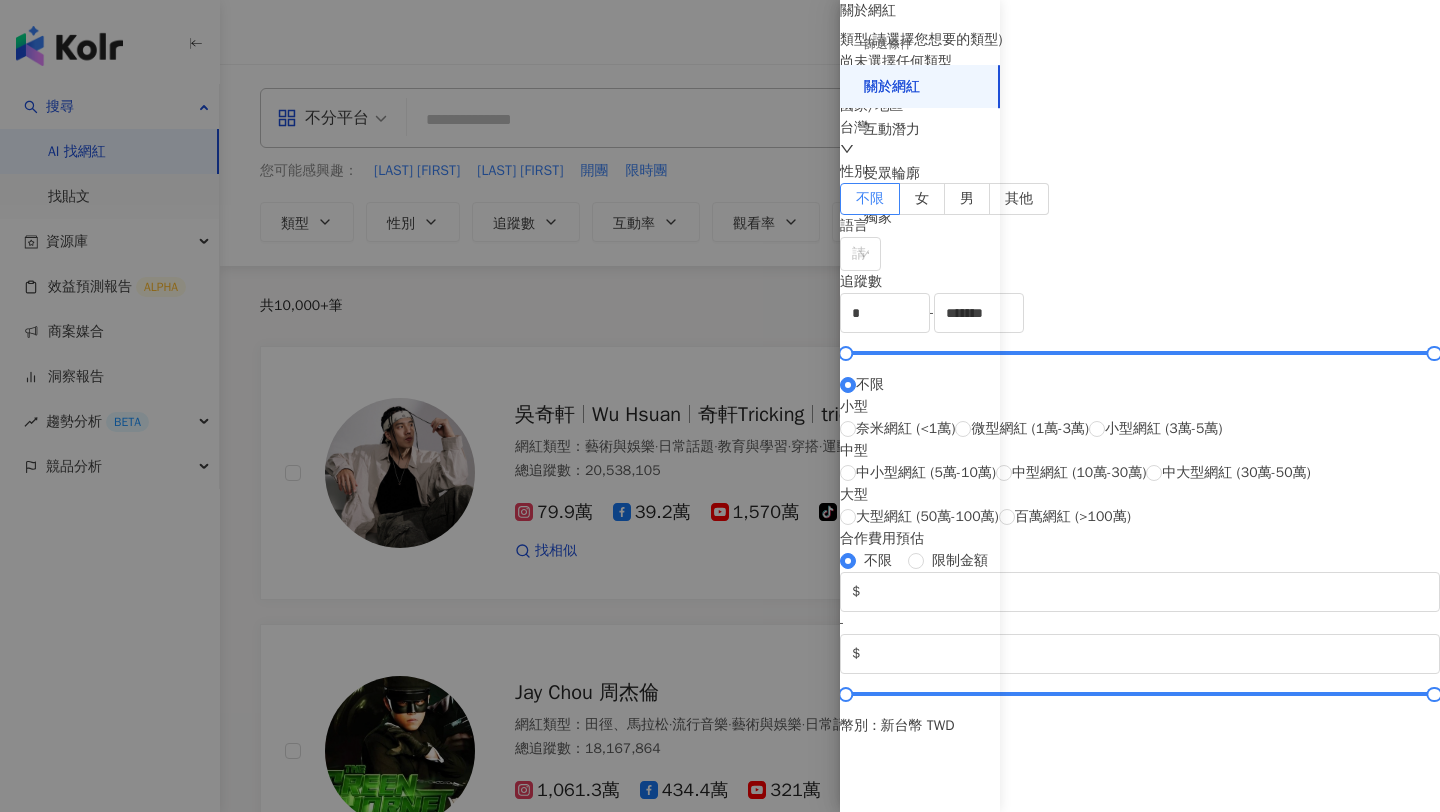 click at bounding box center [720, 406] 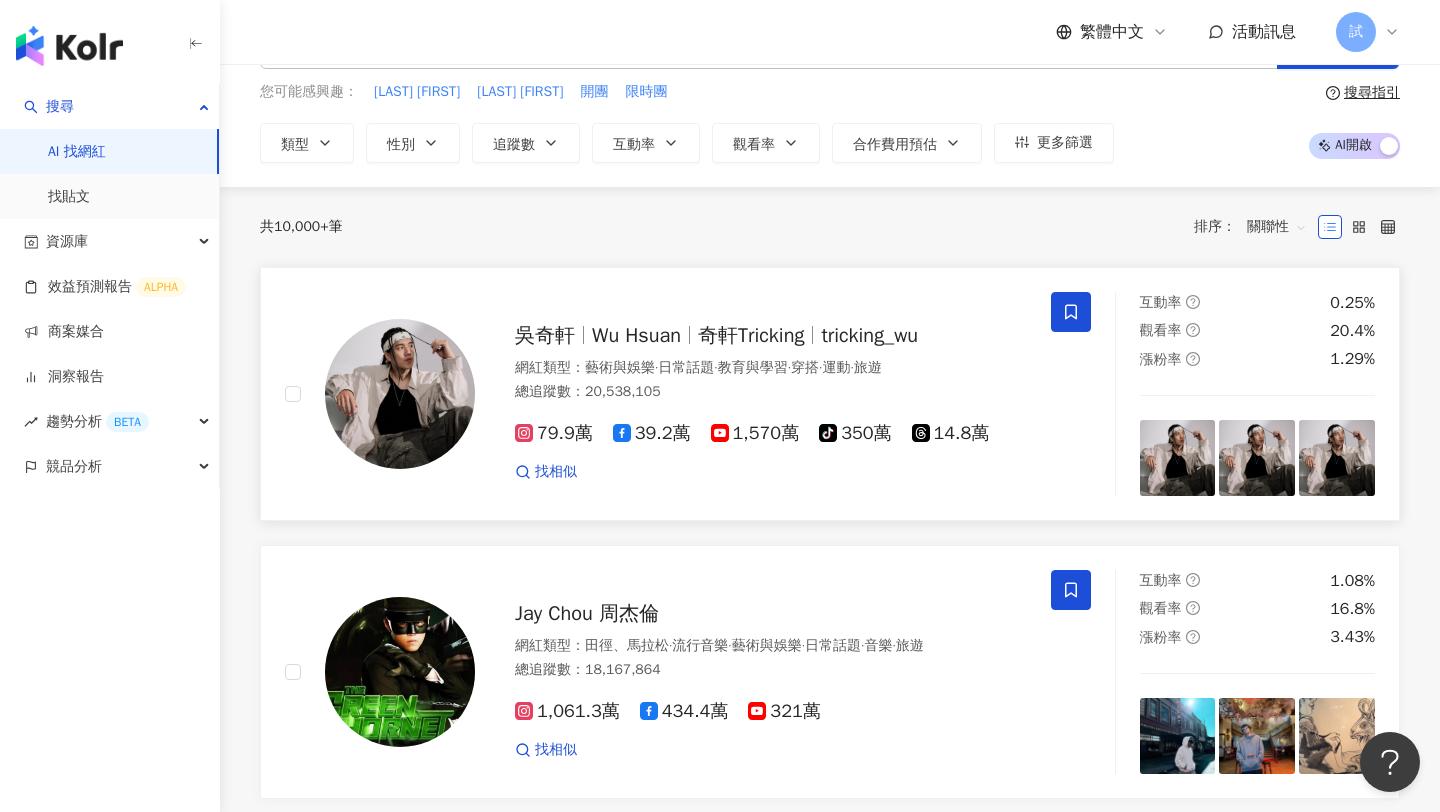 scroll, scrollTop: 91, scrollLeft: 0, axis: vertical 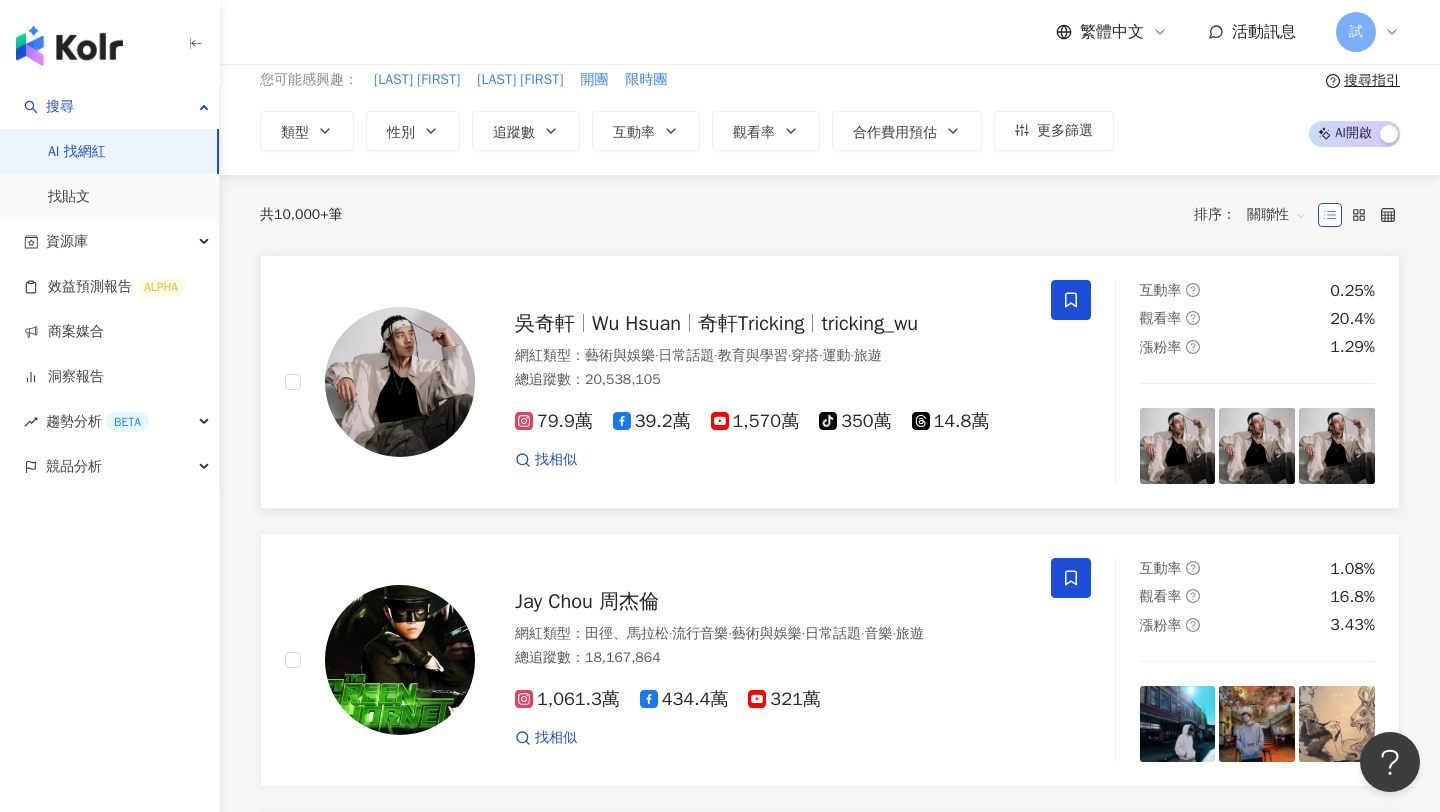 click on "總追蹤數 ： 20,538,105" at bounding box center [771, 380] 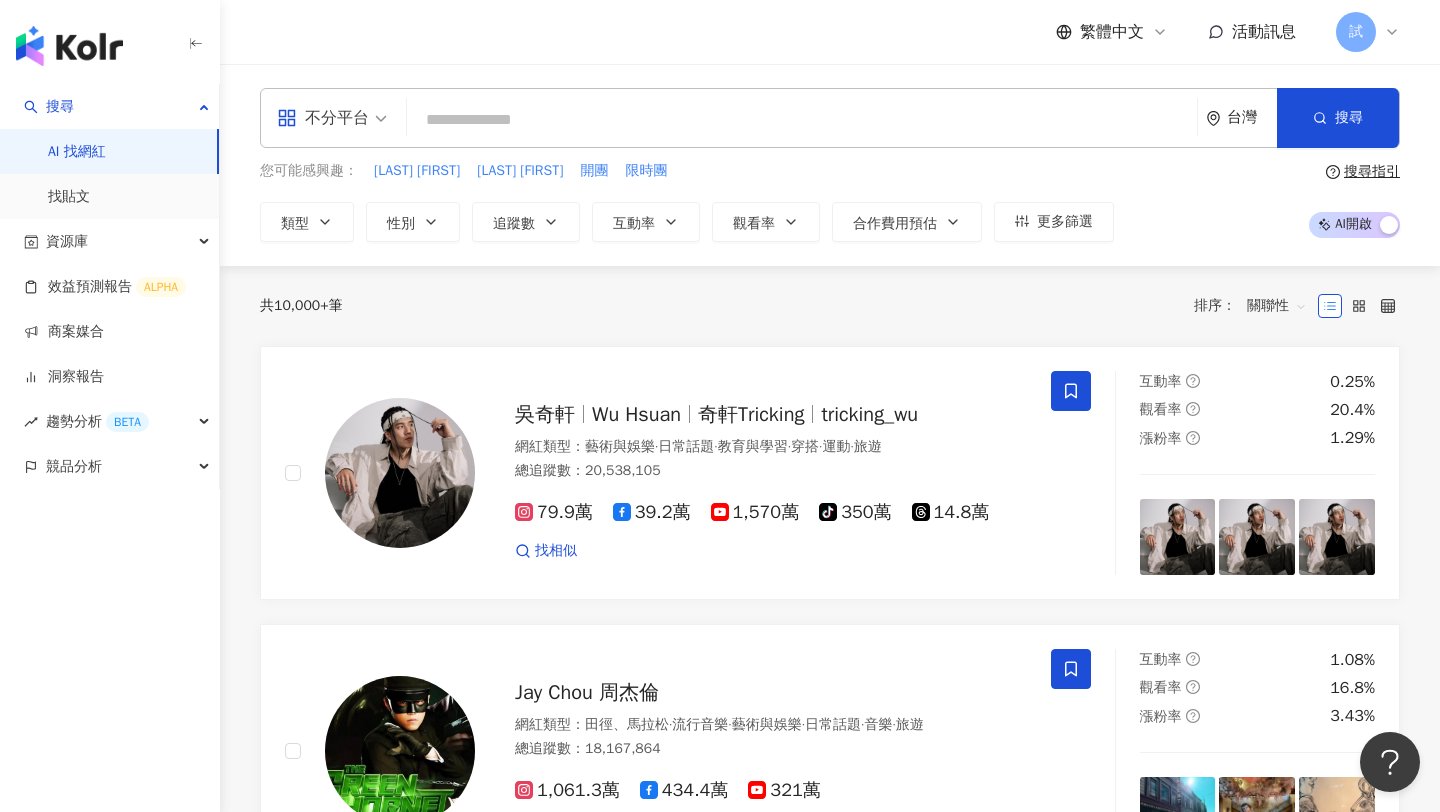 click at bounding box center [802, 120] 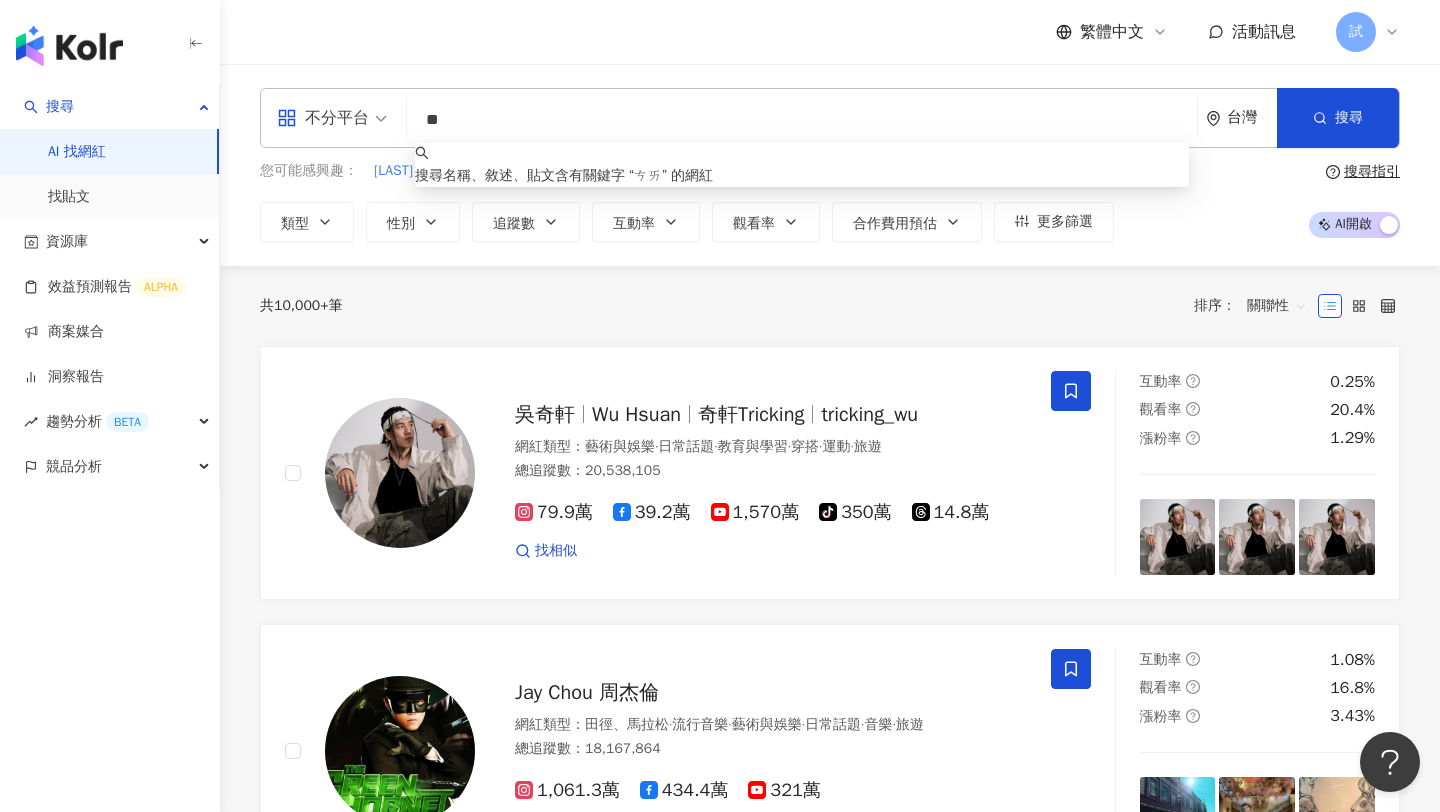 type on "*" 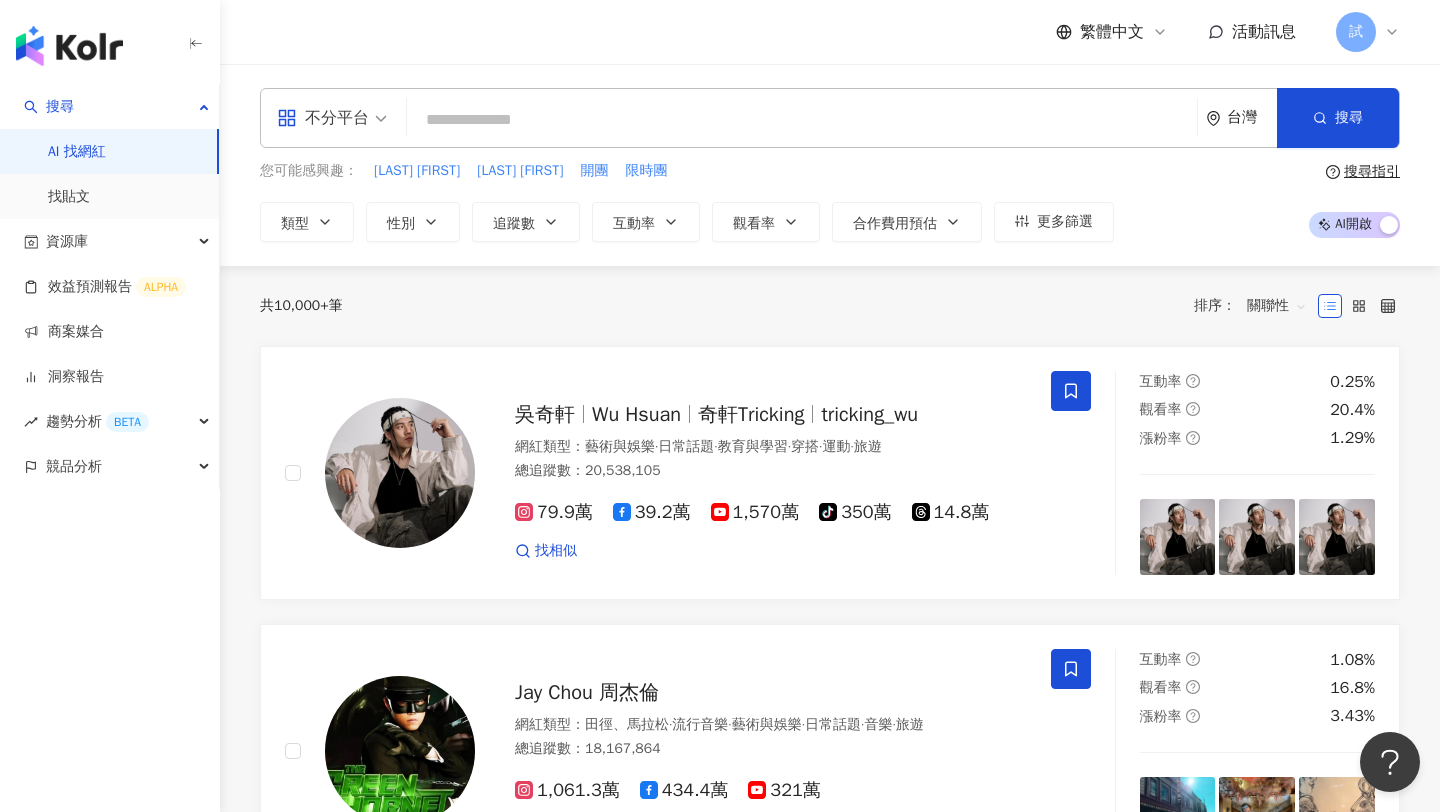 click on "搜尋指引" at bounding box center (1372, 172) 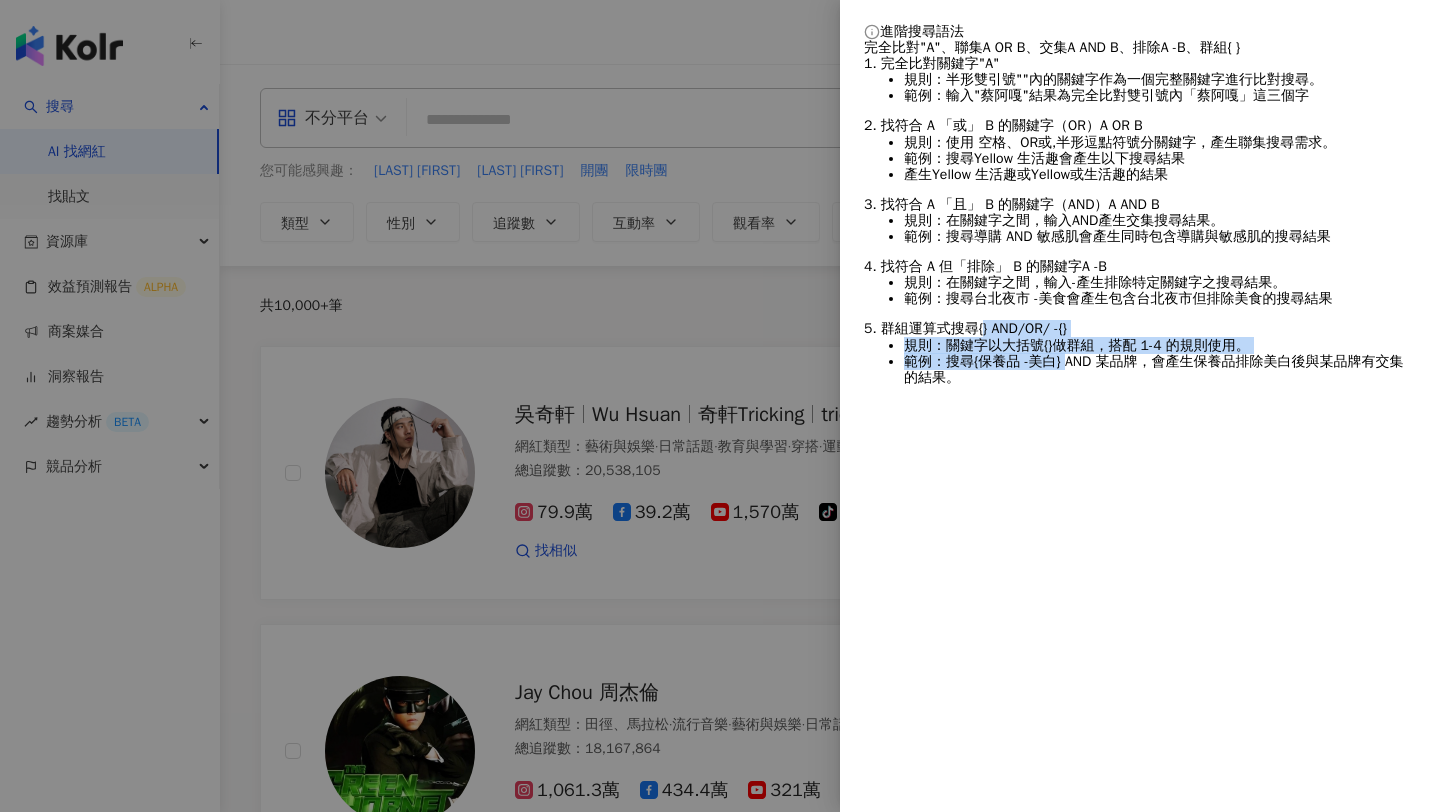 drag, startPoint x: 974, startPoint y: 555, endPoint x: 1058, endPoint y: 612, distance: 101.51354 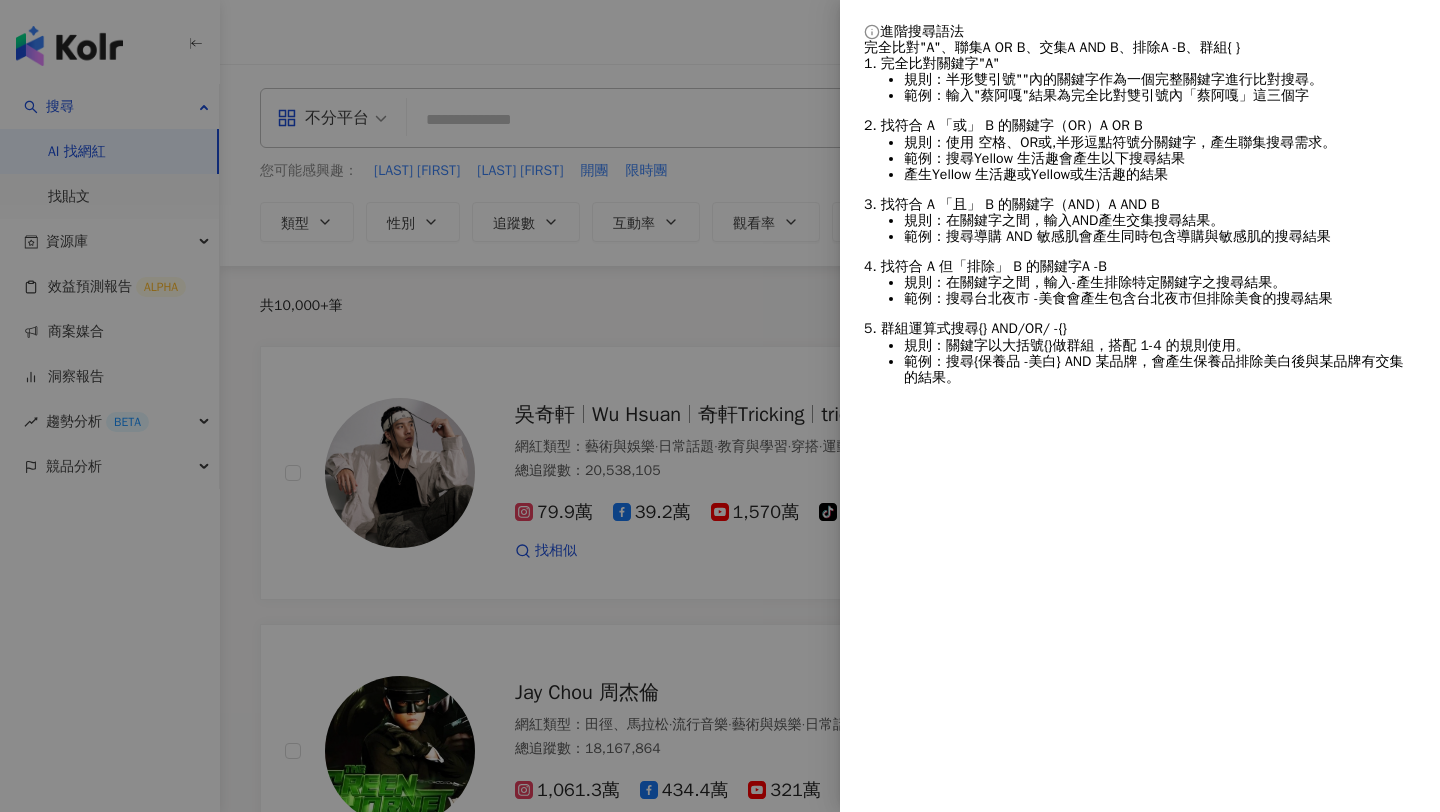 click on "5. 群組運算式搜尋   {} AND/OR/ -{}  規則：關鍵字以大括號 {} 做群組，搭配 1-4 的規則使用。 範例：搜尋  {保養品 -美白} AND 某品牌 ，會產生 保養品 排除 美白 後與 某品牌 有交集的結果。" at bounding box center [1140, 353] 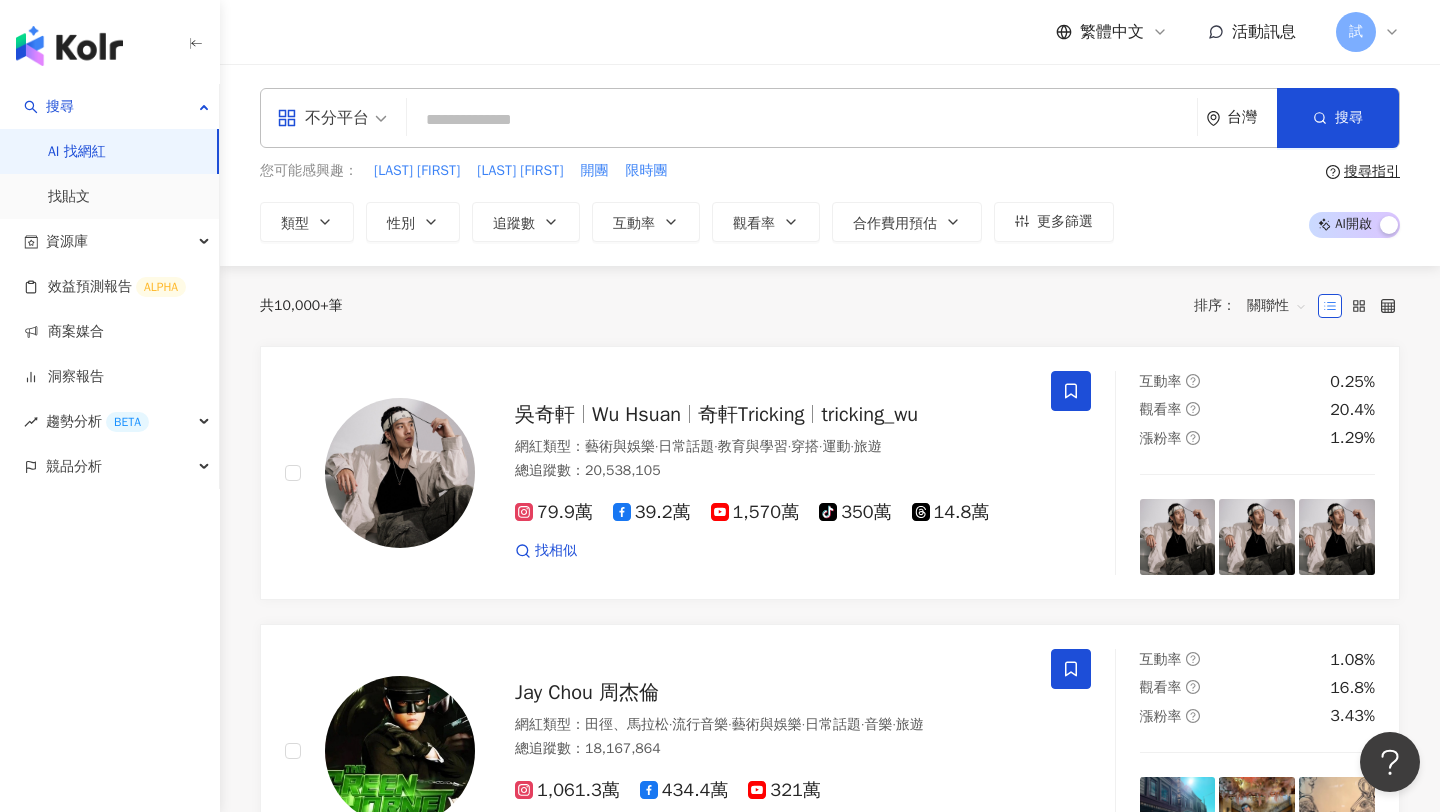 click at bounding box center [802, 120] 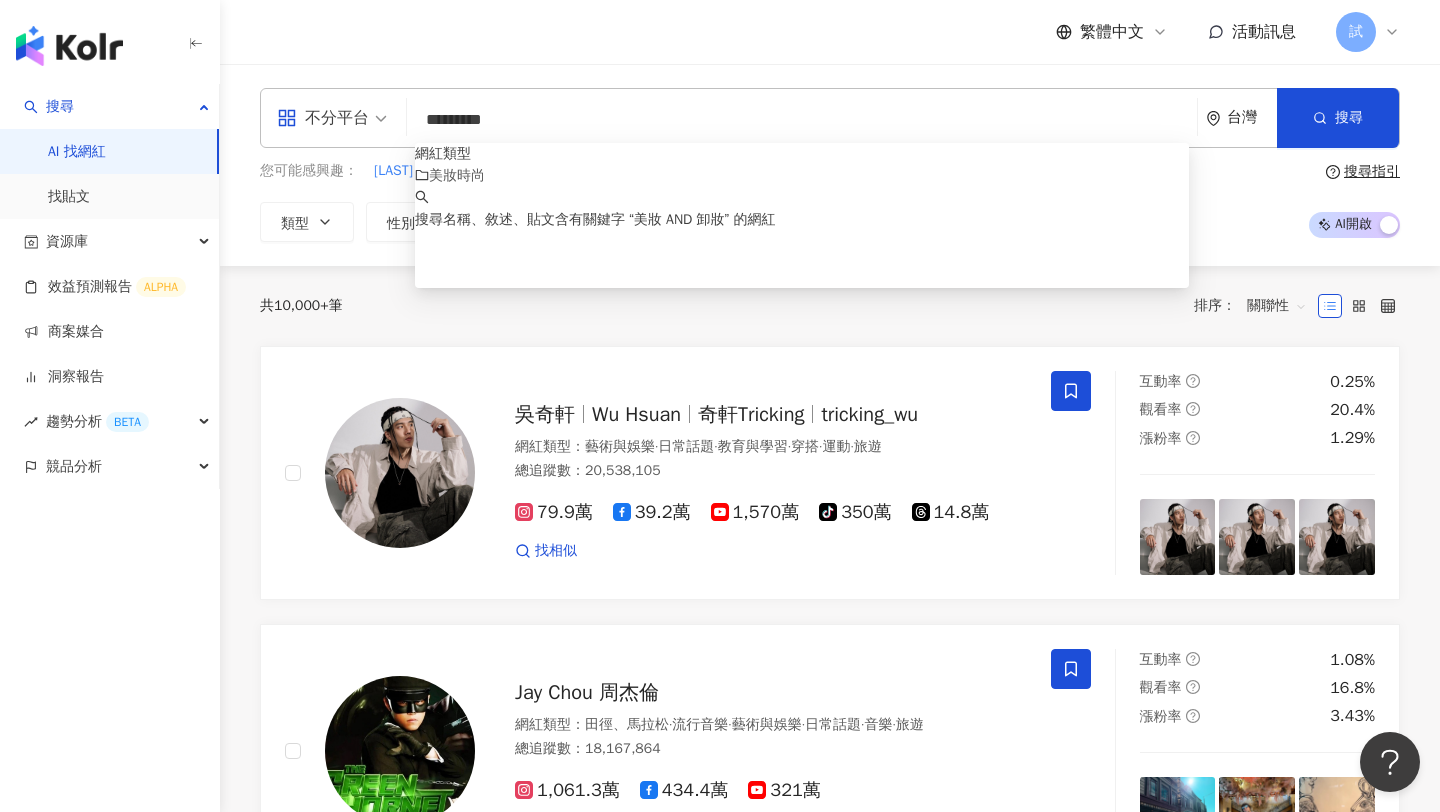 drag, startPoint x: 607, startPoint y: 133, endPoint x: 406, endPoint y: 105, distance: 202.94087 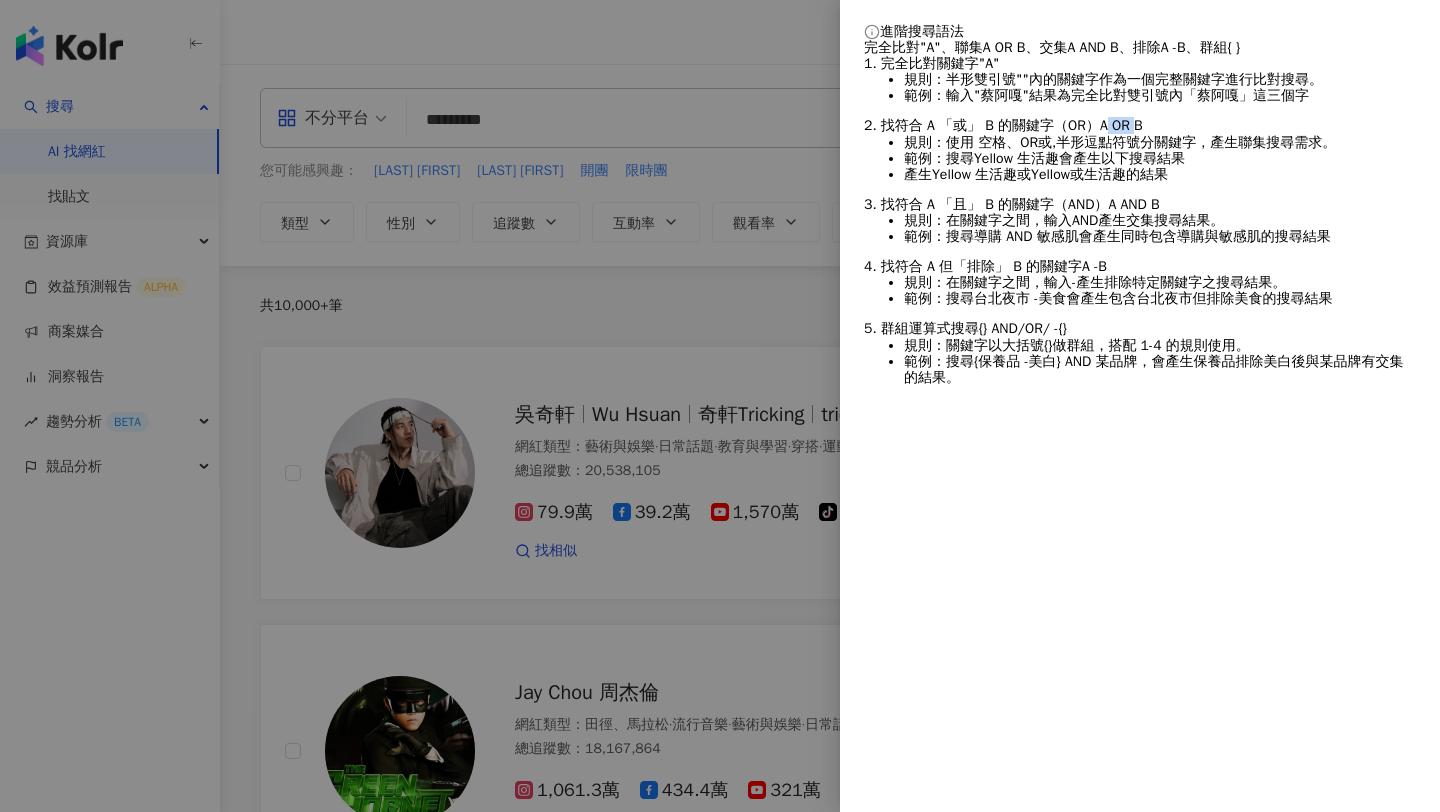 drag, startPoint x: 1082, startPoint y: 227, endPoint x: 1117, endPoint y: 227, distance: 35 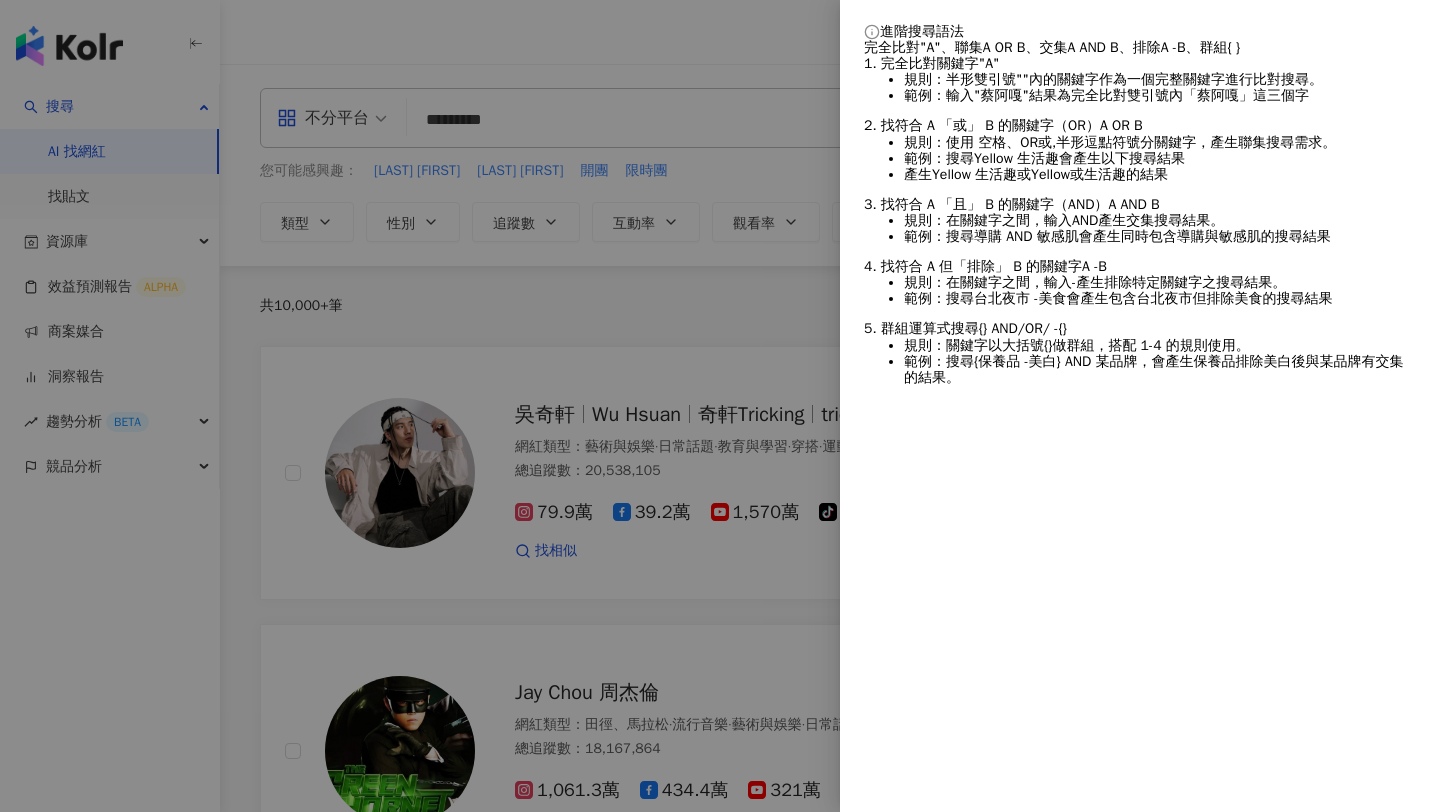 click at bounding box center [720, 406] 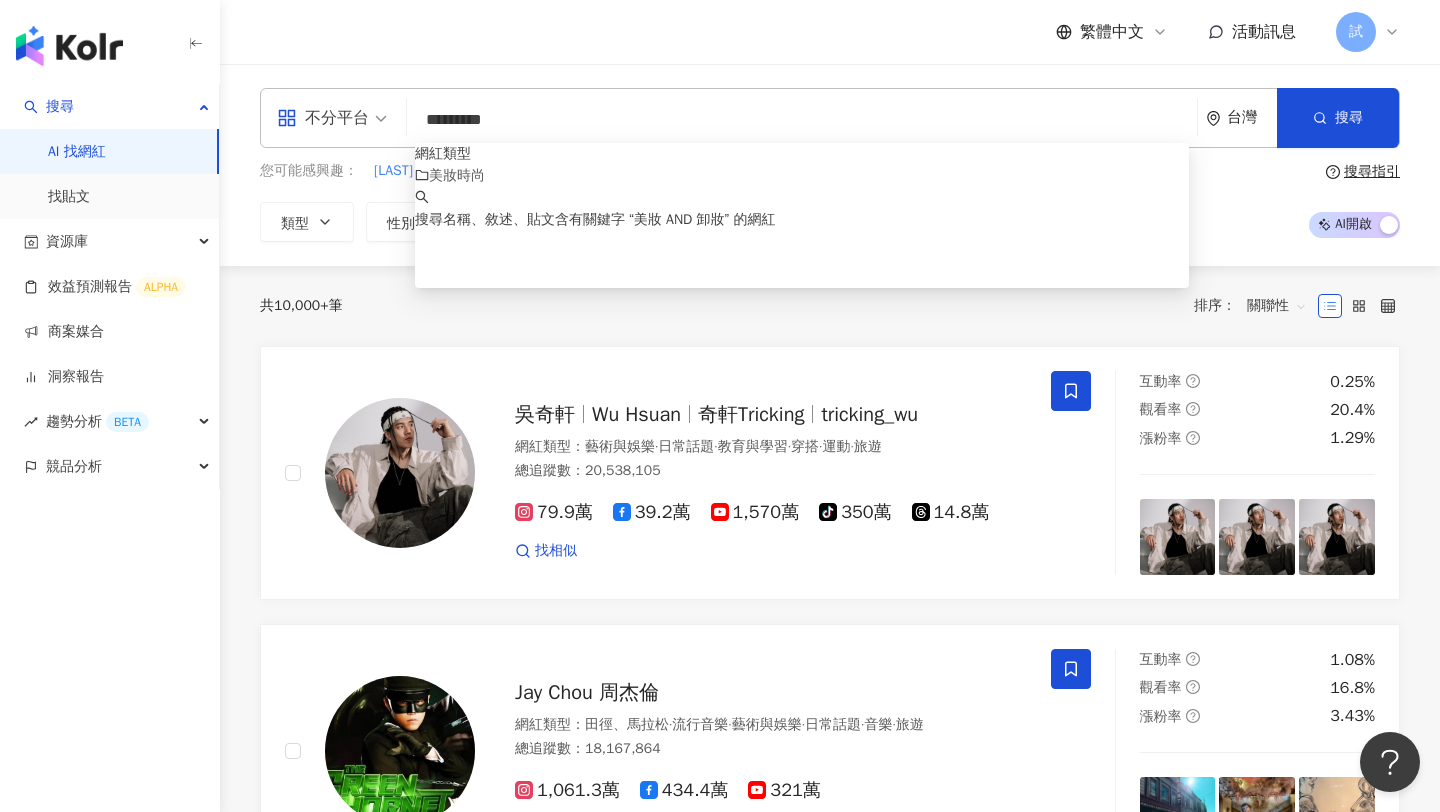 drag, startPoint x: 433, startPoint y: 120, endPoint x: 553, endPoint y: 120, distance: 120 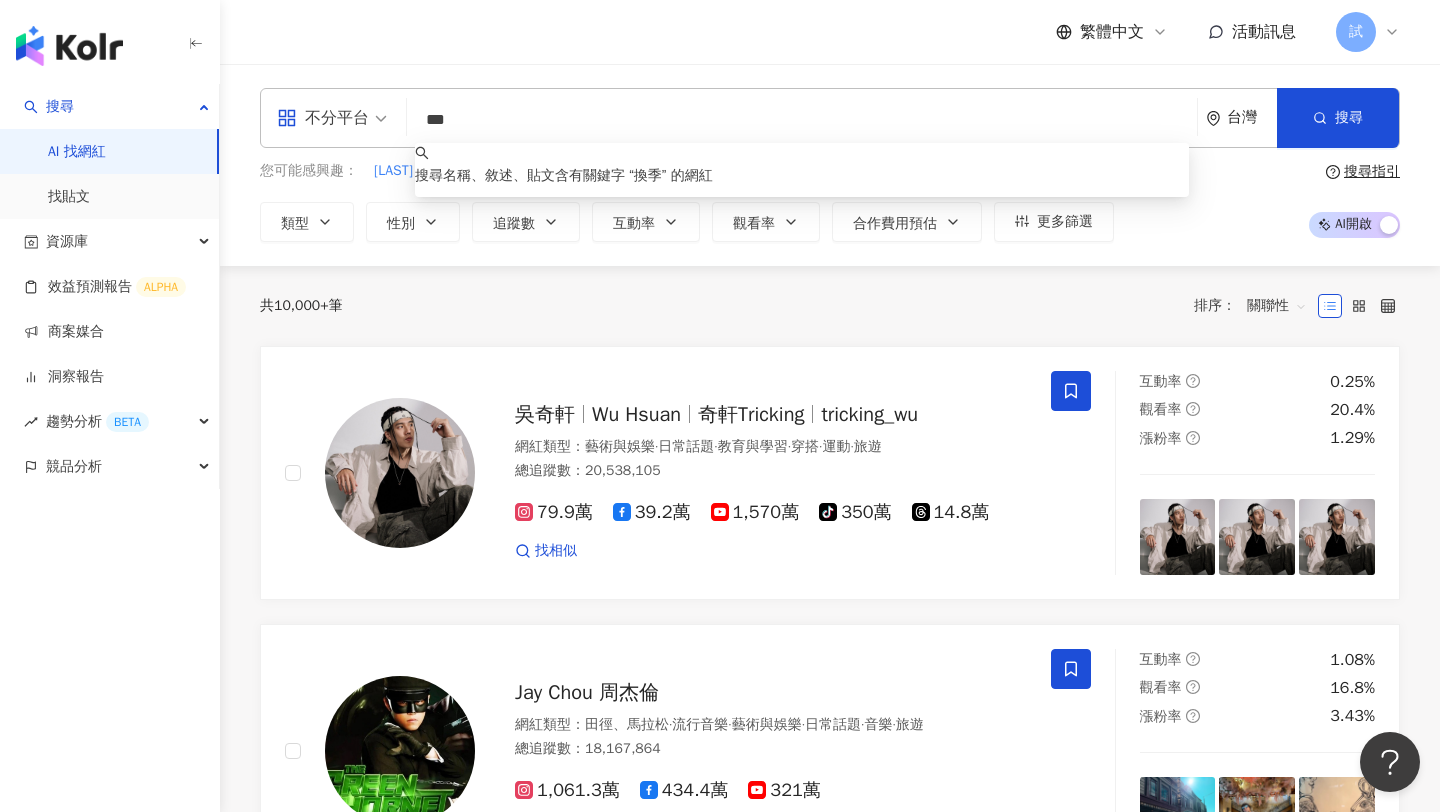 type on "***" 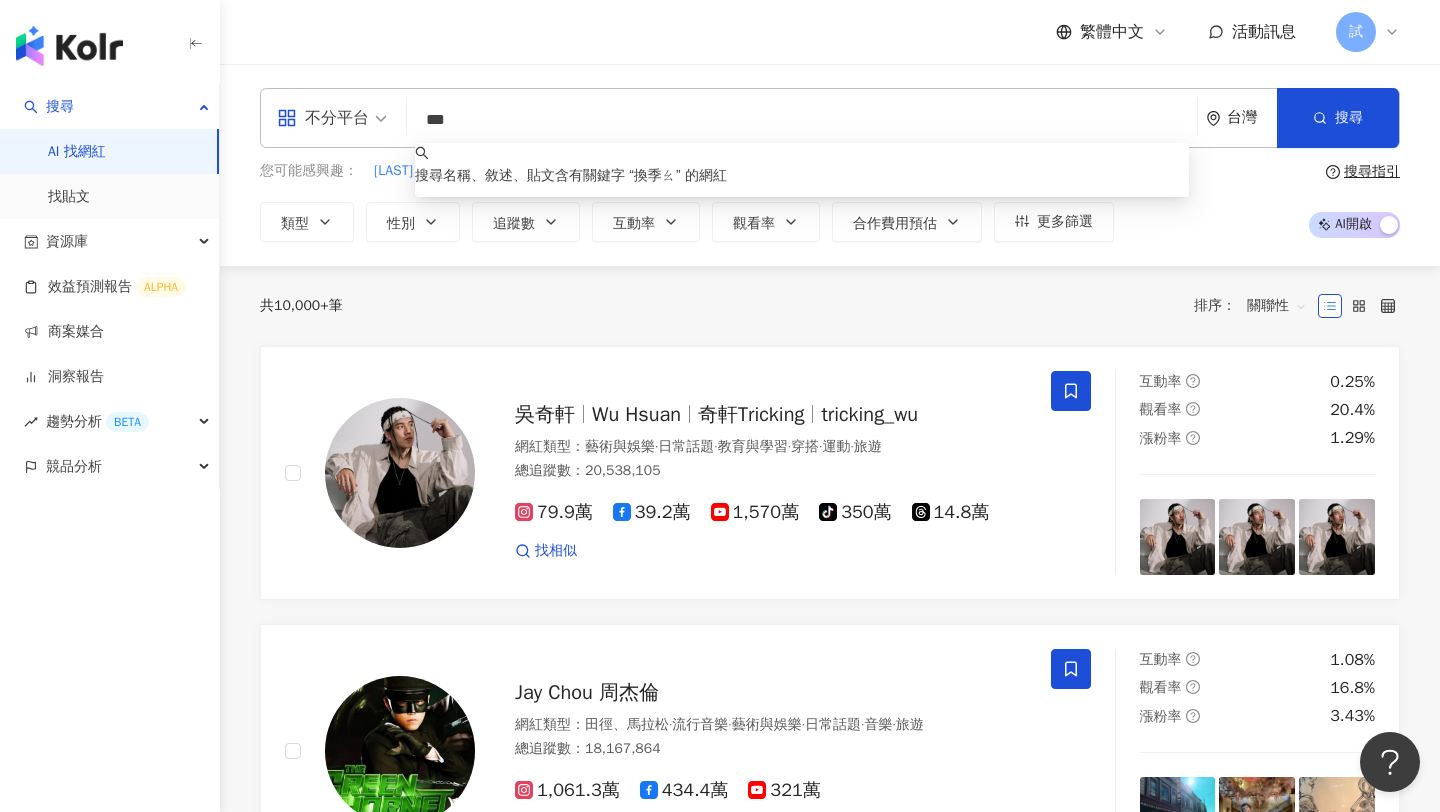 type 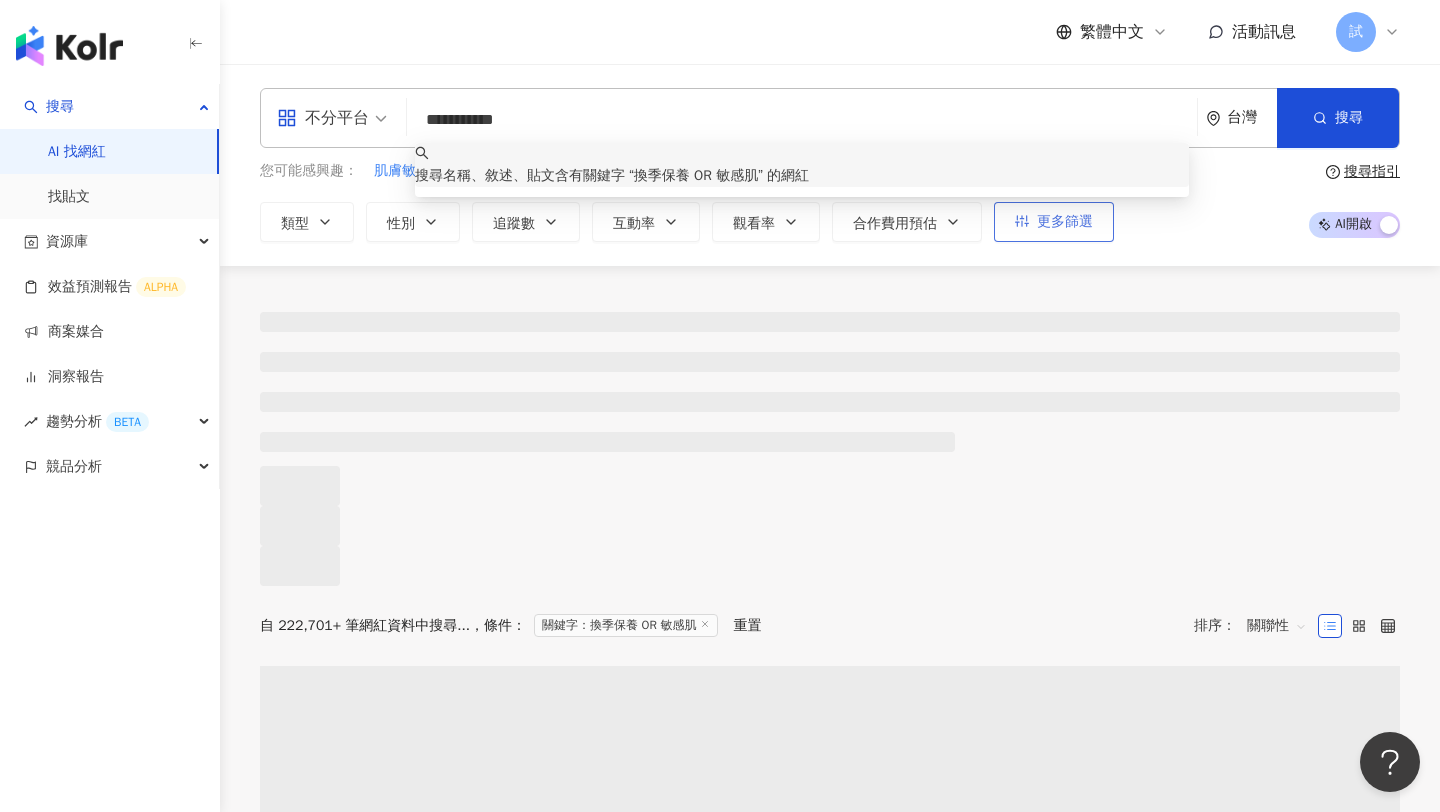 click on "更多篩選" at bounding box center (1054, 222) 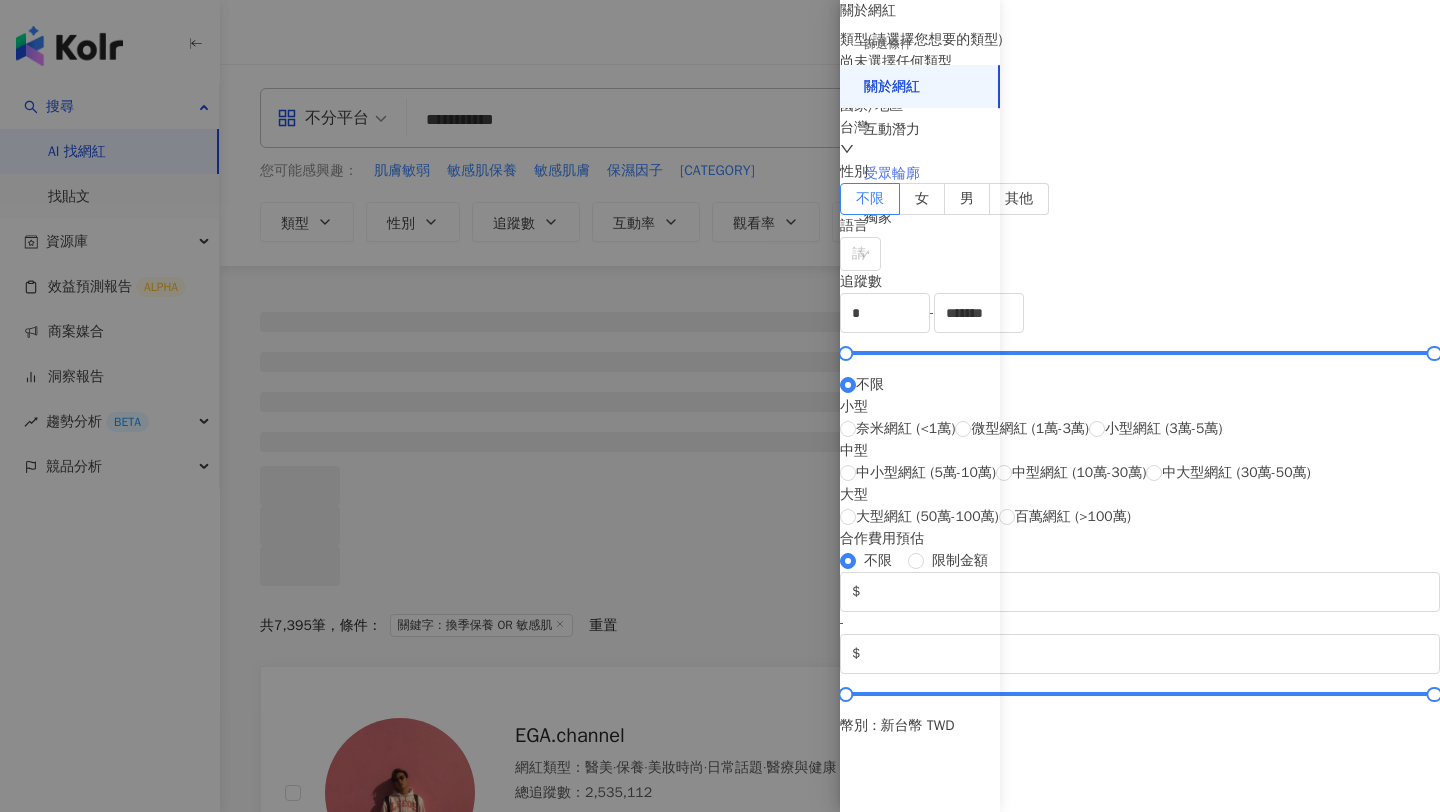 click on "受眾輪廓" at bounding box center [920, 174] 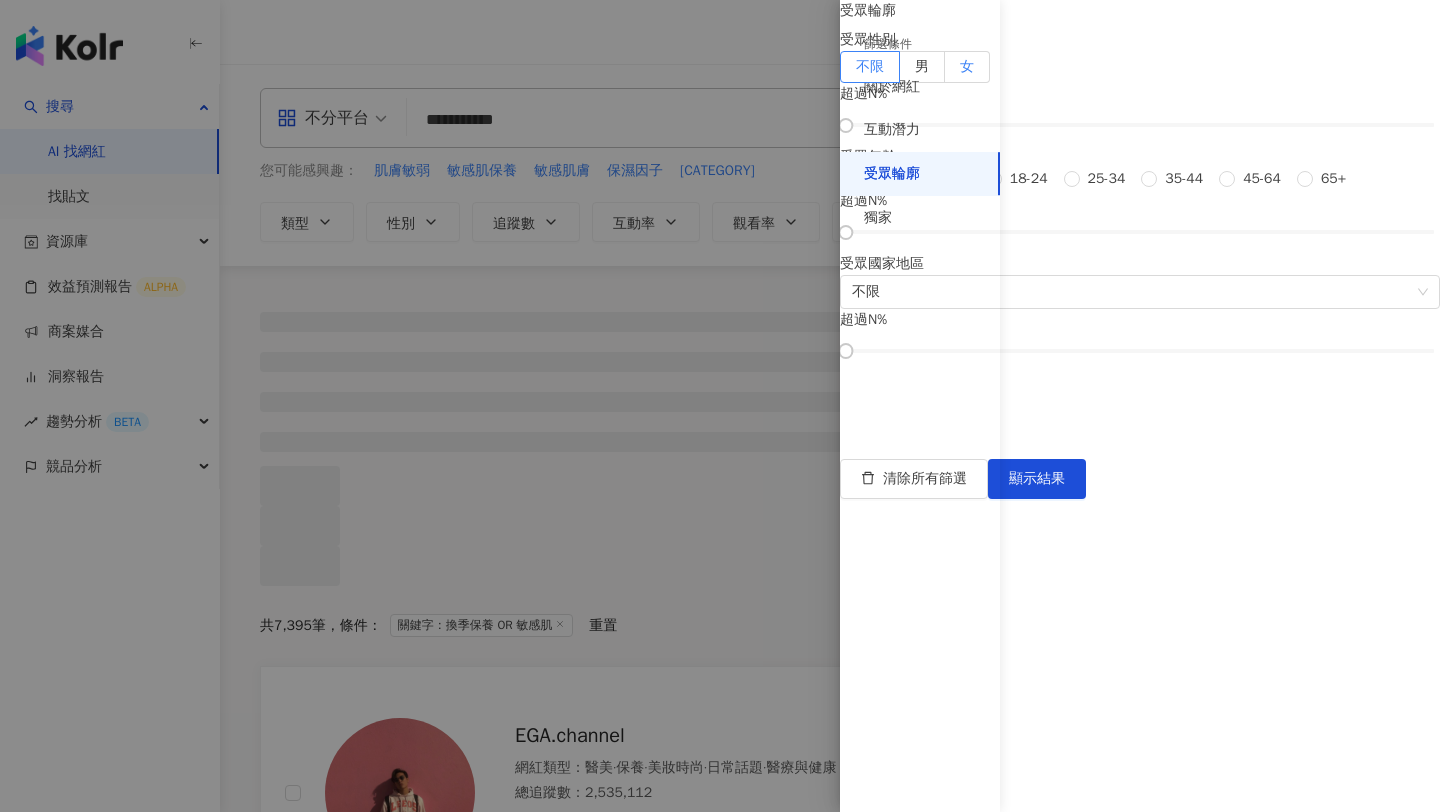 click on "女" at bounding box center (967, 67) 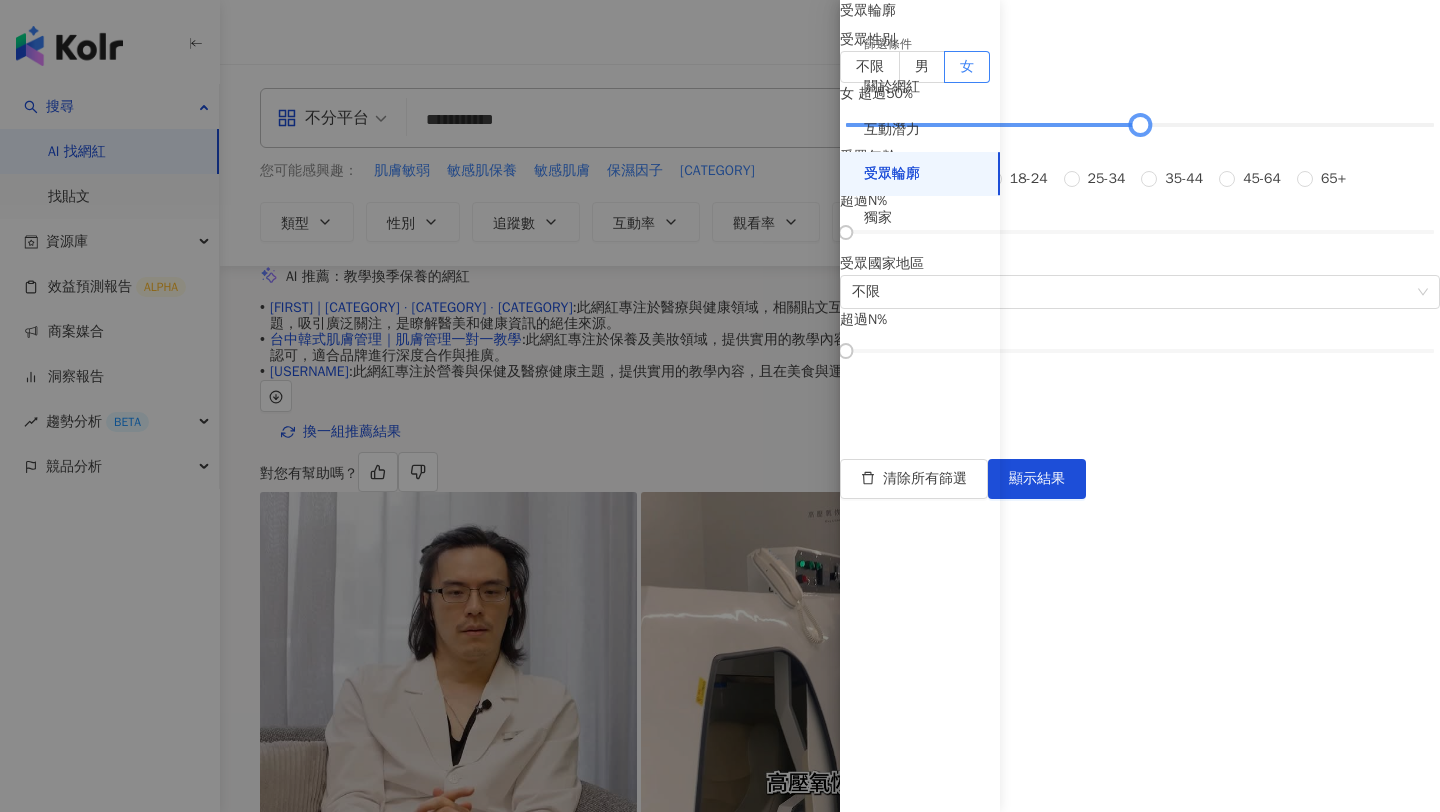 drag, startPoint x: 1037, startPoint y: 228, endPoint x: 1226, endPoint y: 230, distance: 189.01057 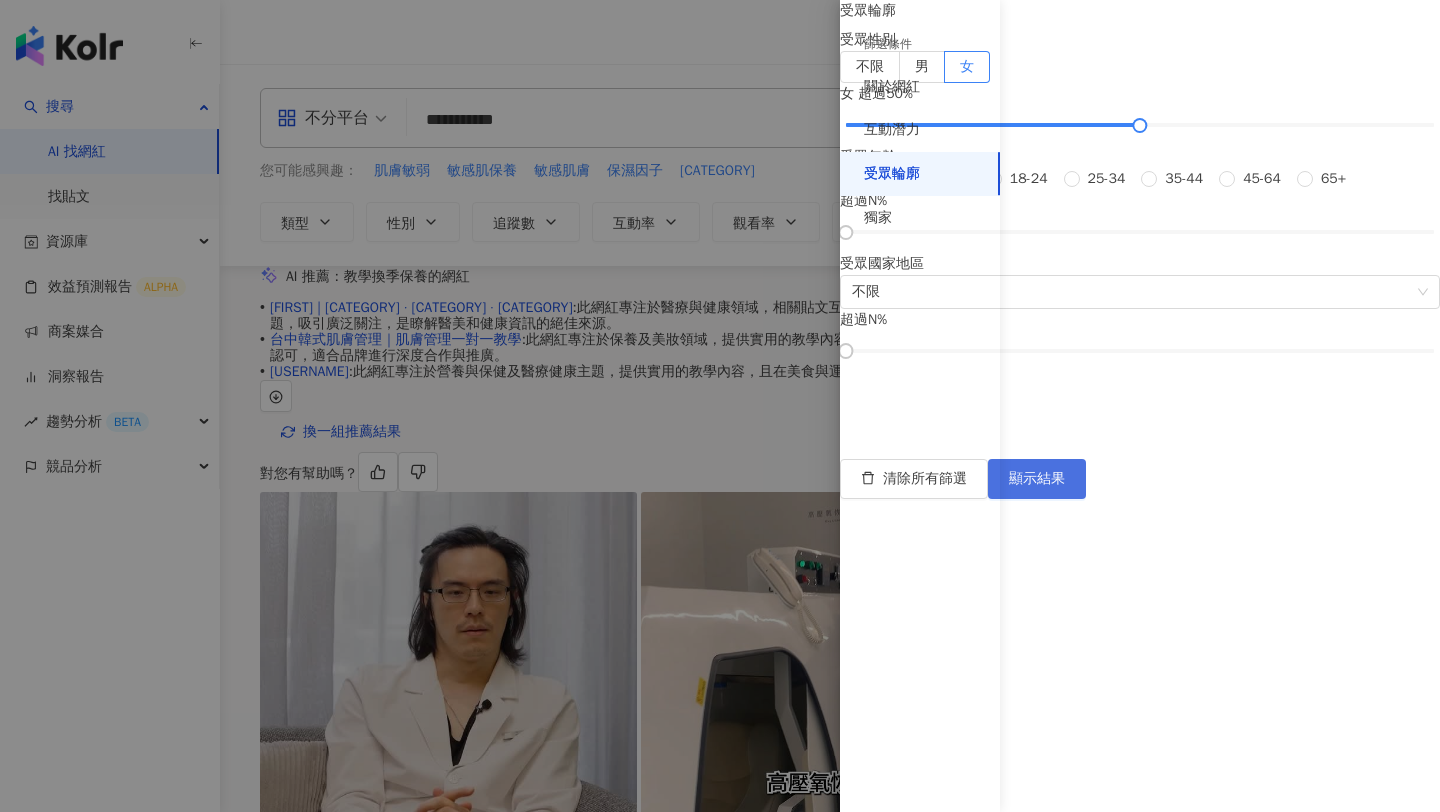 click on "顯示結果" at bounding box center (1037, 479) 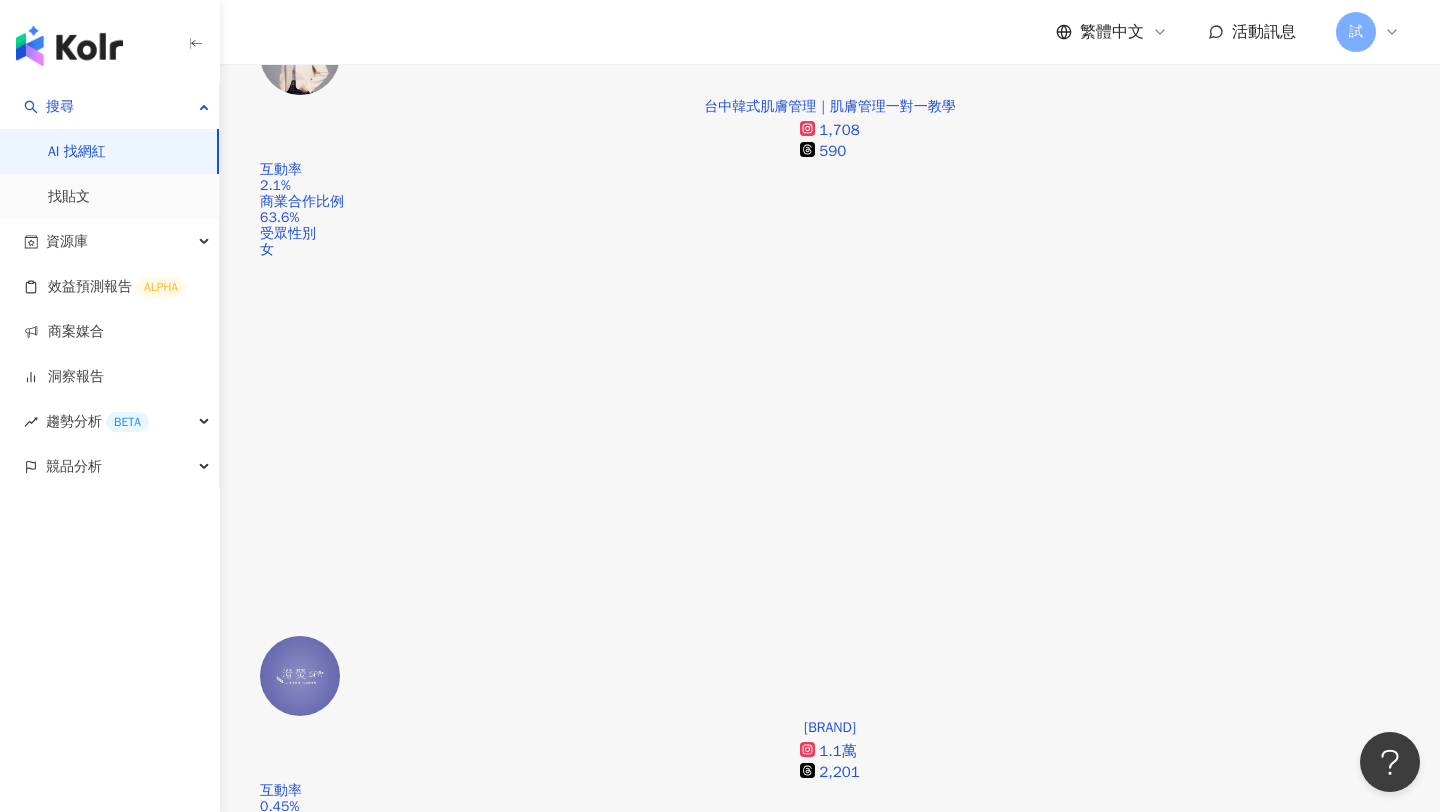 scroll, scrollTop: 1482, scrollLeft: 0, axis: vertical 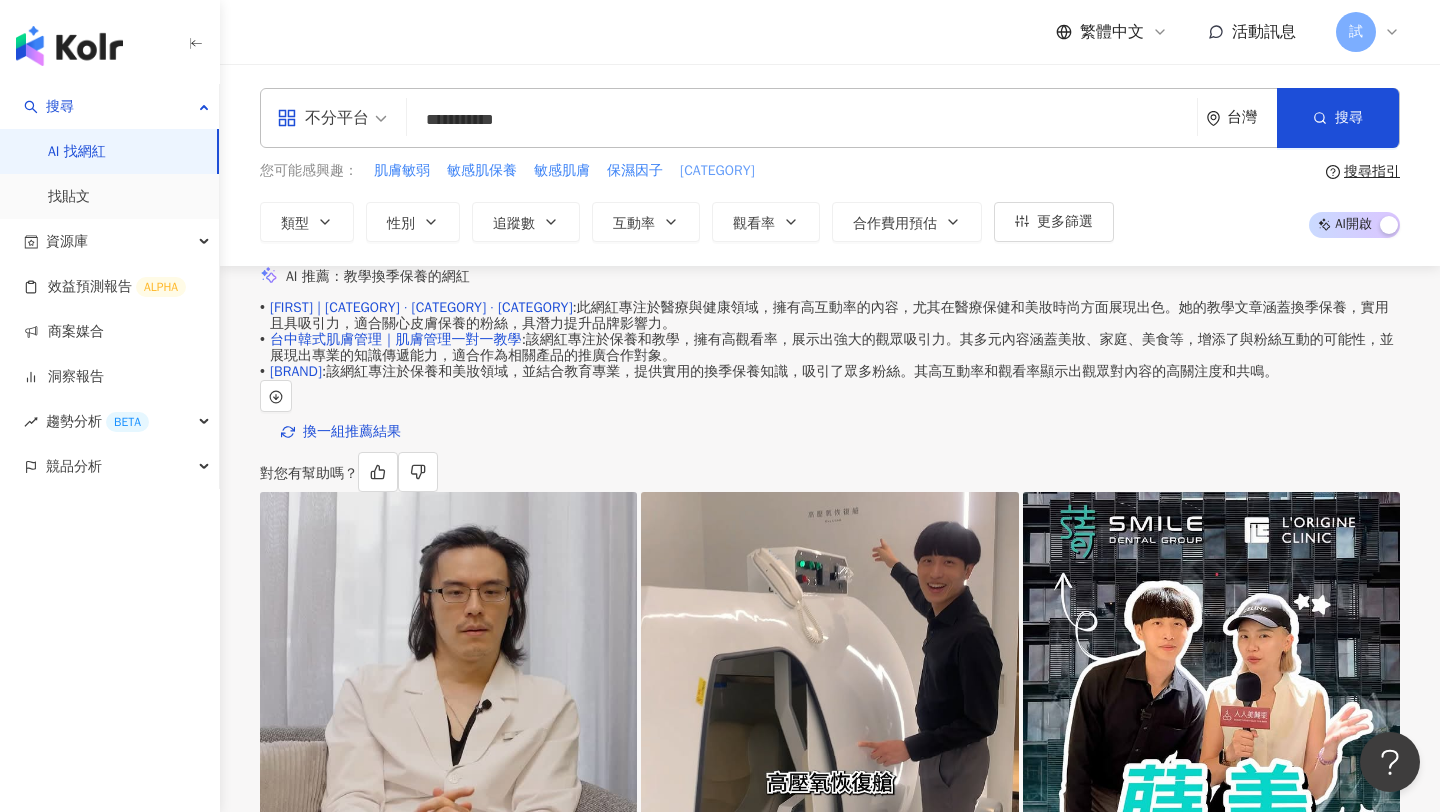click on "團購精華液" at bounding box center [717, 171] 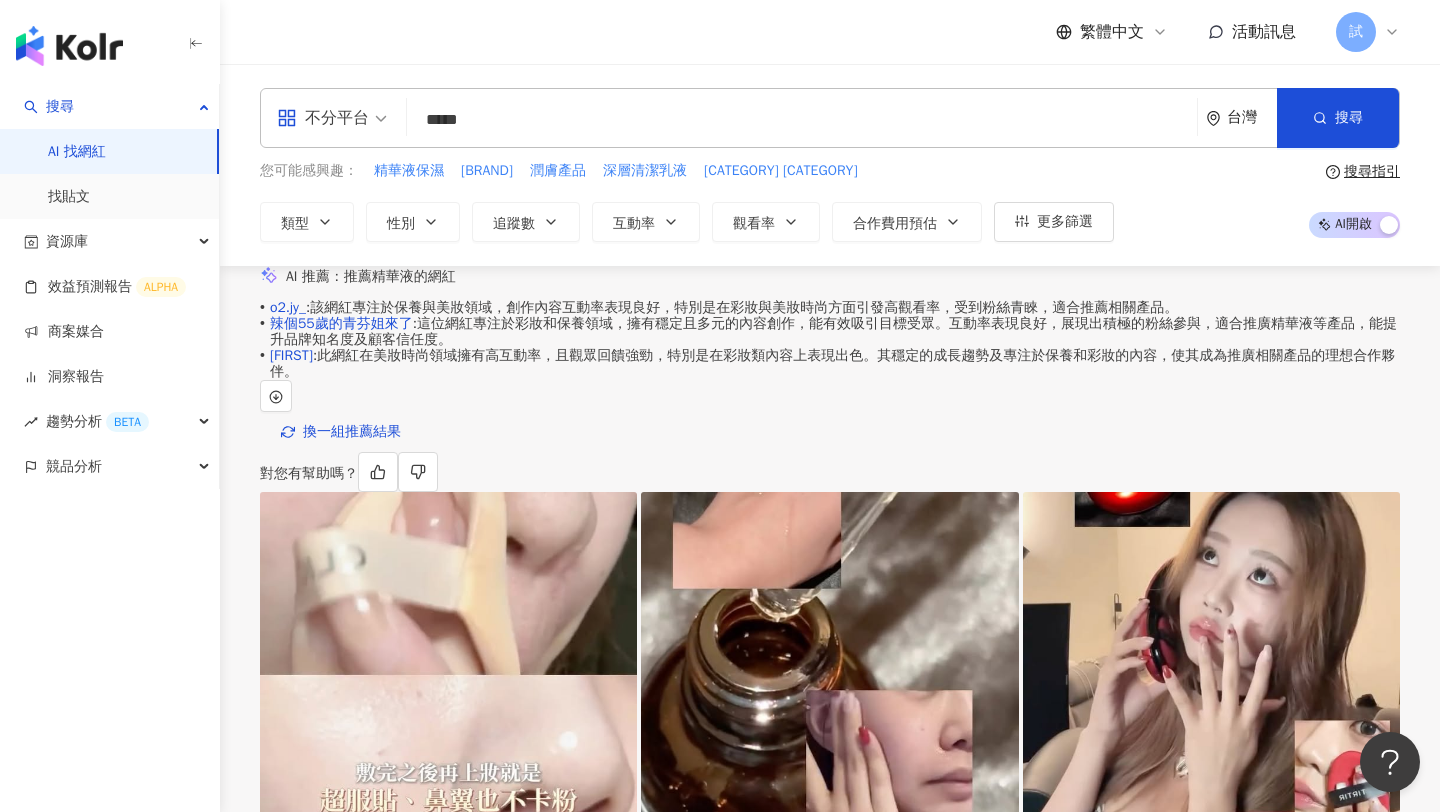click on "不分平台" at bounding box center (323, 118) 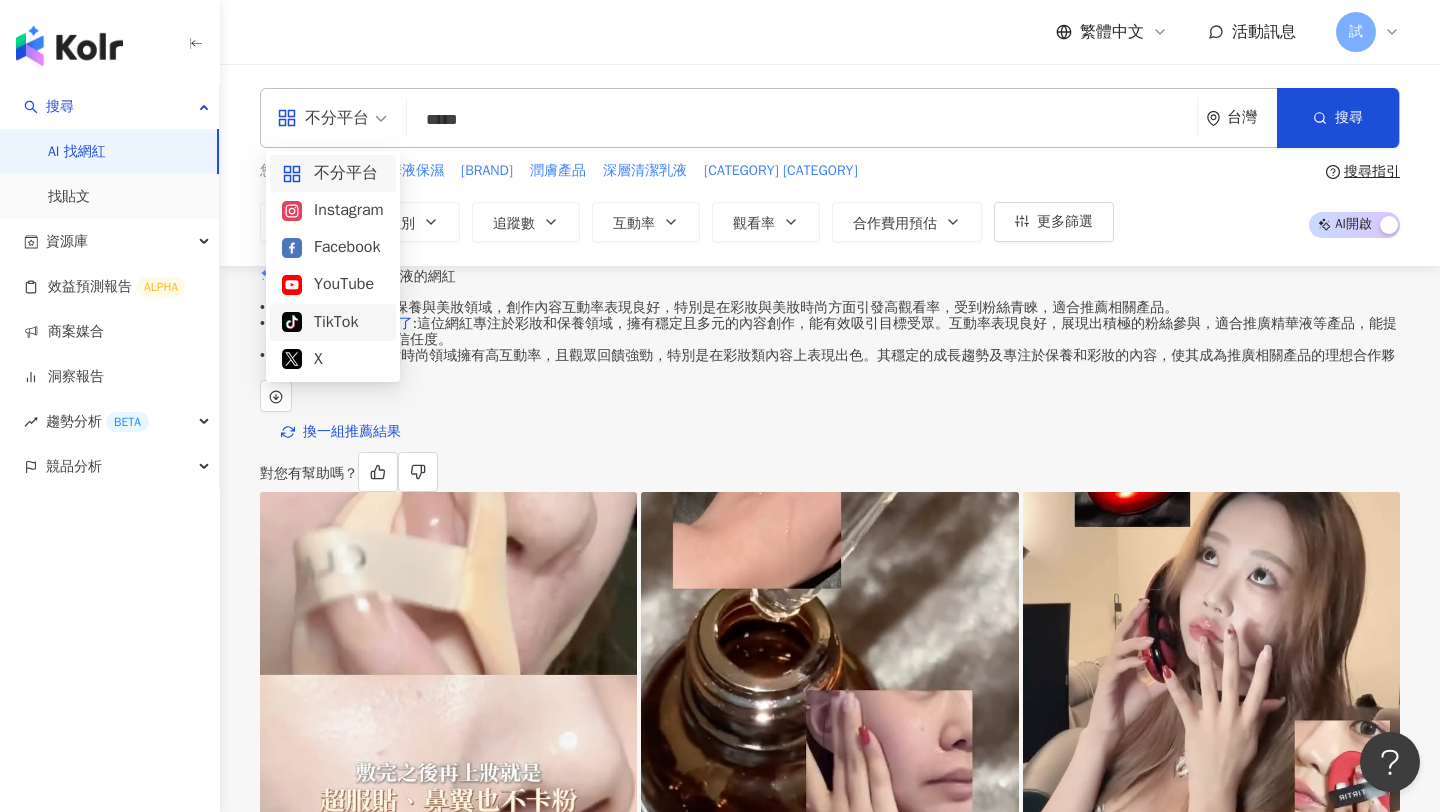 click on "AI 推薦 ： 推薦精華液的網紅 • o2.jy_  :  該網紅專注於保養與美妝領域，創作內容互動率表現良好，特別是在彩妝與美妝時尚方面引發高觀看率，受到粉絲青睞，適合推薦相關產品。 • 辣個55歲的青芬姐來了  :  這位網紅專注於彩妝和保養領域，擁有穩定且多元的內容創作，能有效吸引目標受眾。互動率表現良好，展現出積極的粉絲參與，適合推廣精華液等產品，能提升品牌知名度及顧客信任度。 • 科爸🤓  :  此網紅在美妝時尚領域擁有高互動率，且觀眾回饋強勁，特別是在彩妝類內容上表現出色。其穩定的成長趨勢及專注於保養和彩妝的內容，使其成為推廣相關產品的理想合作夥伴。 換一組推薦結果 對您有幫助嗎？ o2.jy_ 3,131 1,691 互動率 3.19% 商業合作比例 100% 受眾性別 女 辣個55歲的青芬姐來了 7,635 tiktok-icon 1.5萬 互動率 13.5% 商業合作比例 11.1% 受眾性別 女 4,037" at bounding box center (830, 1352) 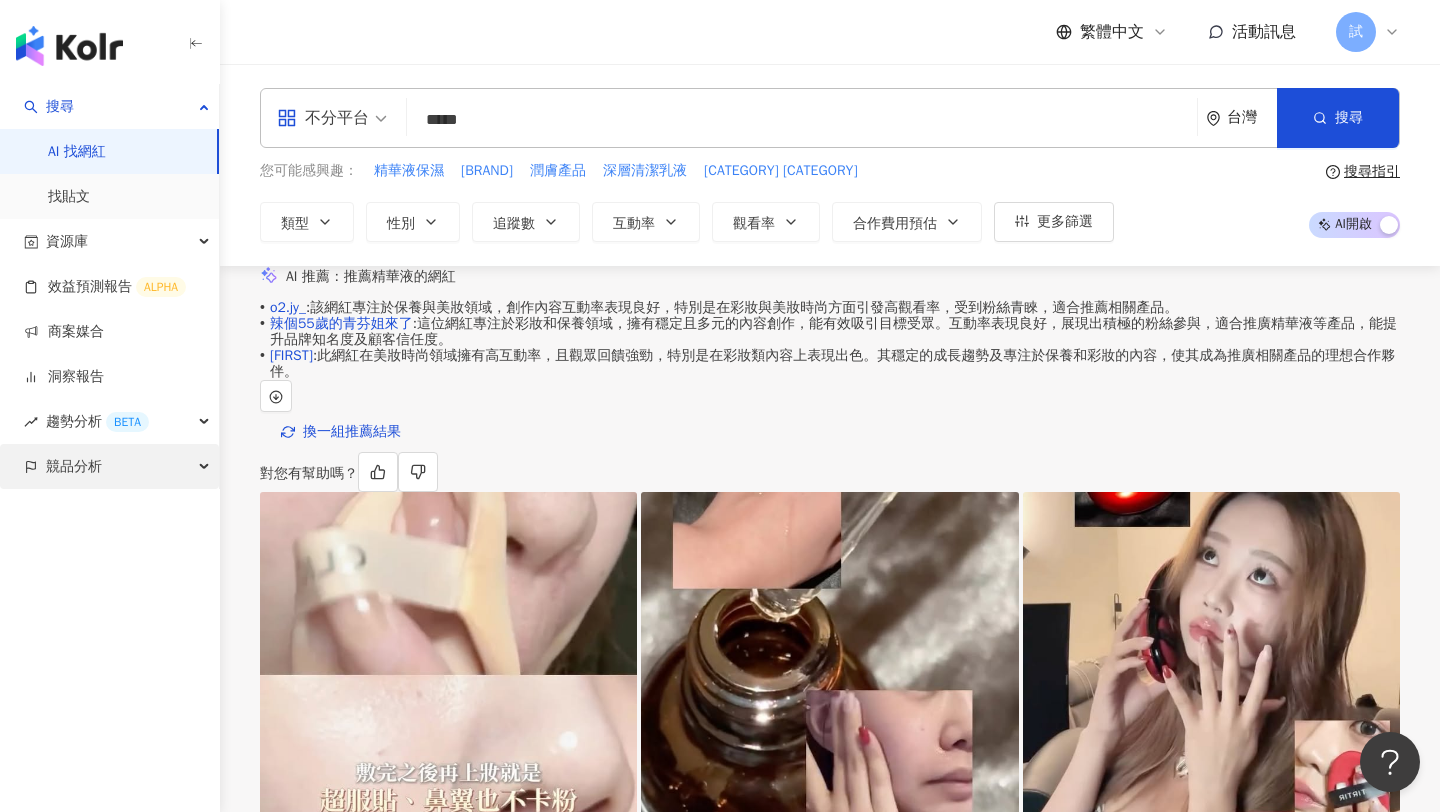 click on "競品分析" at bounding box center (109, 466) 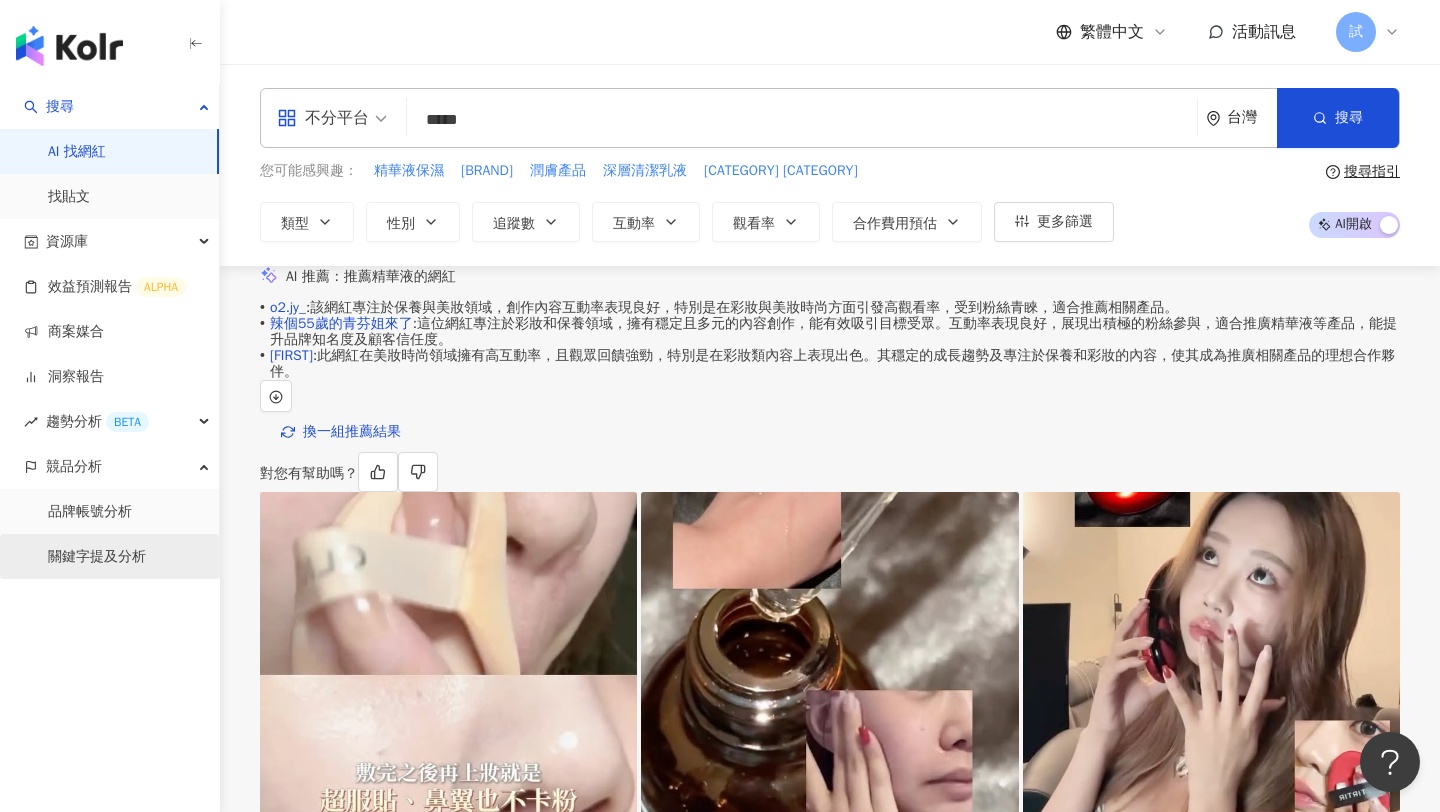 click on "關鍵字提及分析" at bounding box center [97, 557] 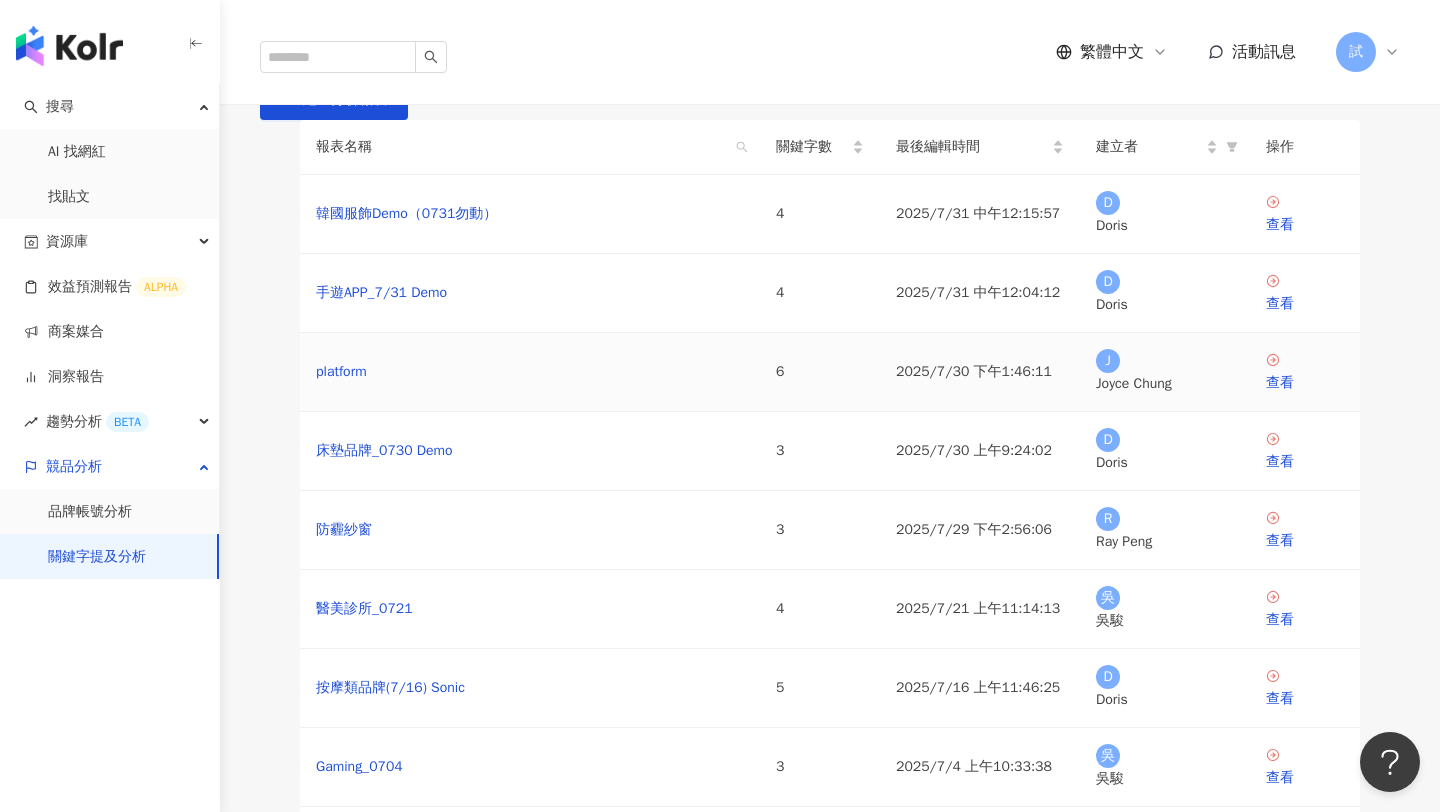 scroll, scrollTop: 34, scrollLeft: 0, axis: vertical 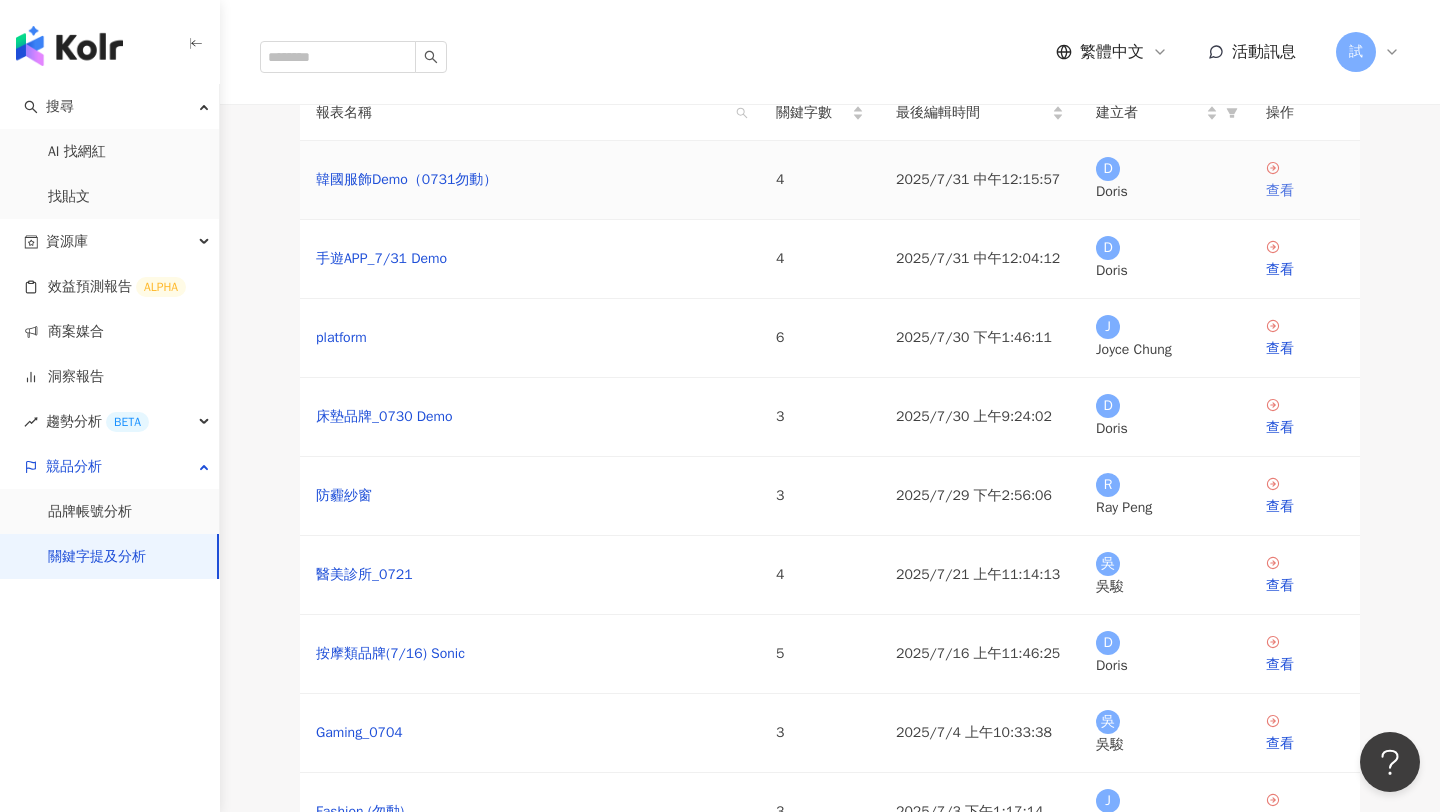 click on "查看" at bounding box center [1305, 191] 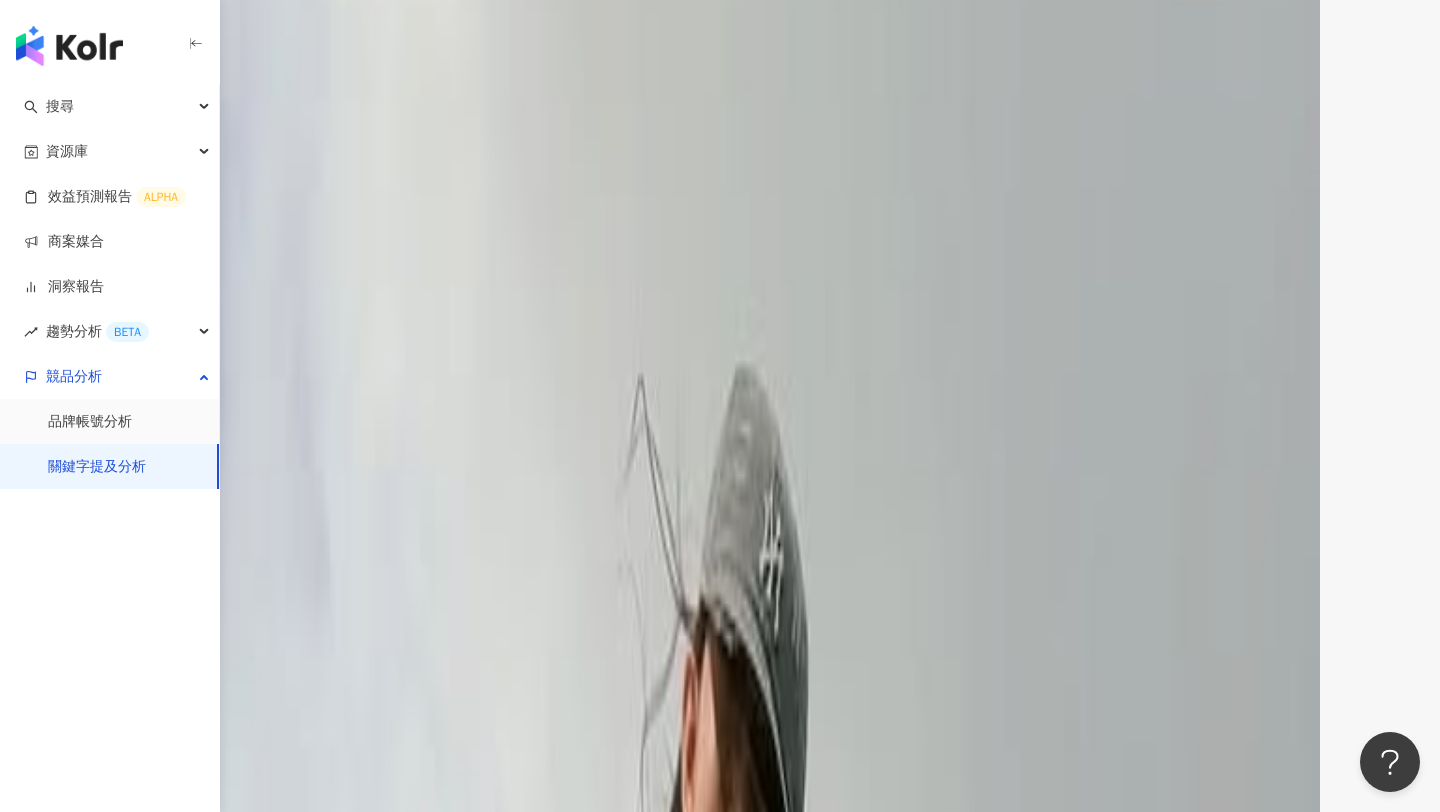 scroll, scrollTop: 0, scrollLeft: 0, axis: both 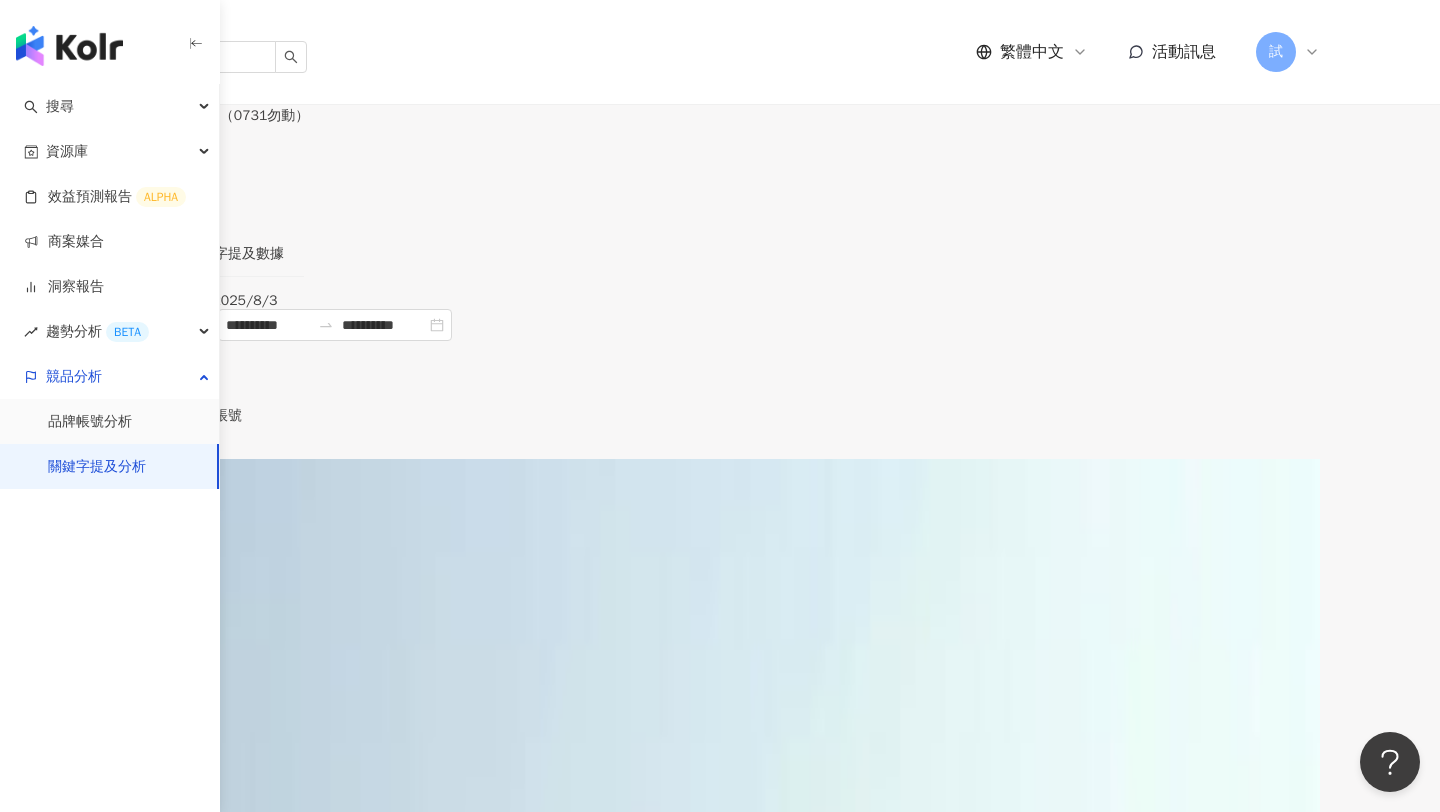 click on "設定關鍵字" at bounding box center (78, 171) 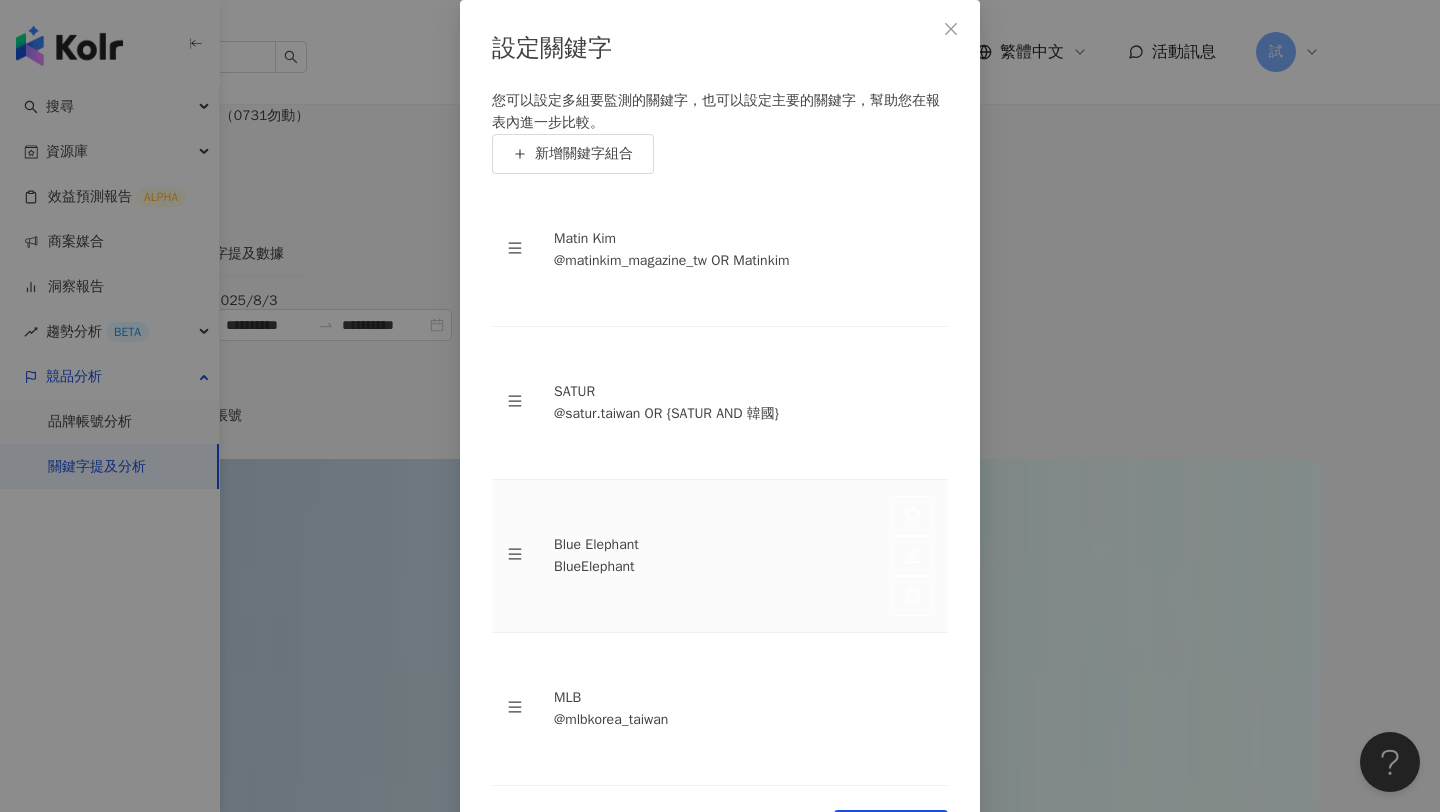 scroll, scrollTop: 85, scrollLeft: 0, axis: vertical 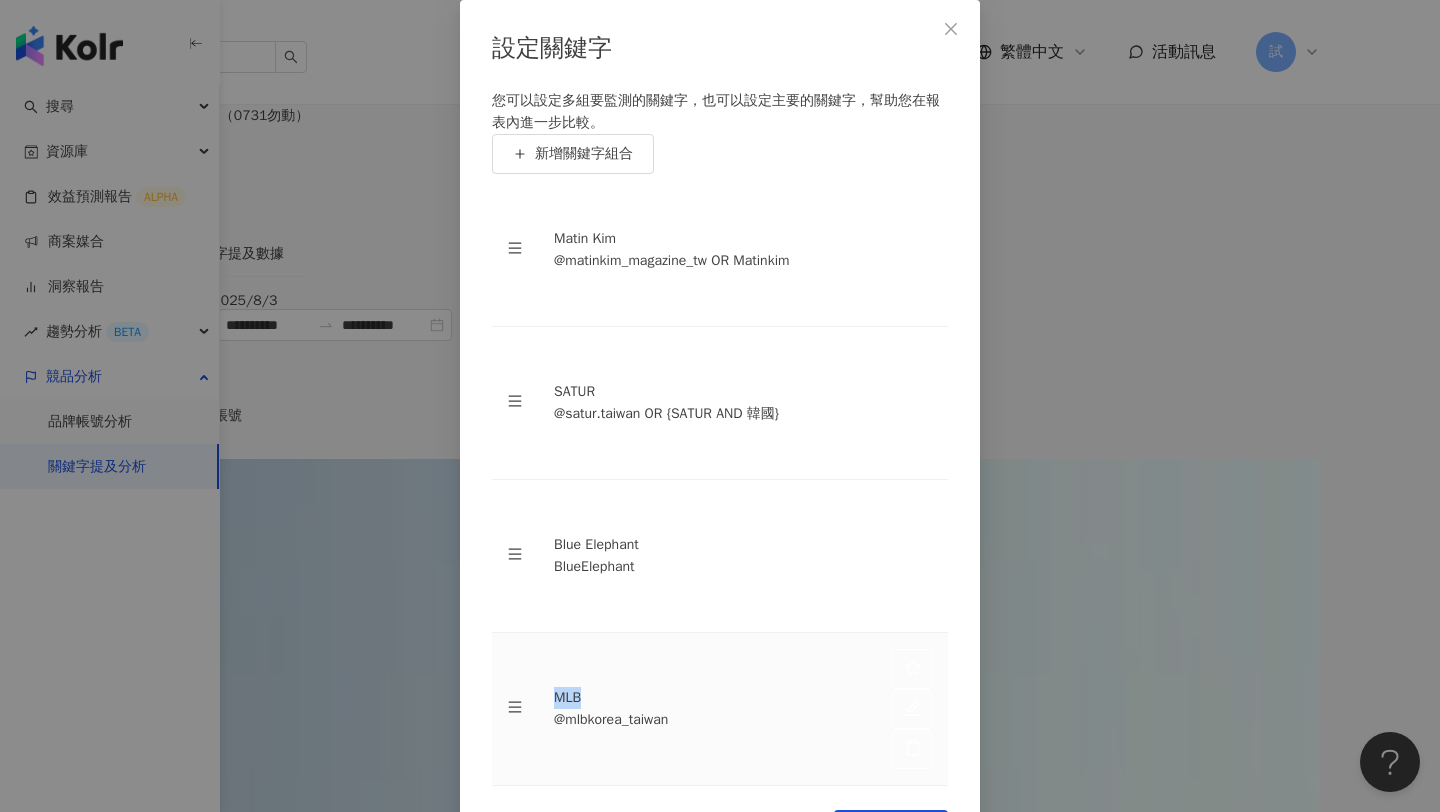 drag, startPoint x: 563, startPoint y: 540, endPoint x: 592, endPoint y: 540, distance: 29 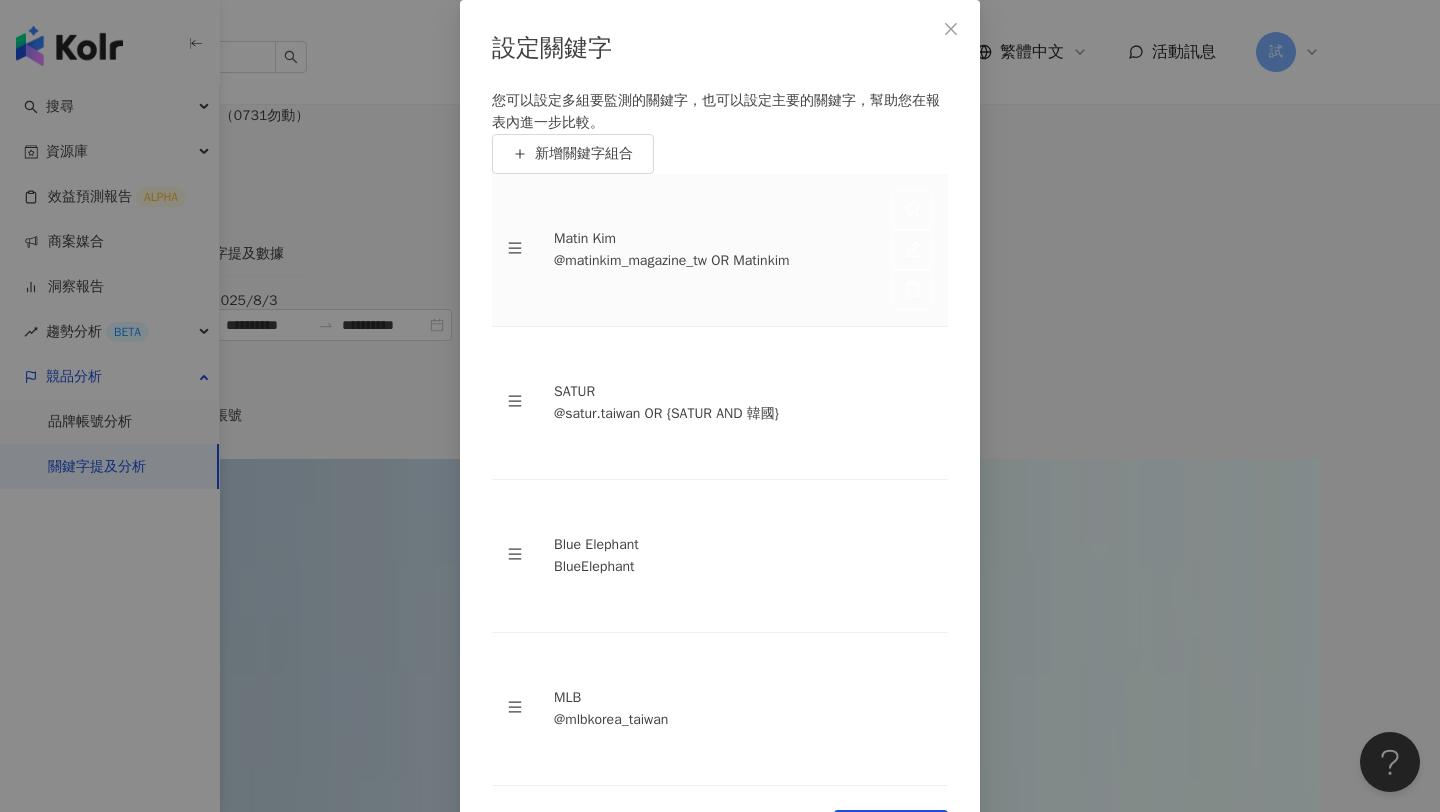 click on "您可以設定多組要監測的關鍵字，也可以設定主要的關鍵字，幫助您在報表內進一步比較。 新增關鍵字組合 Matin Kim @matinkim_magazine_tw OR Matinkim SATUR @satur.taiwan OR {SATUR AND 韓國} Blue Elephant BlueElephant MLB @mlbkorea_taiwan
To pick up a draggable item, press the space bar.
While dragging, use the arrow keys to move the item.
Press space again to drop the item in its new position, or press escape to cancel." at bounding box center (720, 438) 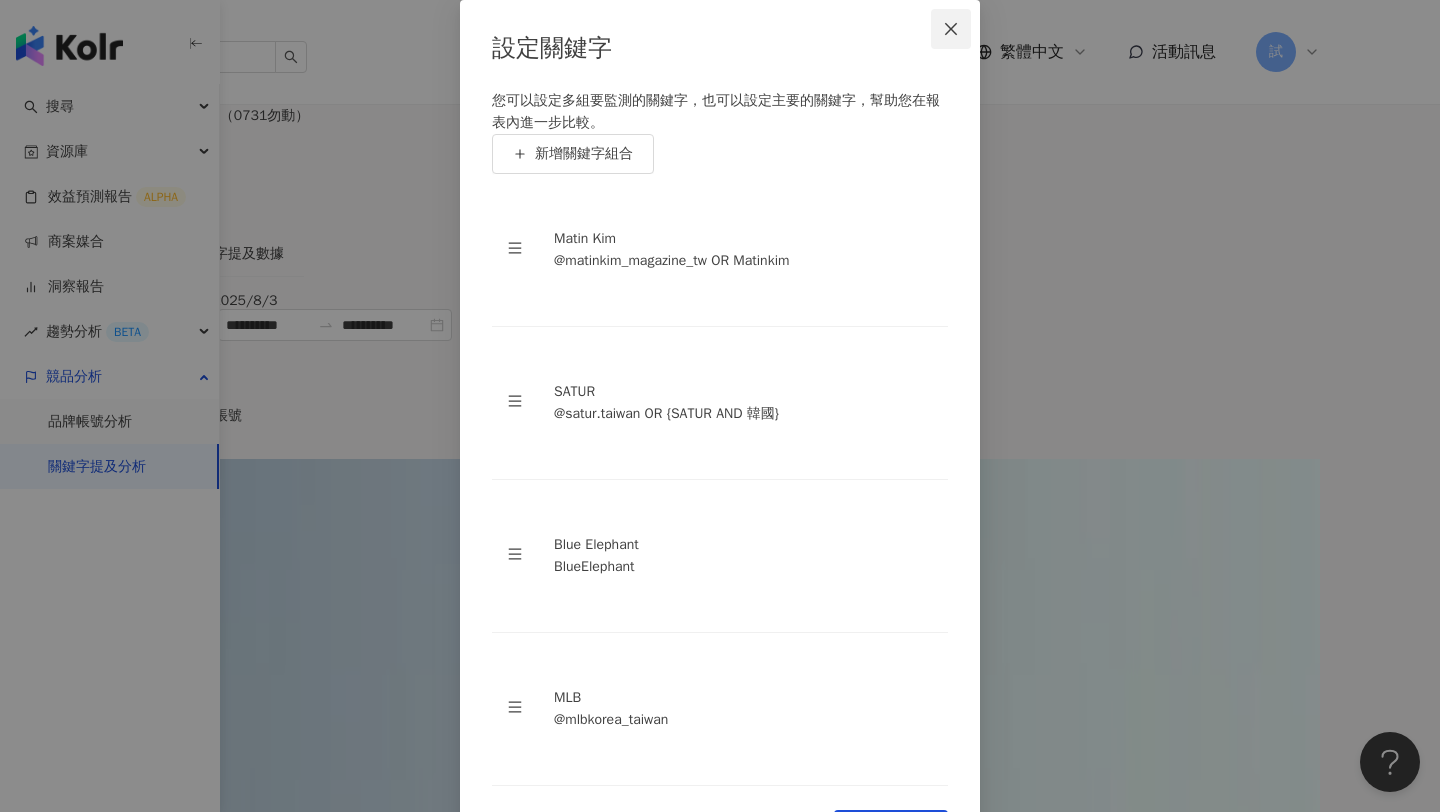 click 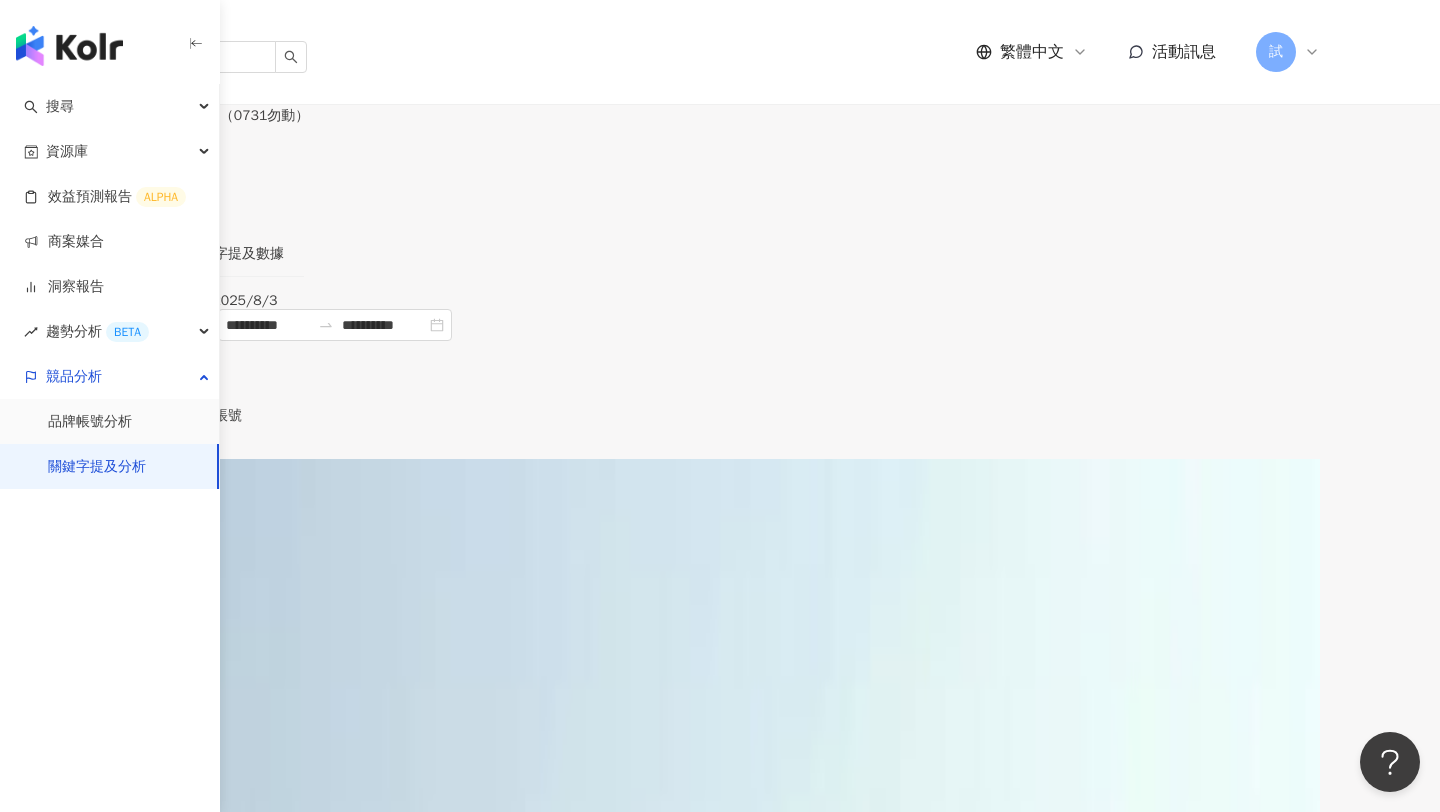 click on "設定關鍵字" at bounding box center (78, 171) 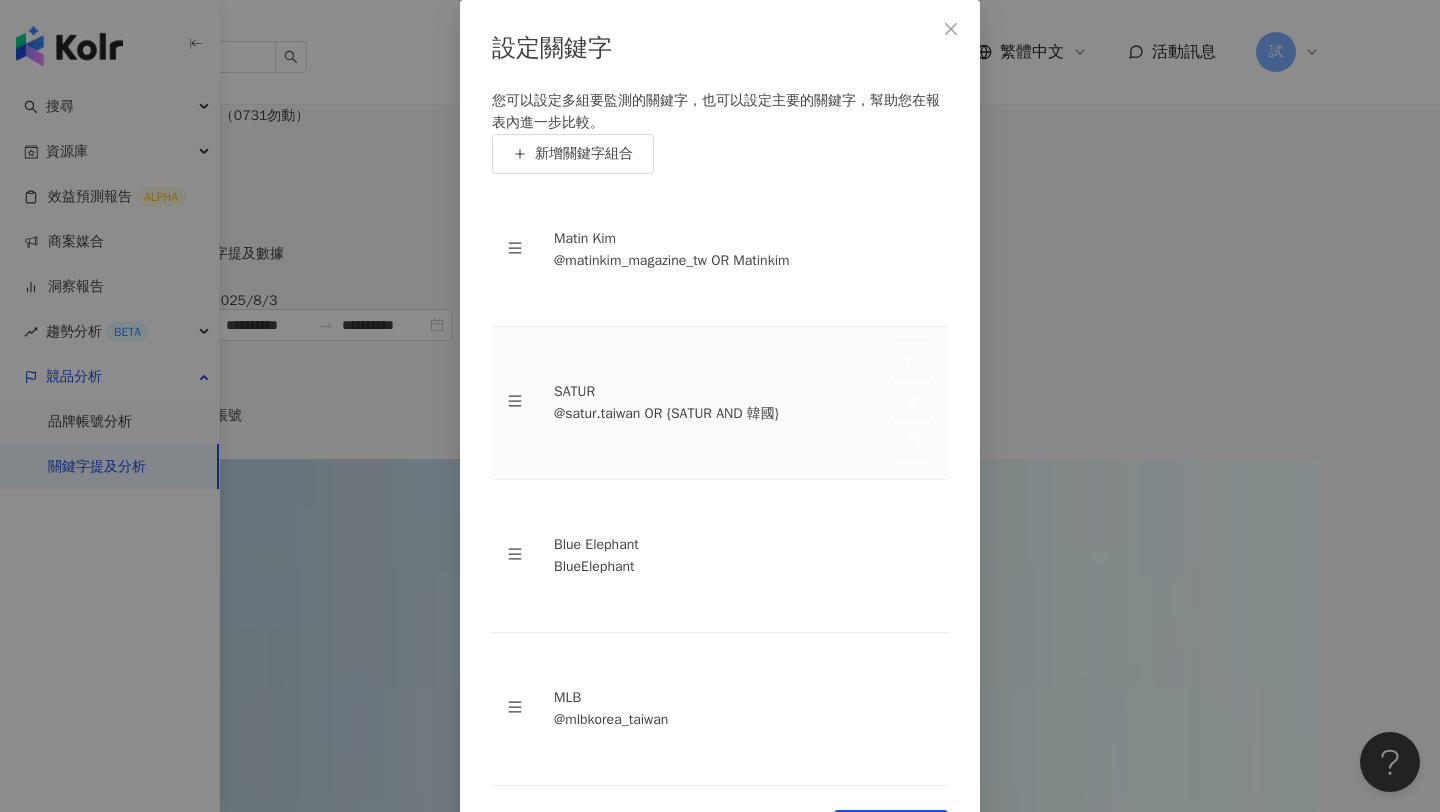 scroll, scrollTop: 0, scrollLeft: 0, axis: both 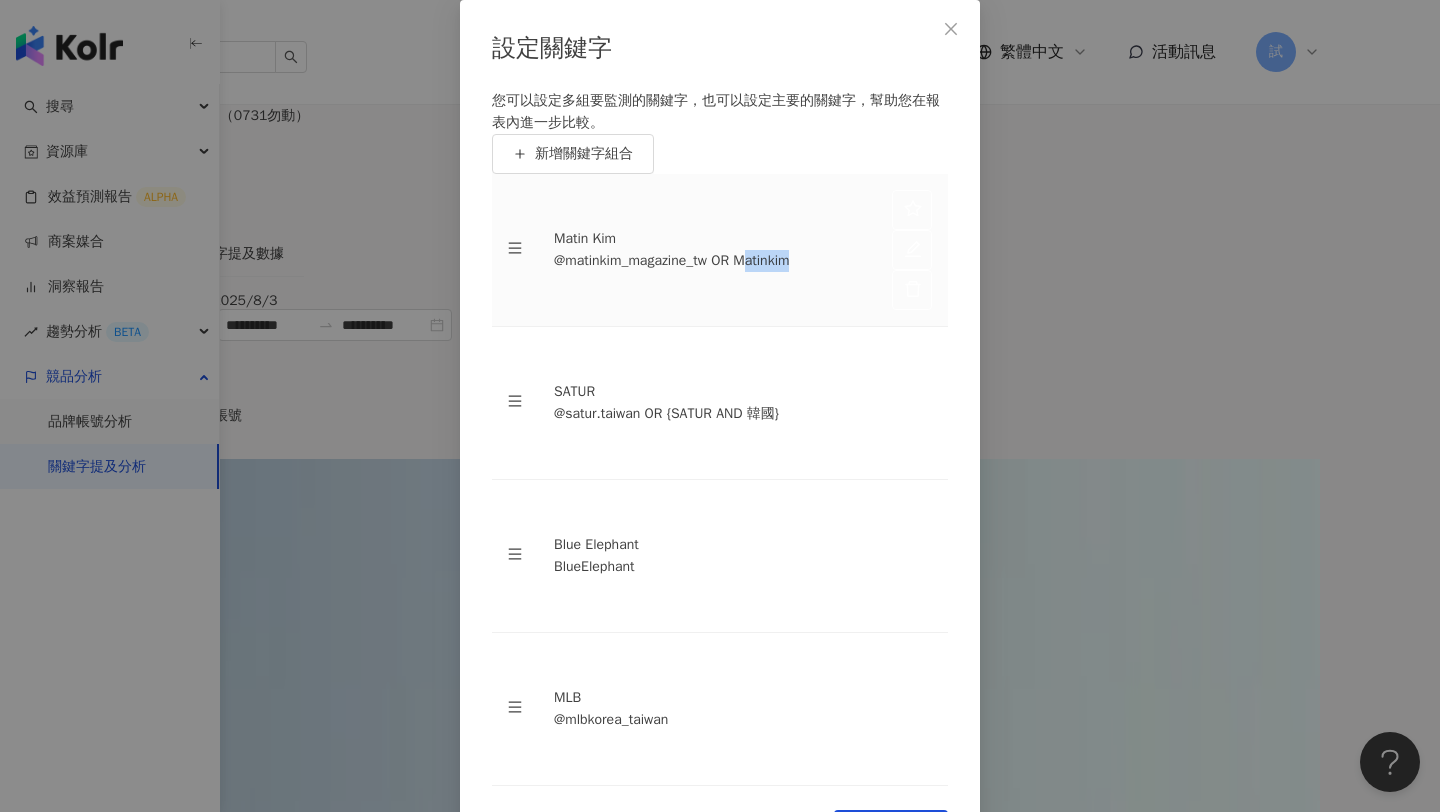 drag, startPoint x: 571, startPoint y: 412, endPoint x: 640, endPoint y: 411, distance: 69.00725 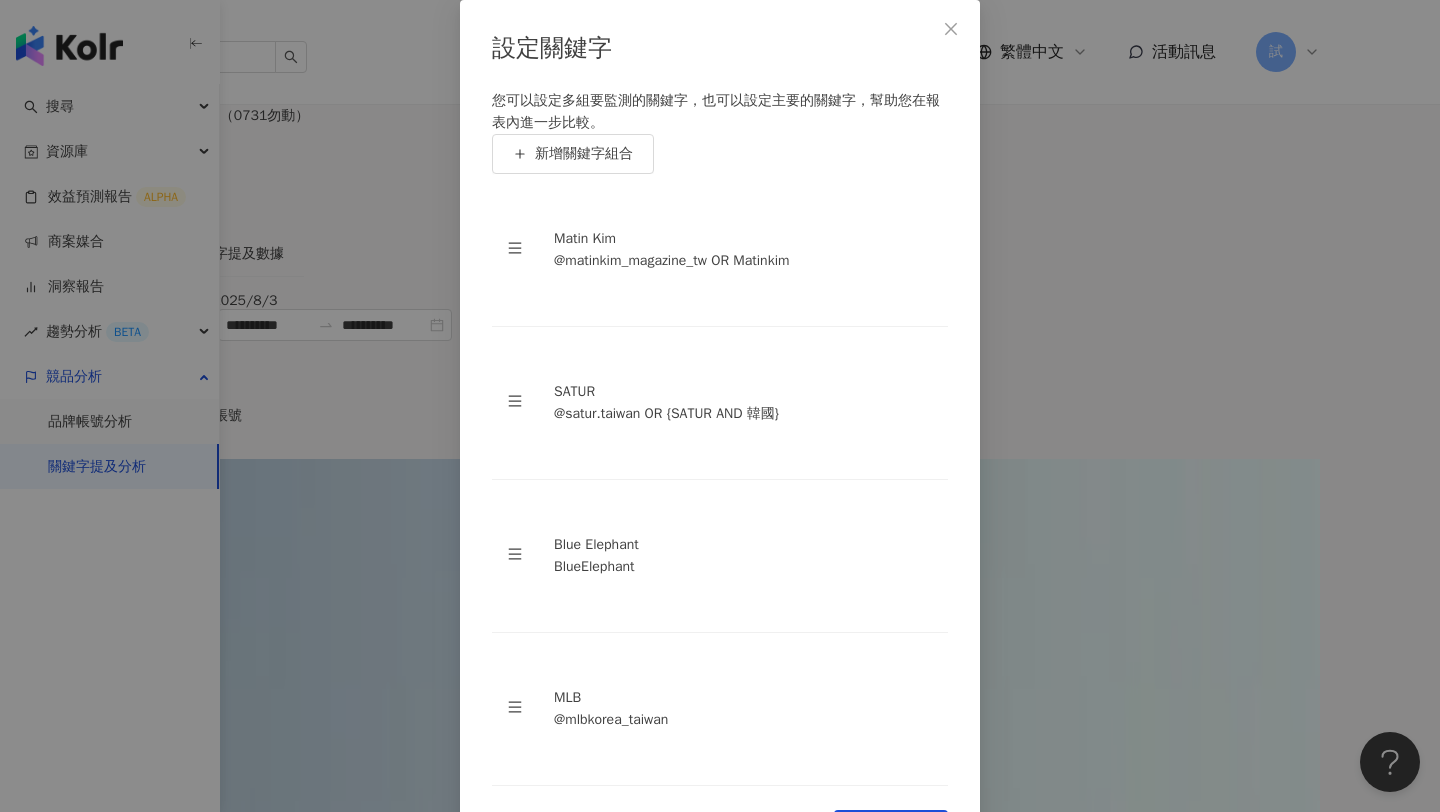 click on "設定關鍵字 您可以設定多組要監測的關鍵字，也可以設定主要的關鍵字，幫助您在報表內進一步比較。 新增關鍵字組合 Matin Kim @matinkim_magazine_tw OR Matinkim SATUR @satur.taiwan OR {SATUR AND 韓國} Blue Elephant BlueElephant MLB @mlbkorea_taiwan
To pick up a draggable item, press the space bar.
While dragging, use the arrow keys to move the item.
Press space again to drop the item in its new position, or press escape to cancel.
Cancel 儲存變更" at bounding box center [720, 406] 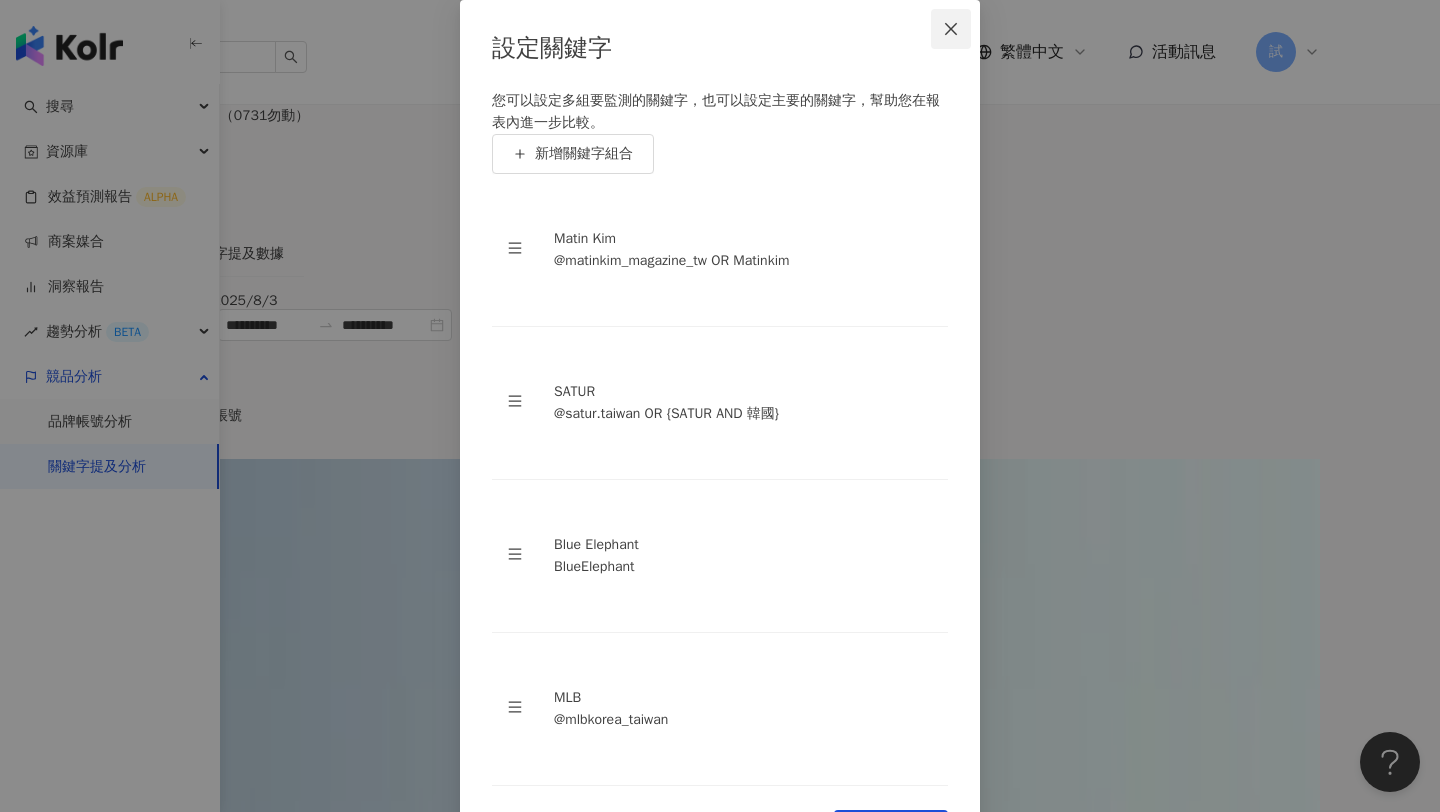 click 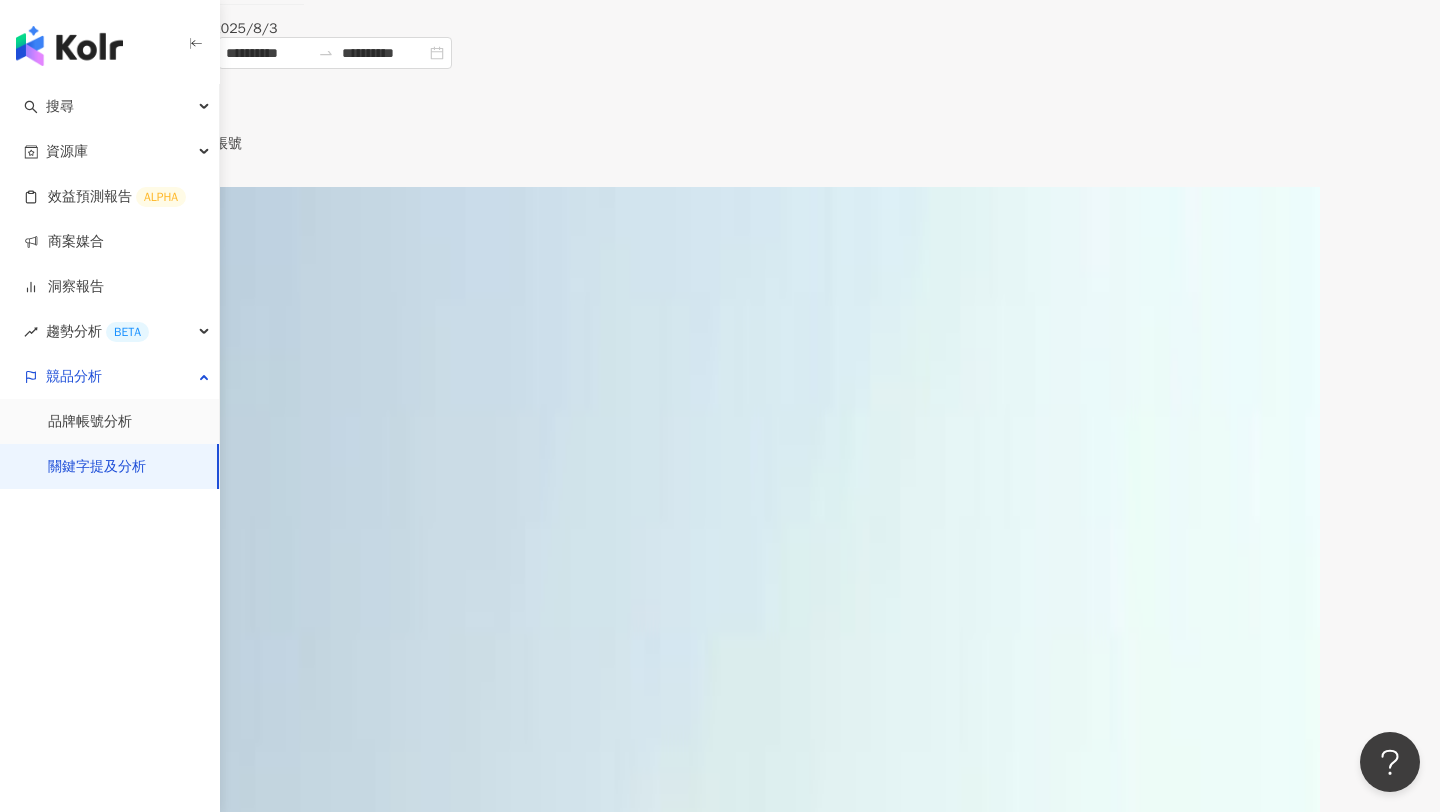 scroll, scrollTop: 273, scrollLeft: 0, axis: vertical 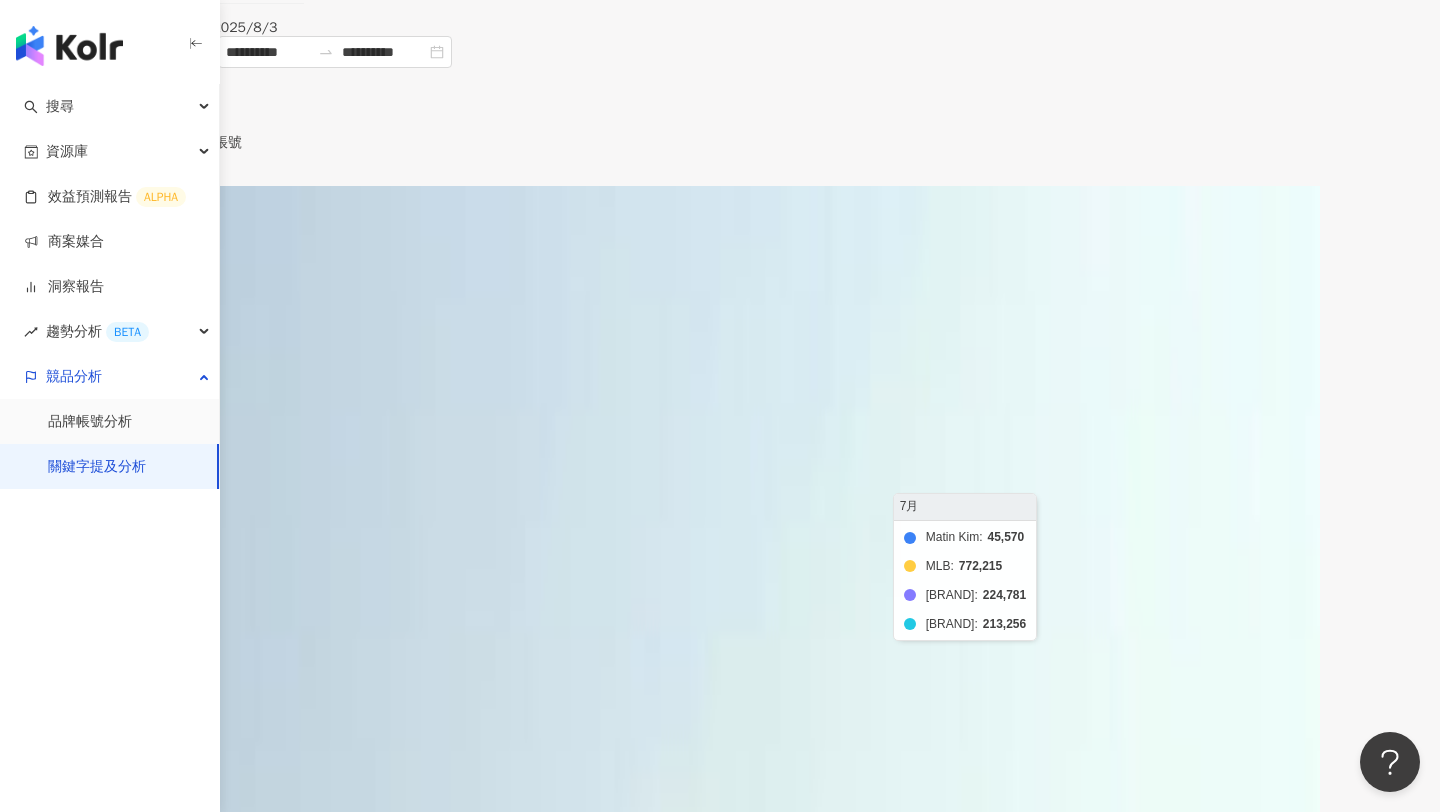 click on "Matin Kim MLB Blue Elephant SATUR" 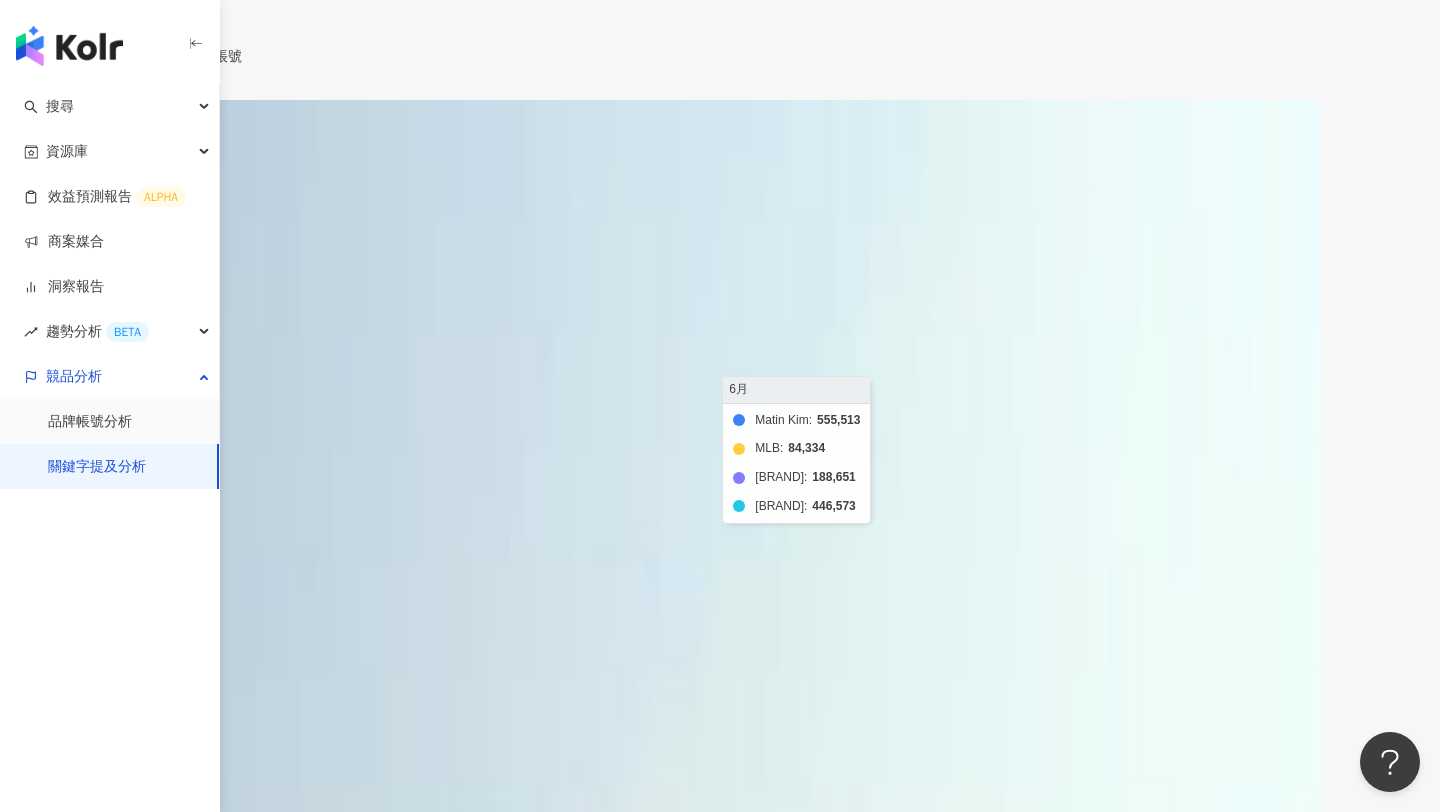 scroll, scrollTop: 408, scrollLeft: 0, axis: vertical 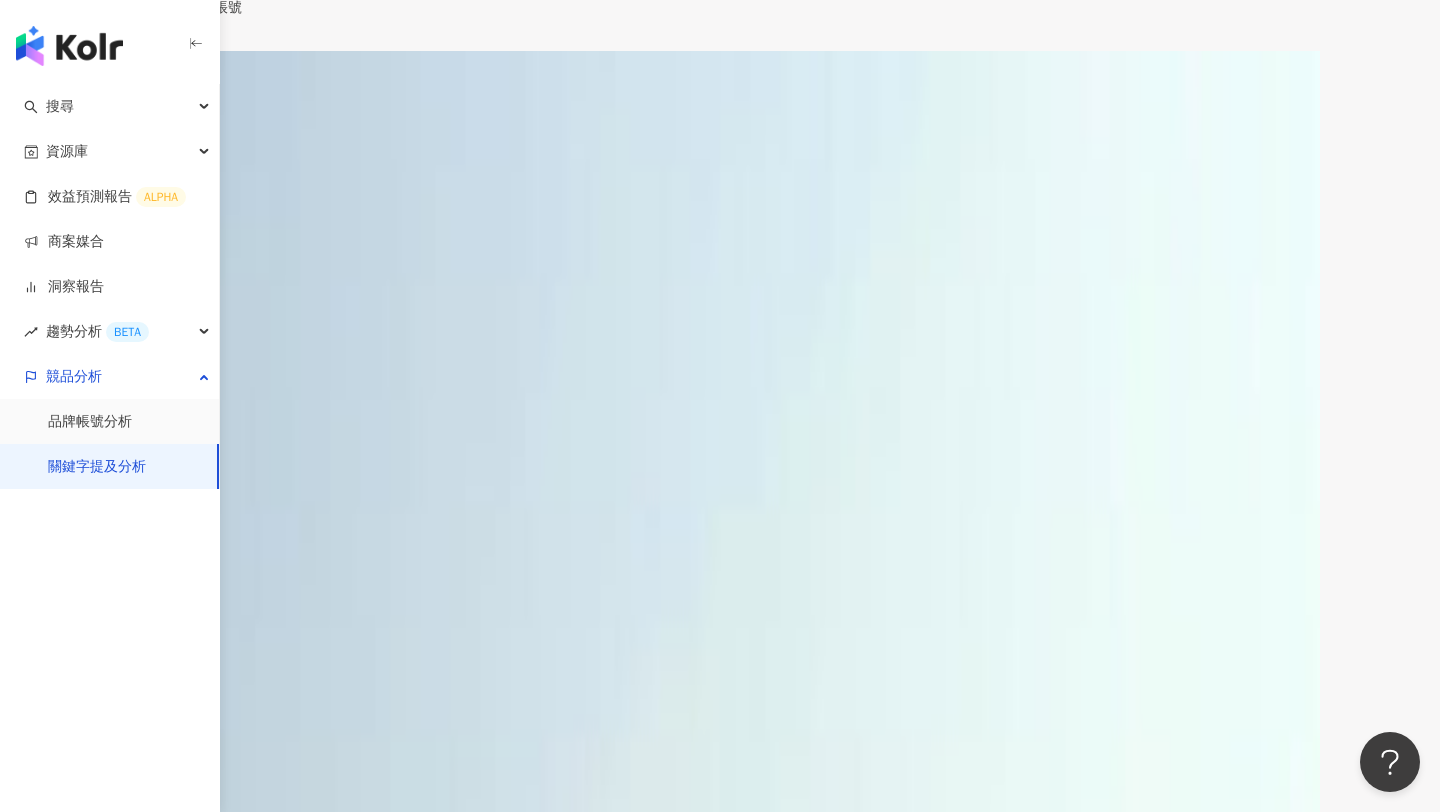 click at bounding box center (720, 4610) 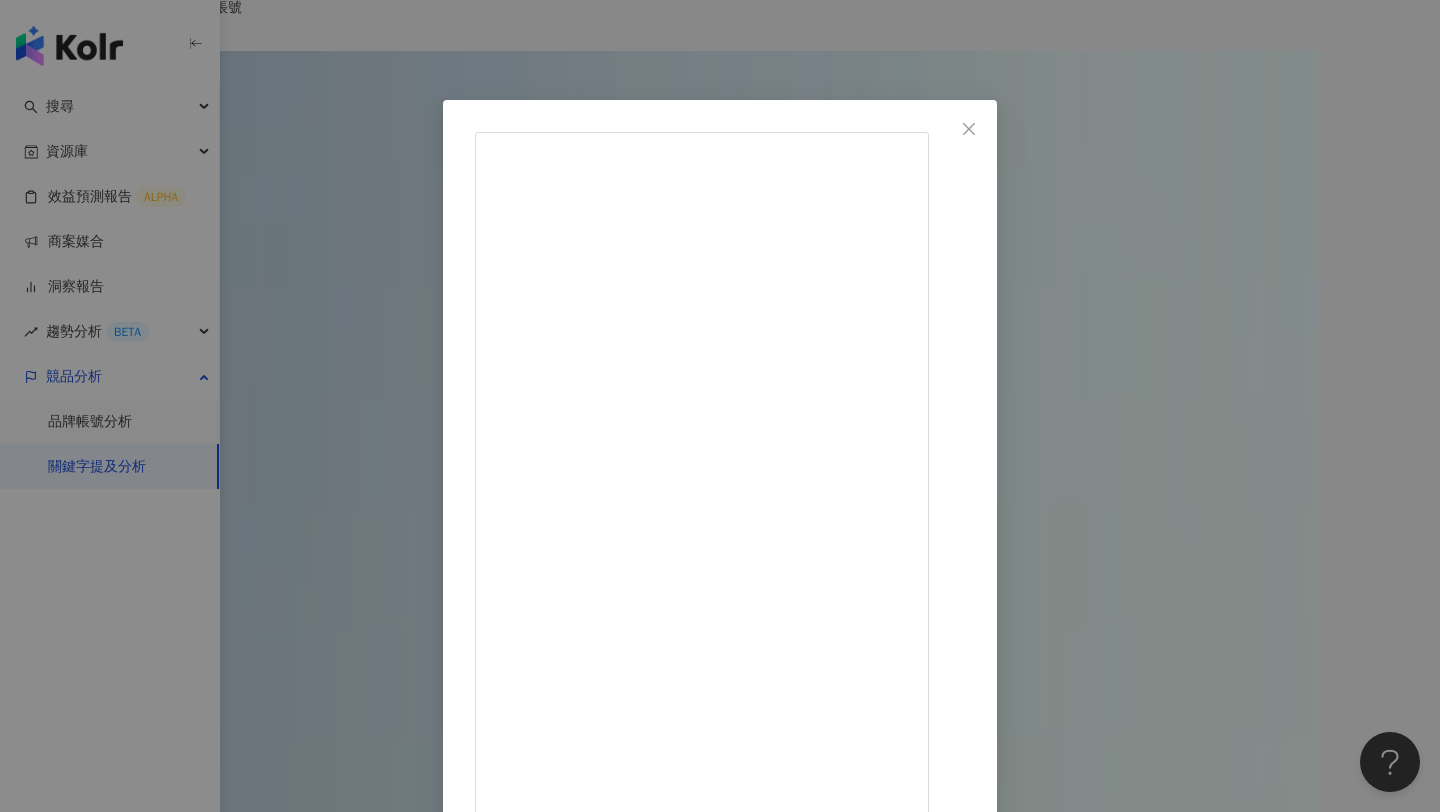 drag, startPoint x: 932, startPoint y: 444, endPoint x: 783, endPoint y: 425, distance: 150.20653 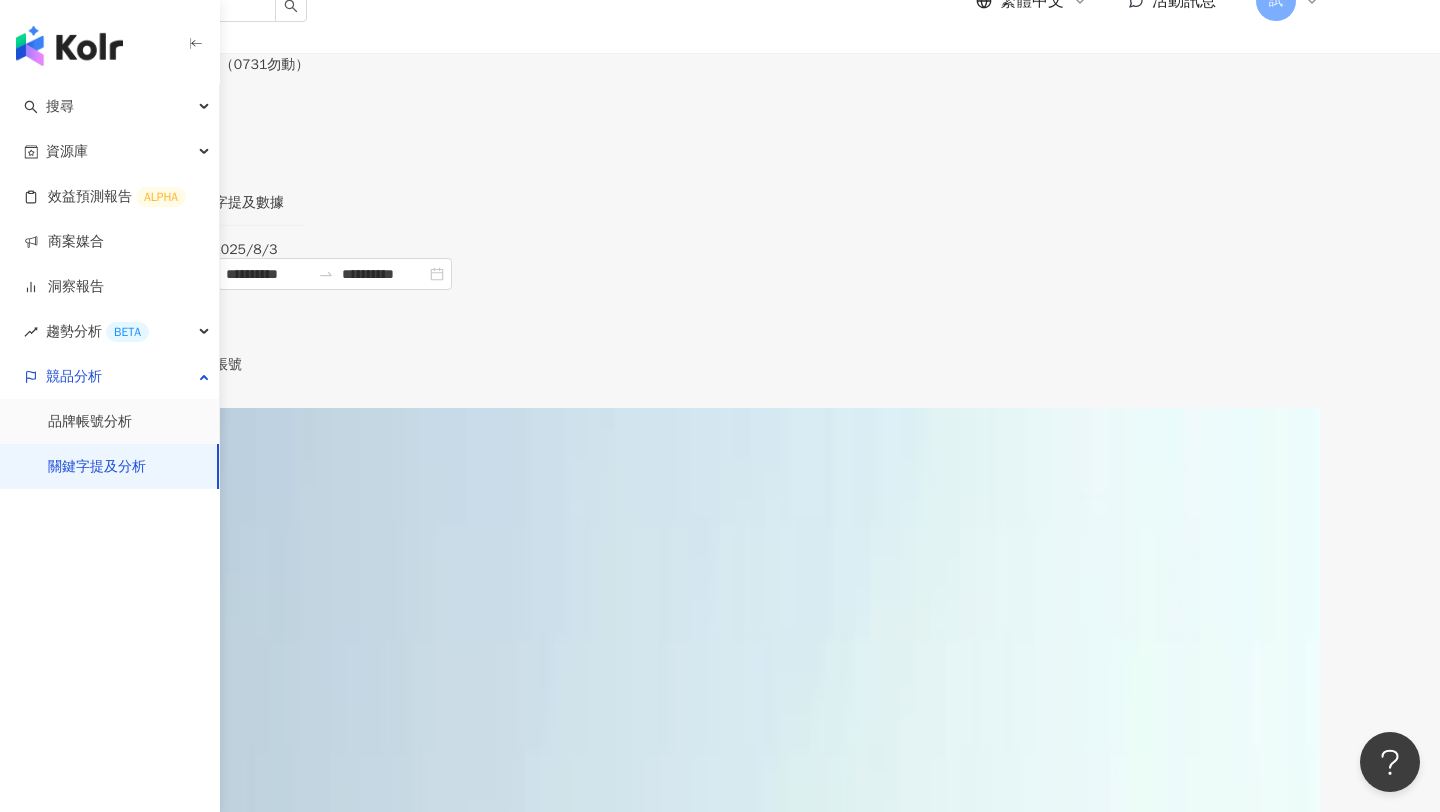 scroll, scrollTop: 0, scrollLeft: 0, axis: both 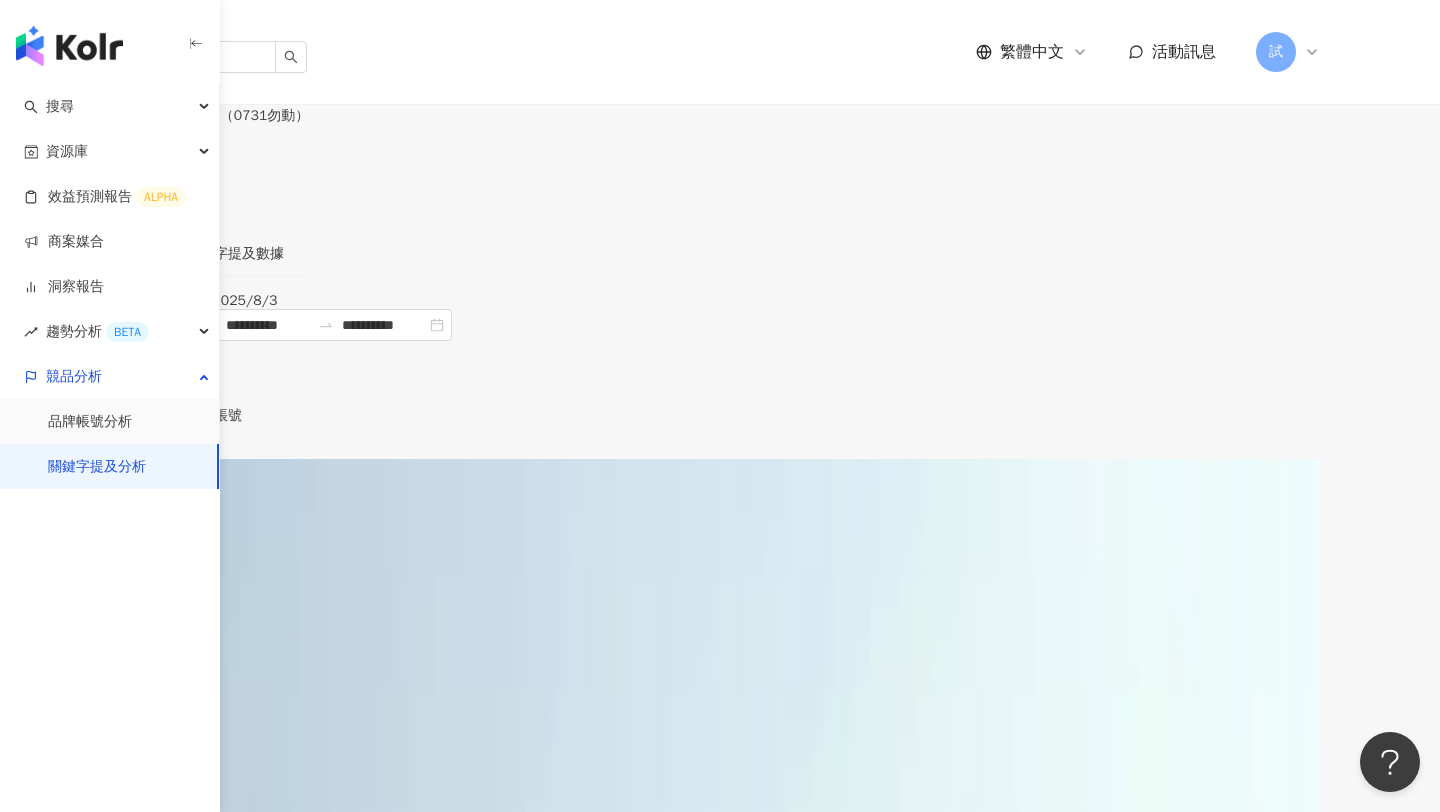 click on "關鍵字
( 4 / 4 )" at bounding box center (720, 380) 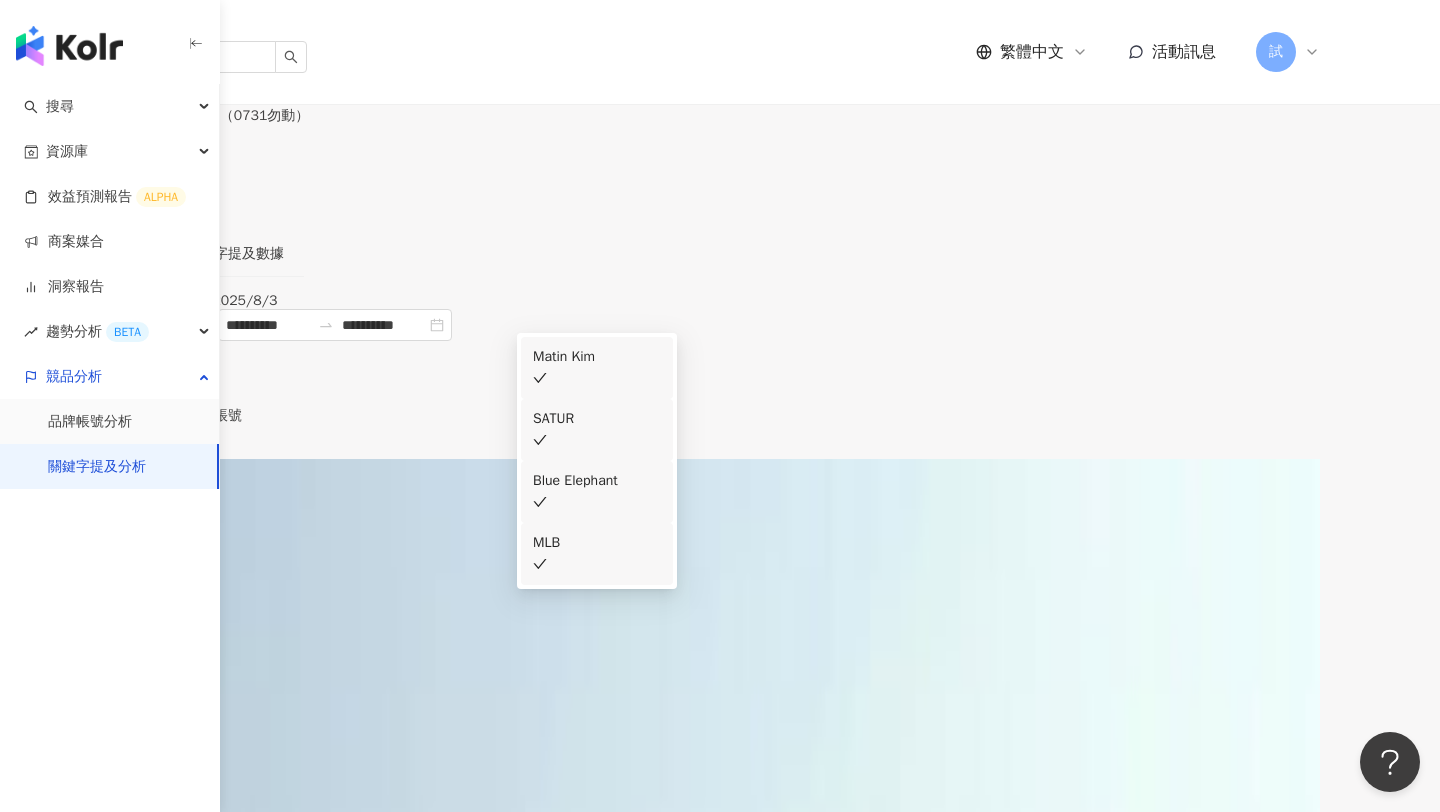 click on "Blue Elephant" at bounding box center (597, 492) 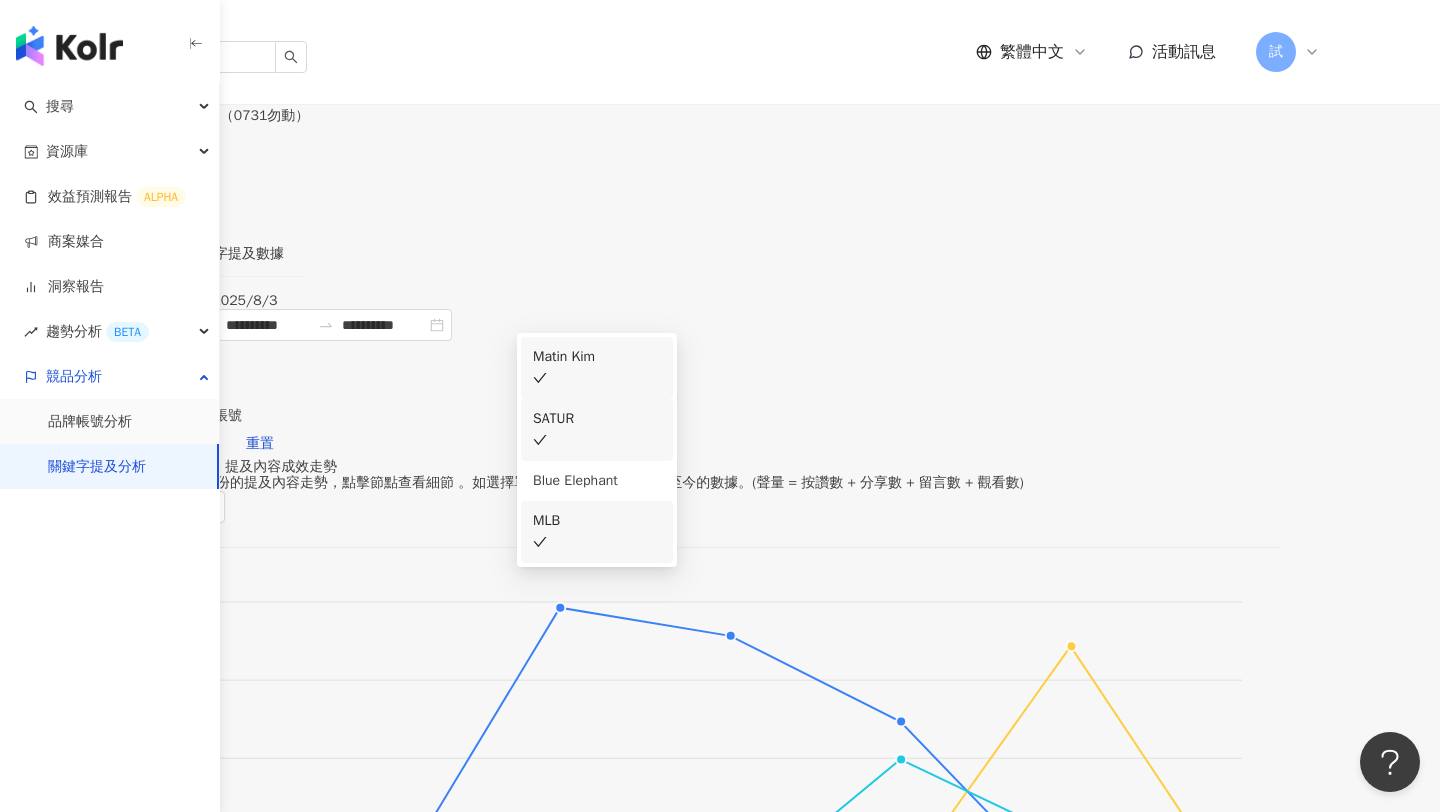 click on "SATUR" at bounding box center (597, 430) 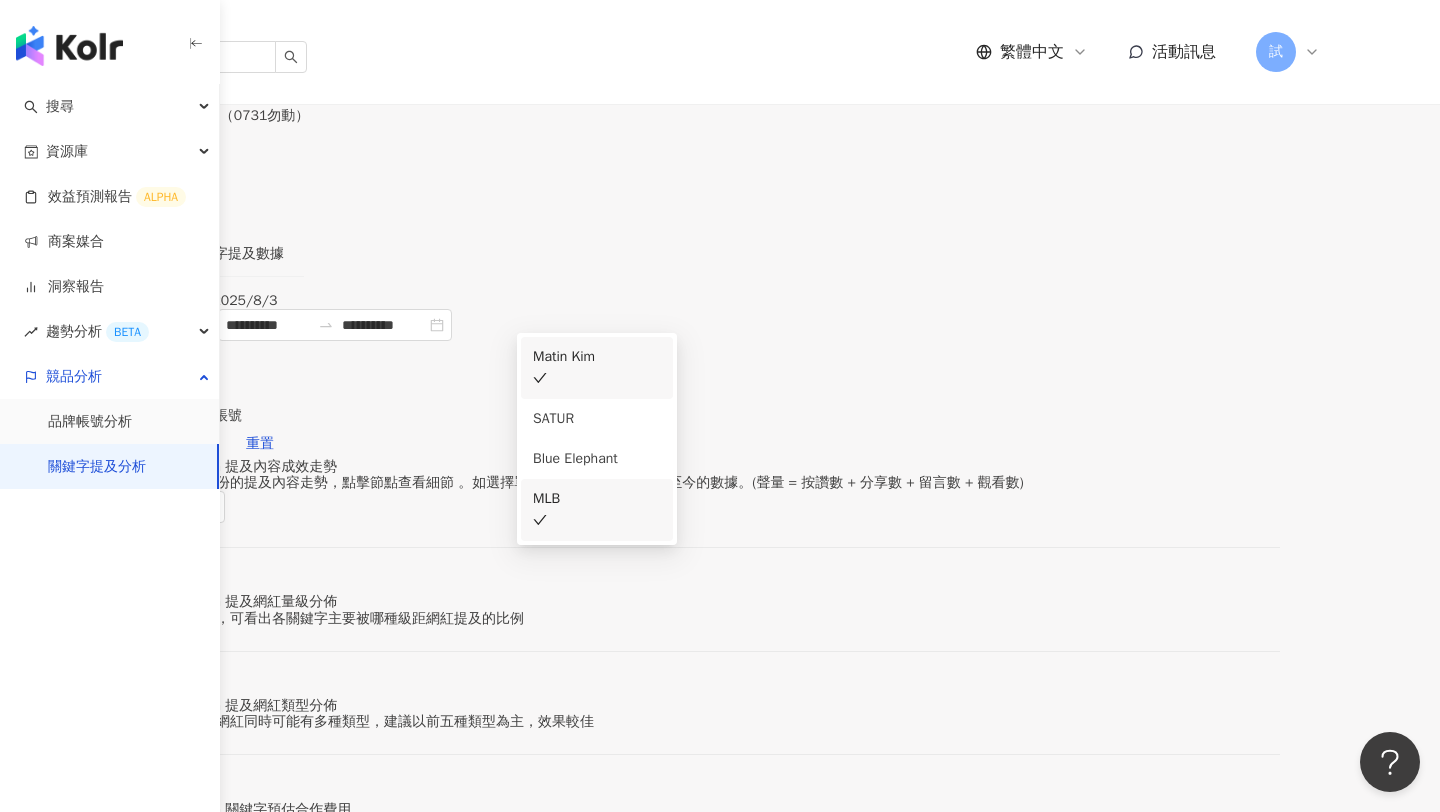 click on "Matin Kim" at bounding box center [597, 368] 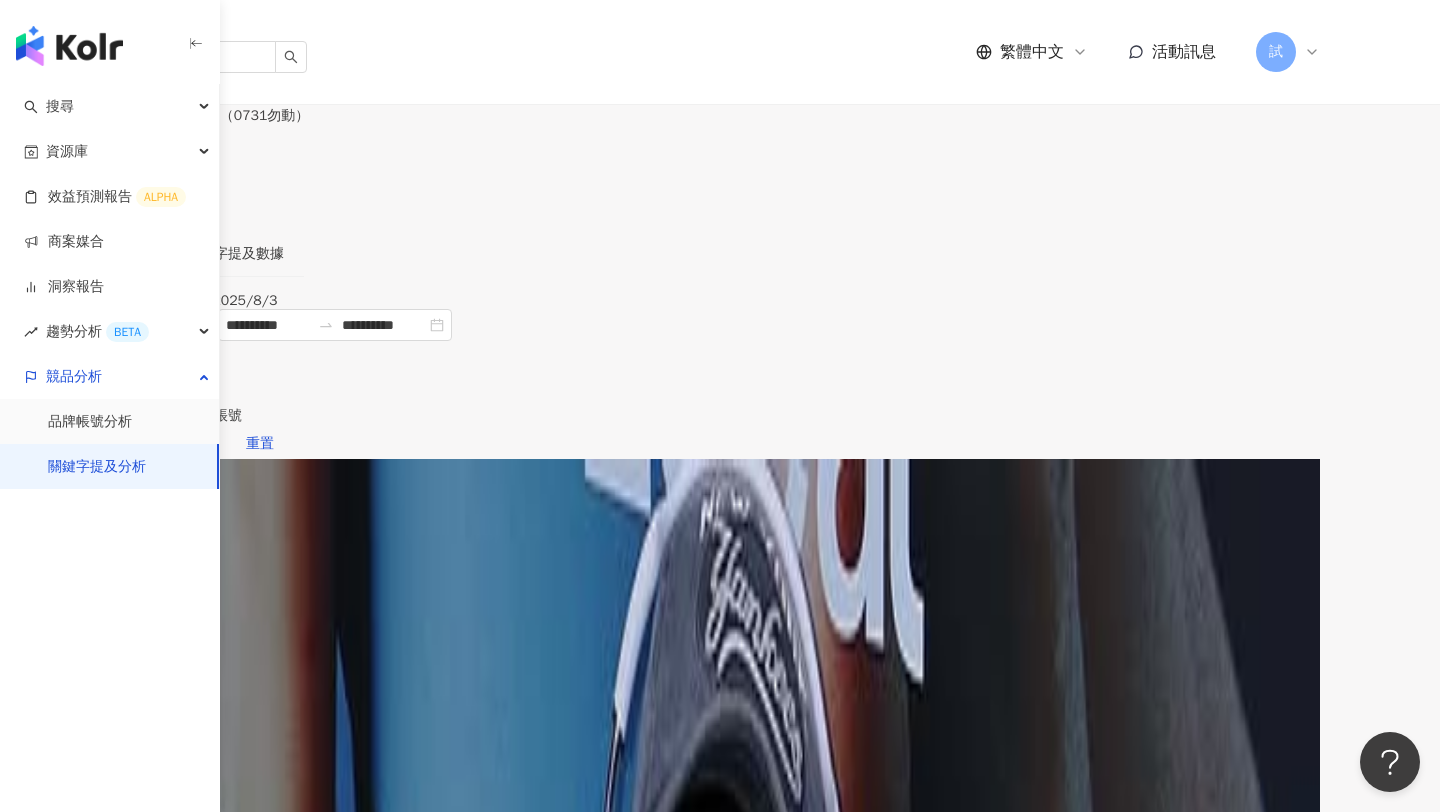 click on "Instagram 提及內容成效走勢 觀看各月份的提及內容走勢，點擊節點查看細節 。如選擇單一月份，顯示的是當月至今的數據。(聲量 = 按讚數 + 分享數 + 留言數 + 觀看數) 聲量 80萬 80萬 60.9萬 60.9萬 41.8萬 41.8萬 22.8萬 22.8萬 3.7萬 3.7萬 2月 2月 3月 3月 4月 4月 5月 5月 6月 6月 7月 7月 8月 8月 點擊上方節點，查看當月主要聲量來源 Instagram 提及網紅量級分佈 根據圖表，可看出各關鍵字主要被哪種級距網紅提及的比例 奈米 (<1萬) 微型 (1萬-3萬) 小型 (3萬-5萬) 中小型 (5萬-10萬) 中型 (10萬-30萬) 中大型 (30萬-50萬) 大型 (50萬-100萬) 百萬  (>100萬) 100% 100% 75% 75% 50% 50% 25% 25% 0% 0% MLB MLB Instagram 提及網紅類型分佈 由於一個網紅同時可能有多種類型，建議以前五種類型為主，效果較佳 Instagram 關鍵字預估合作費用 根據圖表可看出各關鍵字預估合作費用 預設排序 幣別 ： 新台幣 ( TWD ) 770萬 770萬 0 0" at bounding box center [720, 3673] 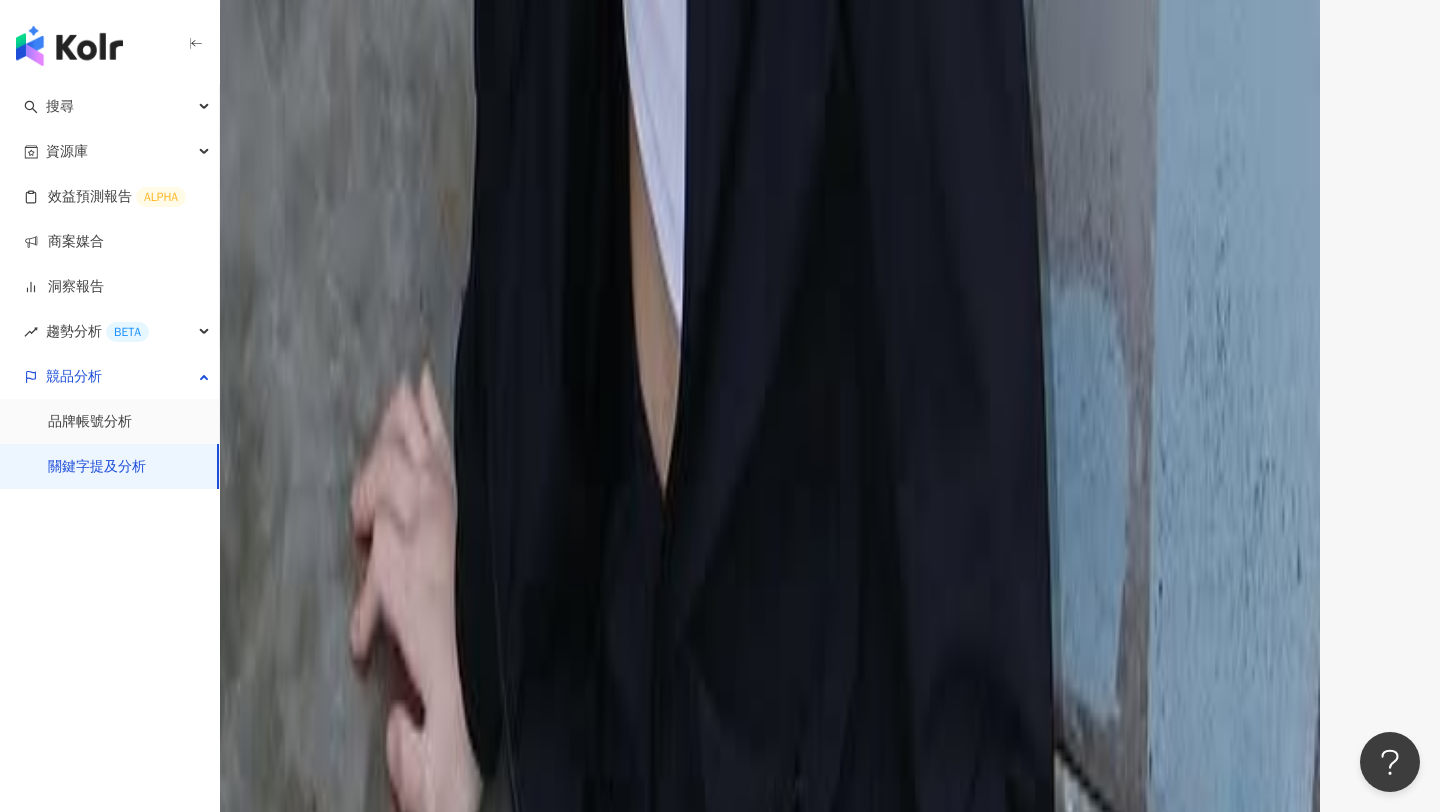 scroll, scrollTop: 4582, scrollLeft: 0, axis: vertical 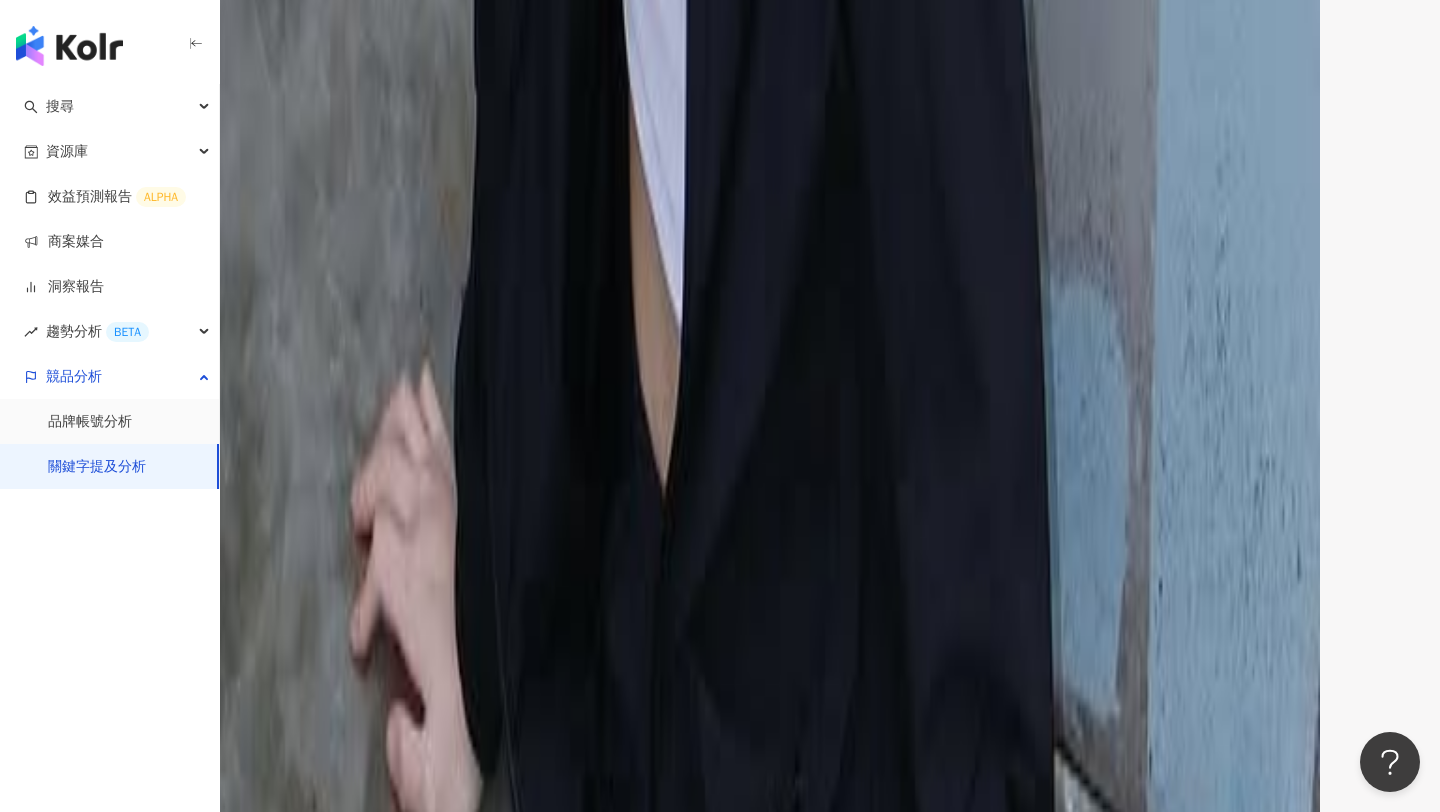 click 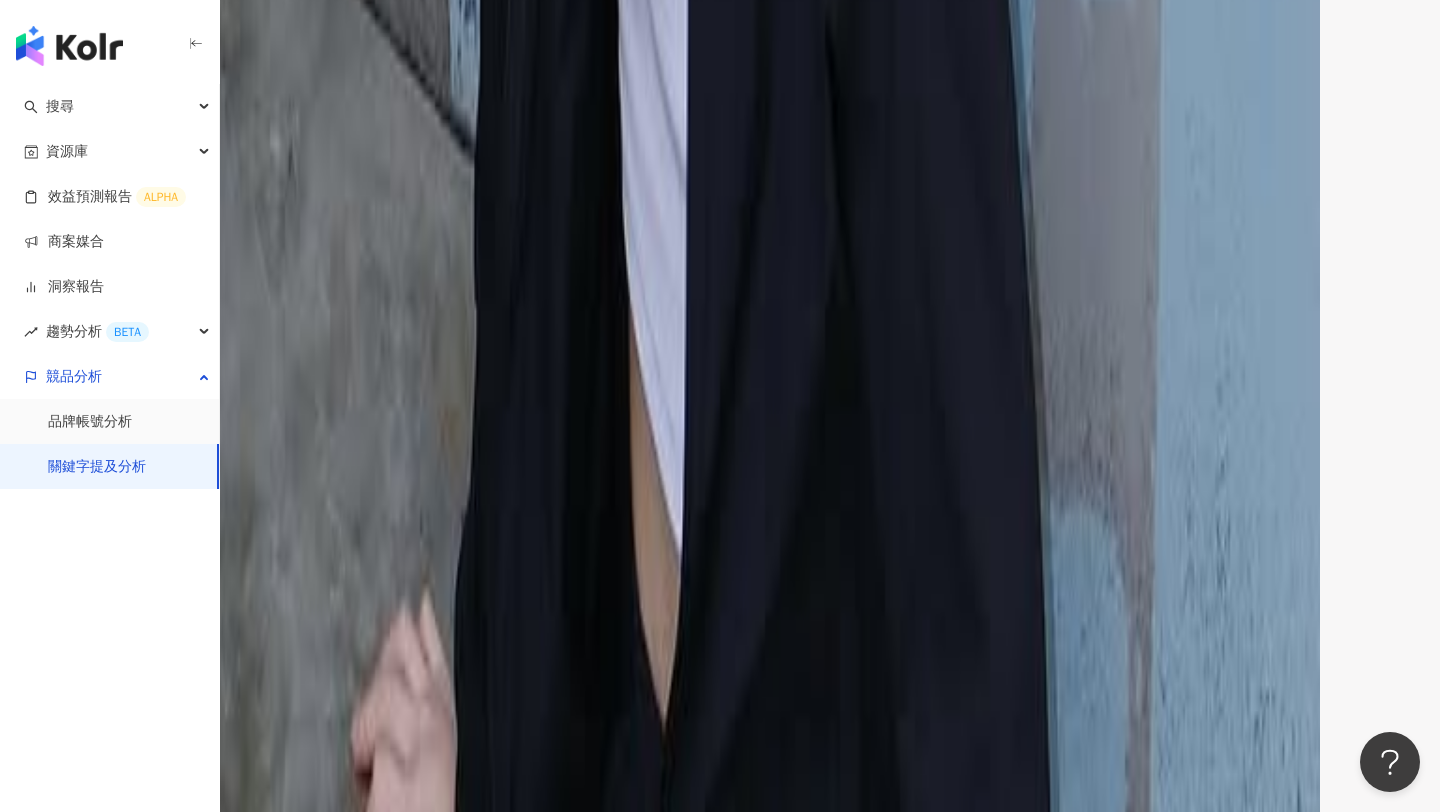 click 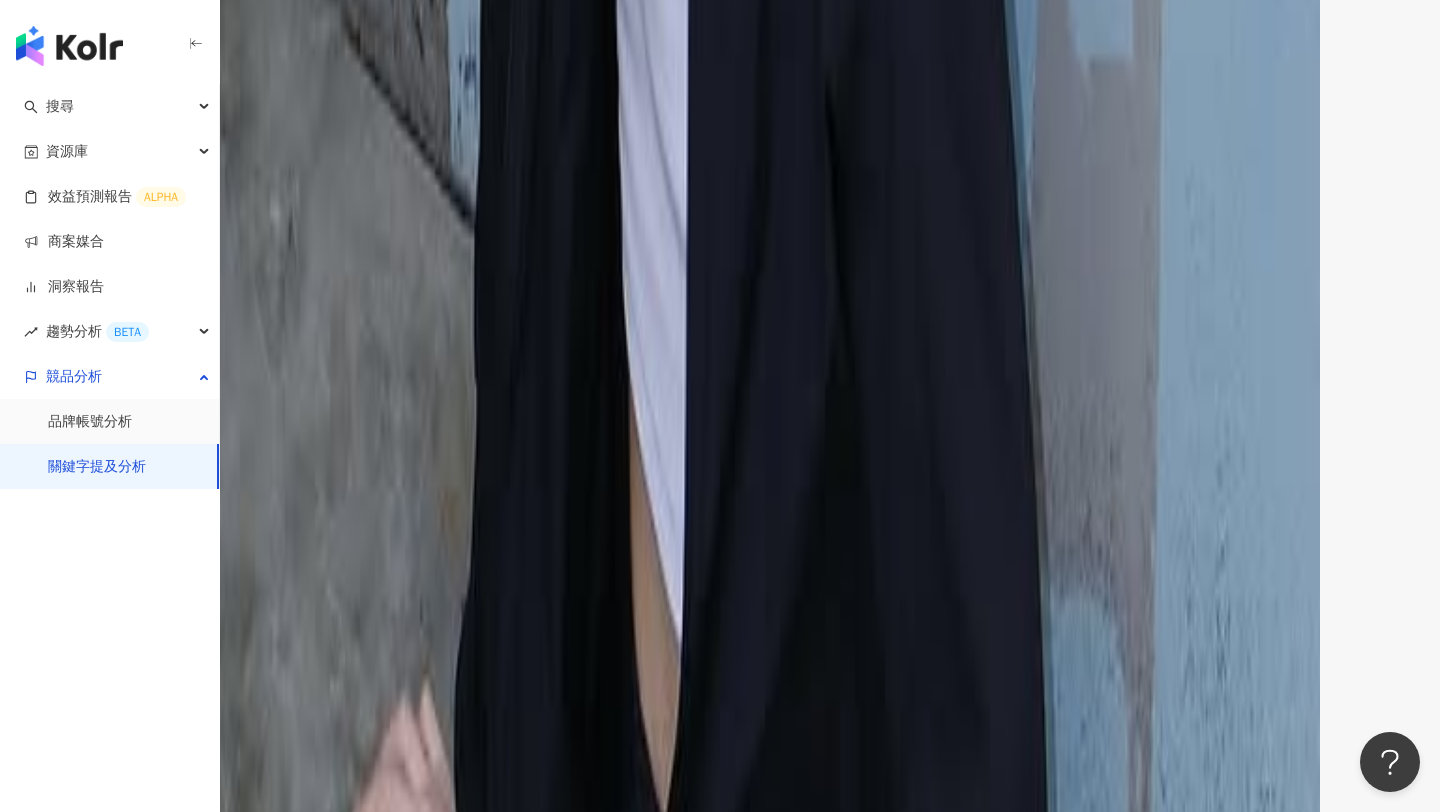 scroll, scrollTop: 4505, scrollLeft: 0, axis: vertical 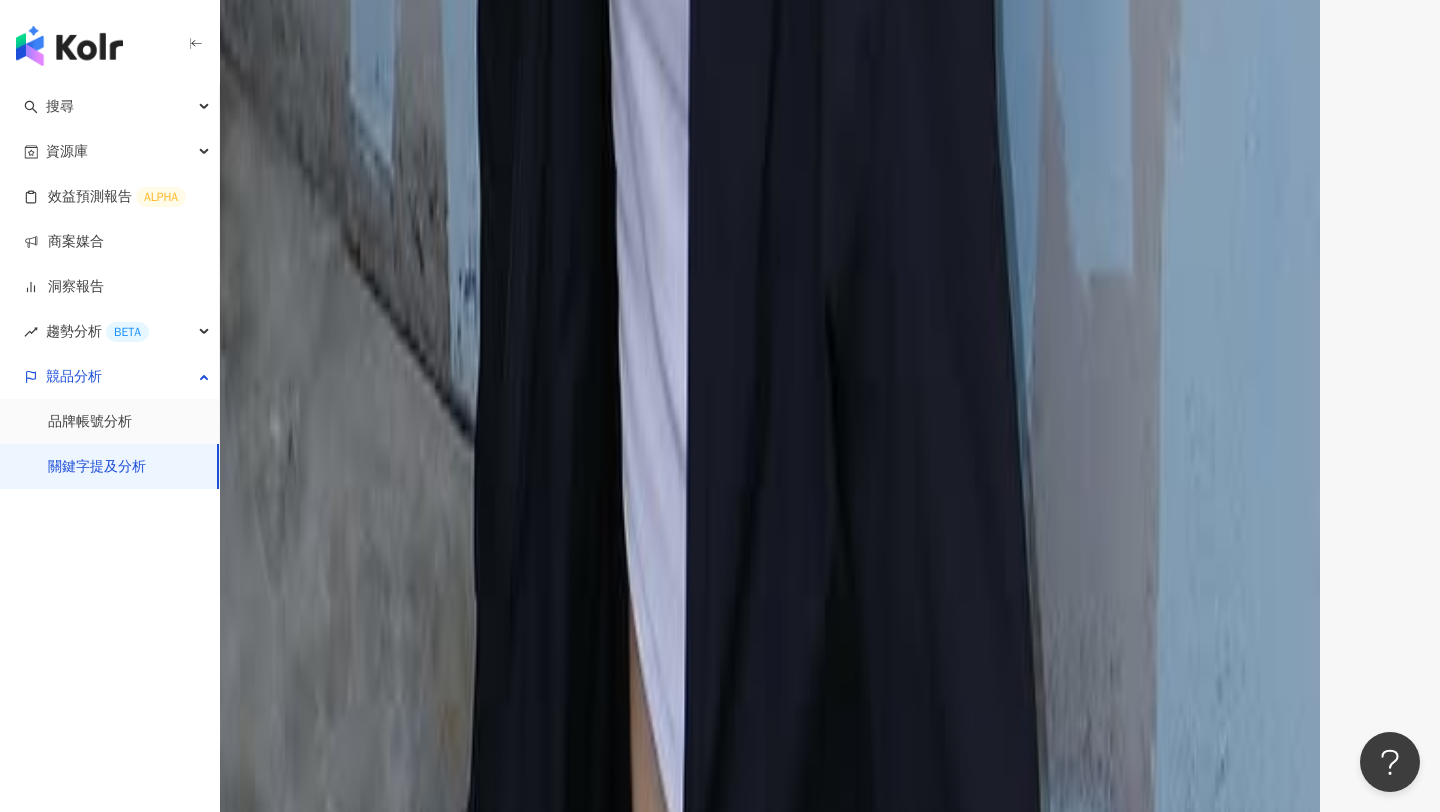 click on "觀看率" at bounding box center [828, 2696] 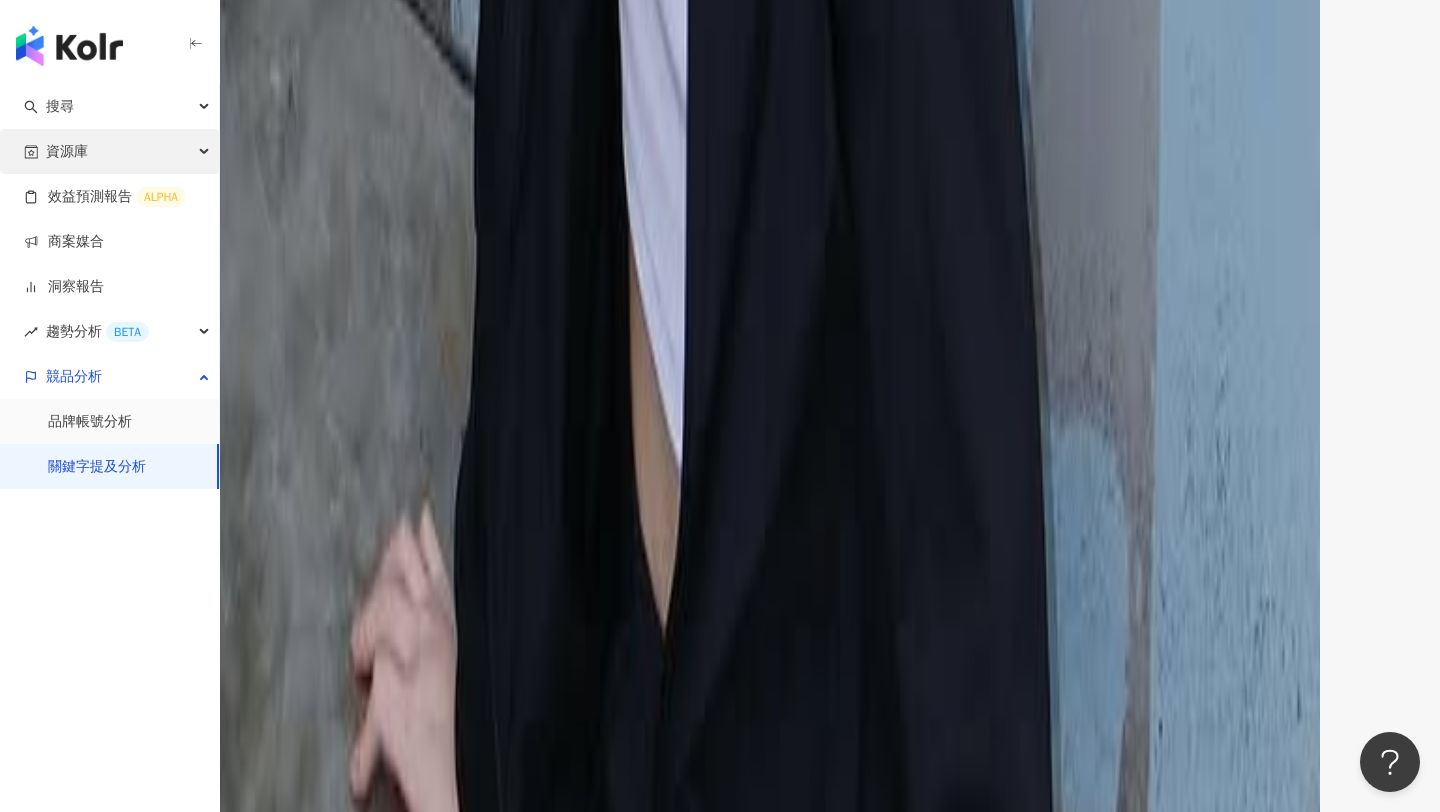 scroll, scrollTop: 4436, scrollLeft: 0, axis: vertical 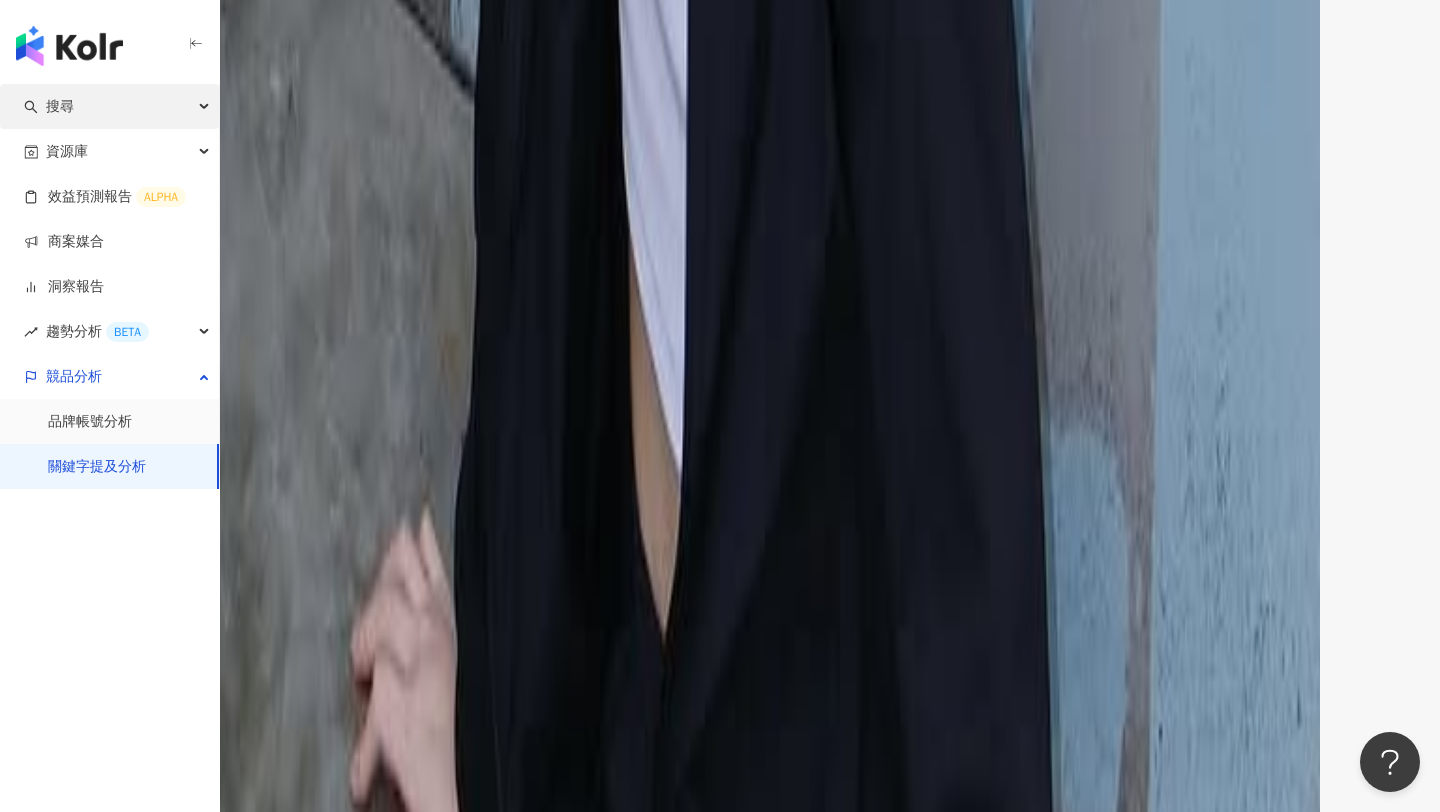 click on "搜尋" at bounding box center (109, 106) 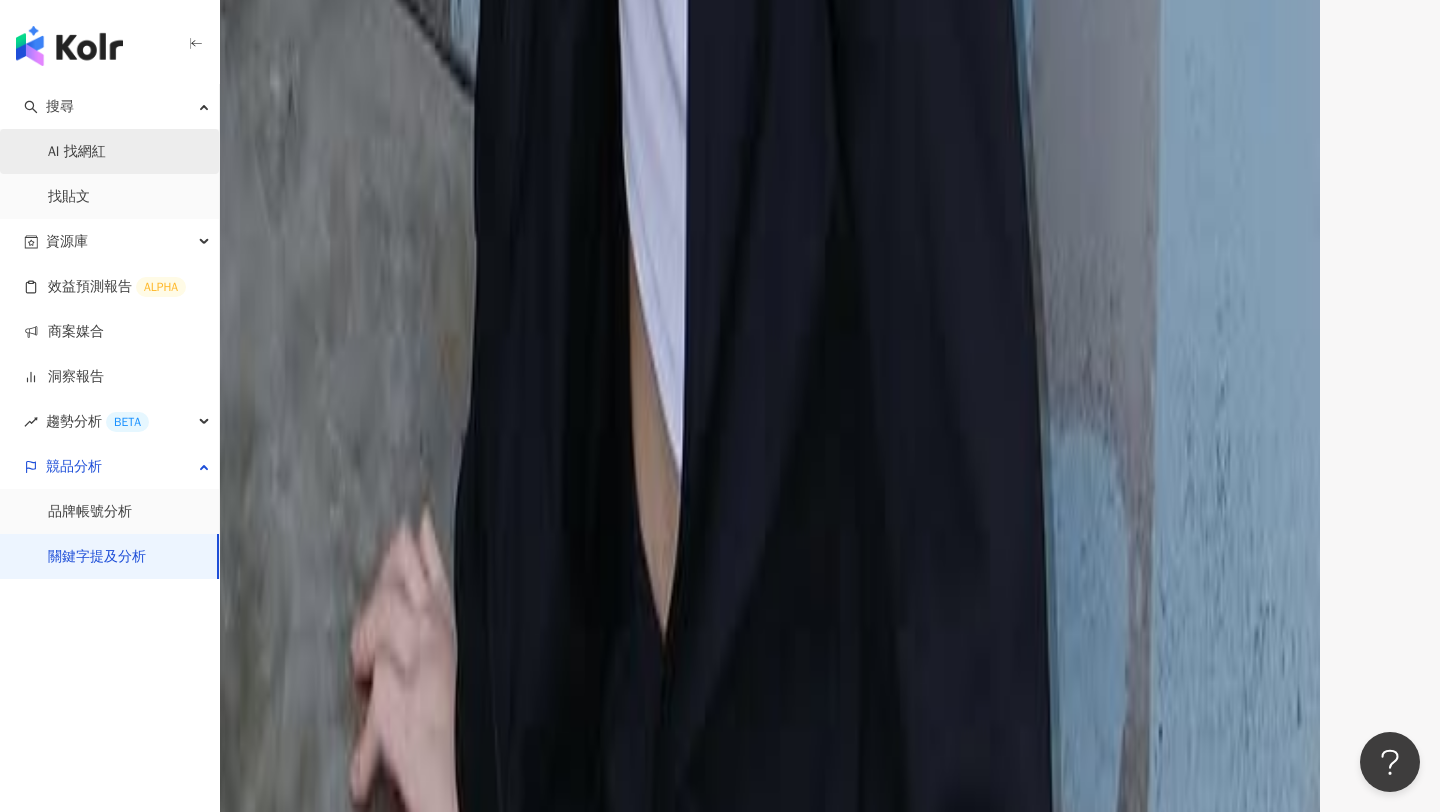 click on "AI 找網紅" at bounding box center [77, 152] 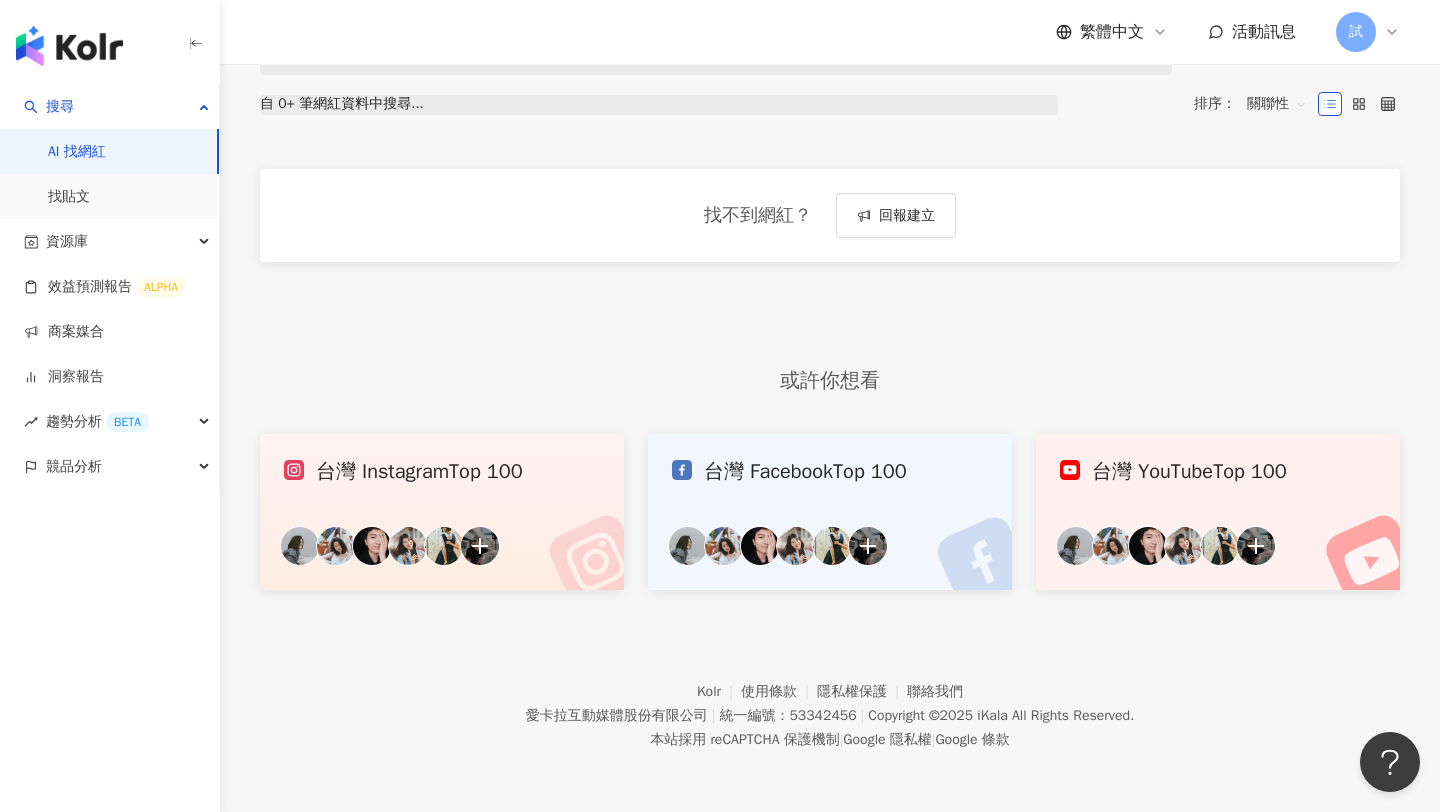 scroll, scrollTop: 0, scrollLeft: 0, axis: both 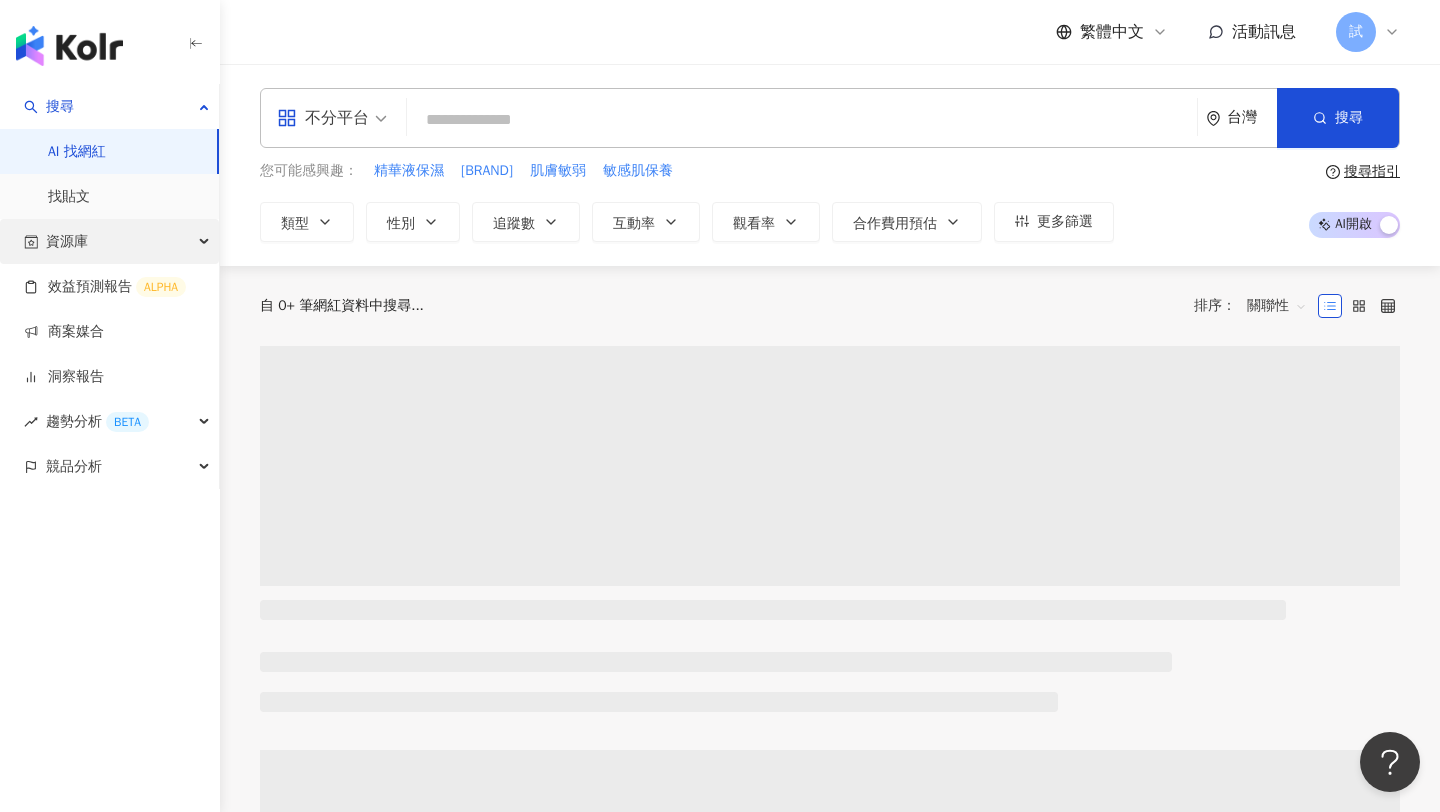 click on "資源庫" at bounding box center (109, 241) 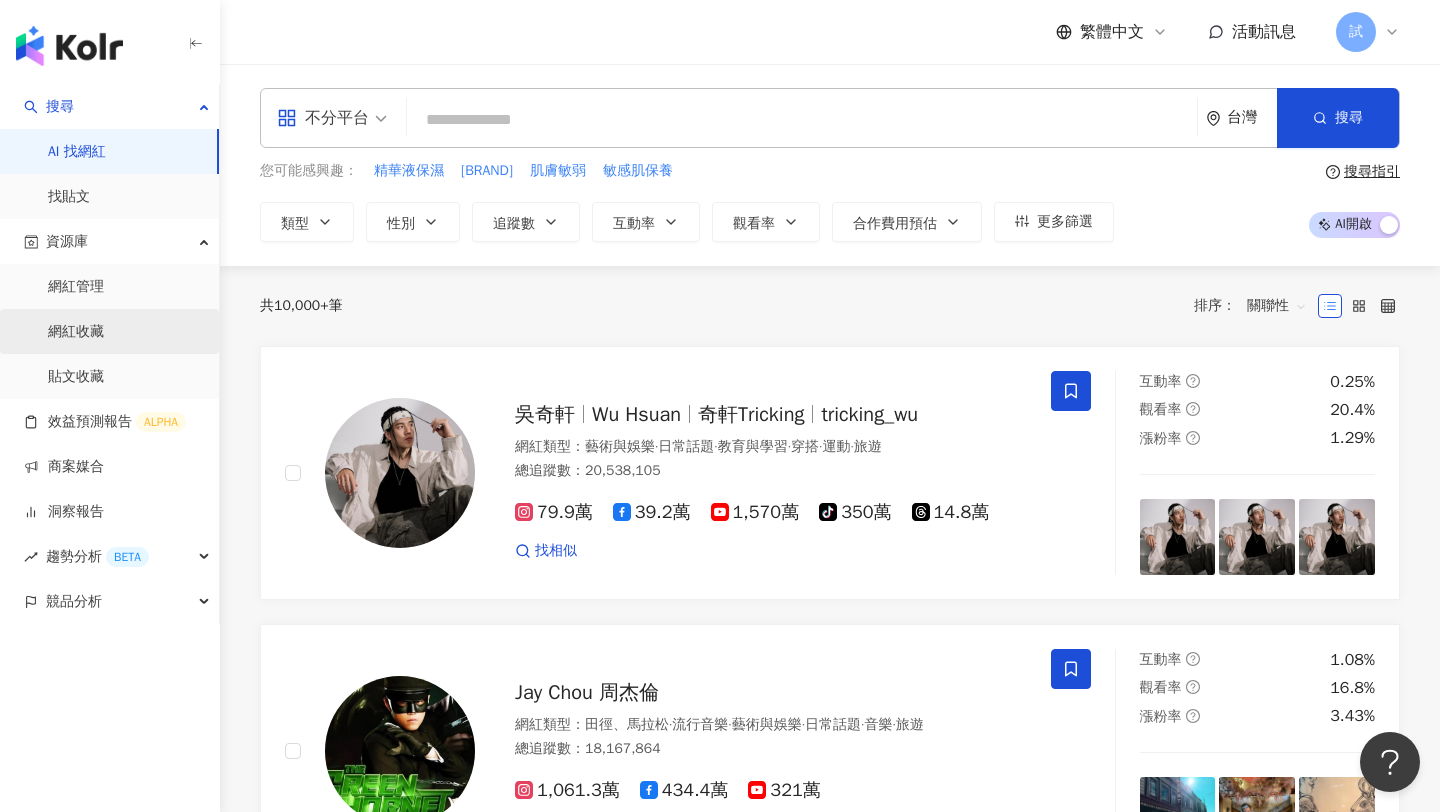 click on "網紅收藏" at bounding box center [76, 332] 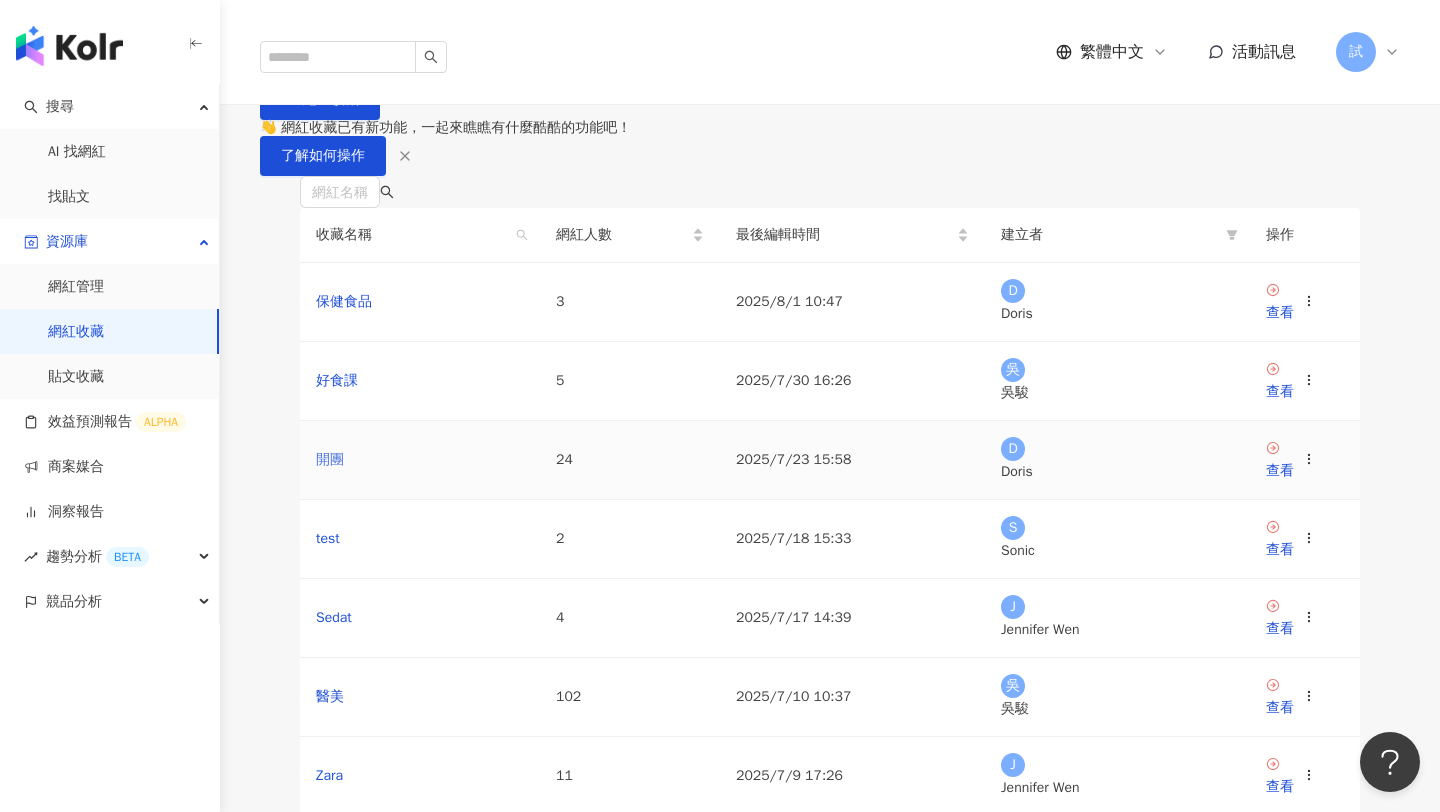 click on "開團" at bounding box center [330, 459] 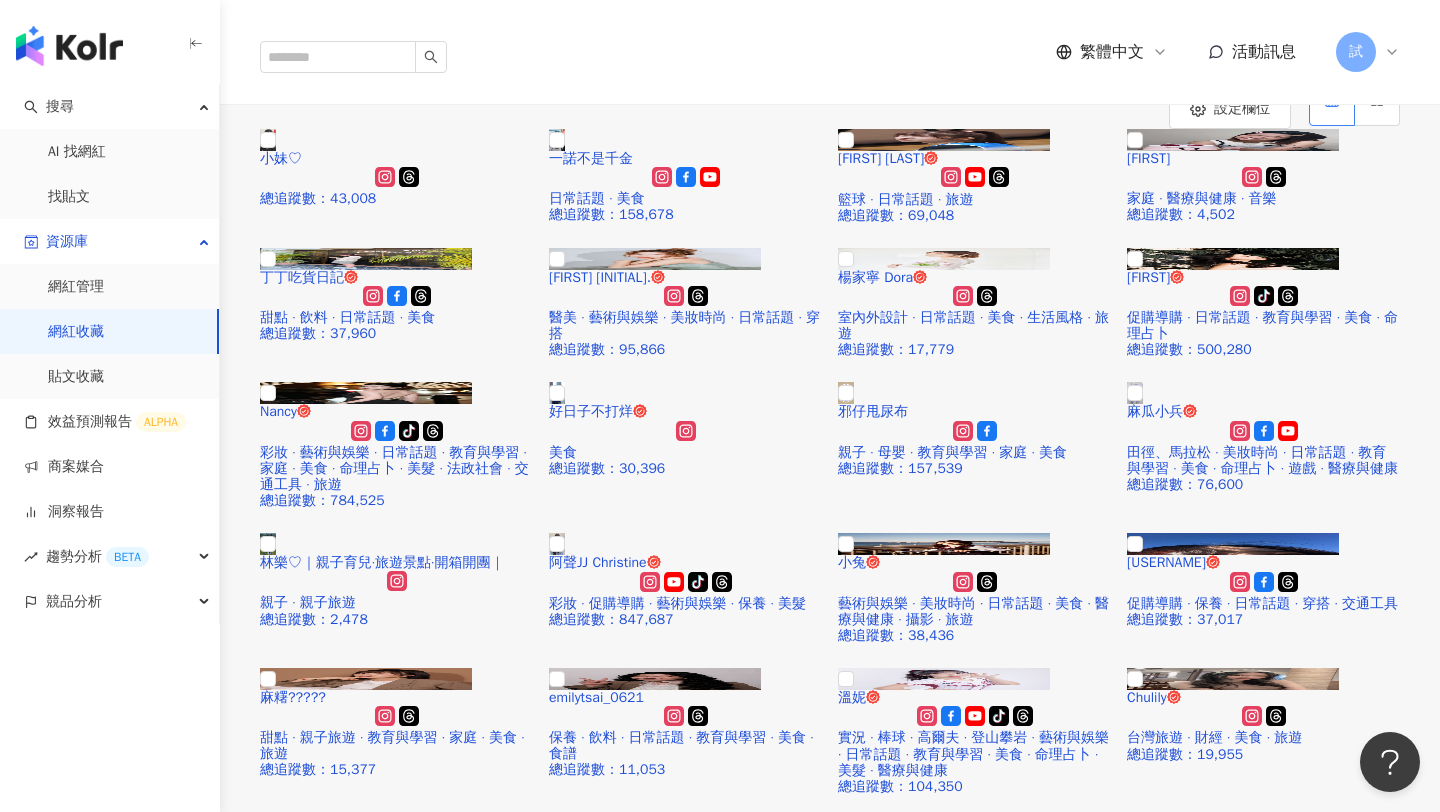 scroll, scrollTop: 126, scrollLeft: 0, axis: vertical 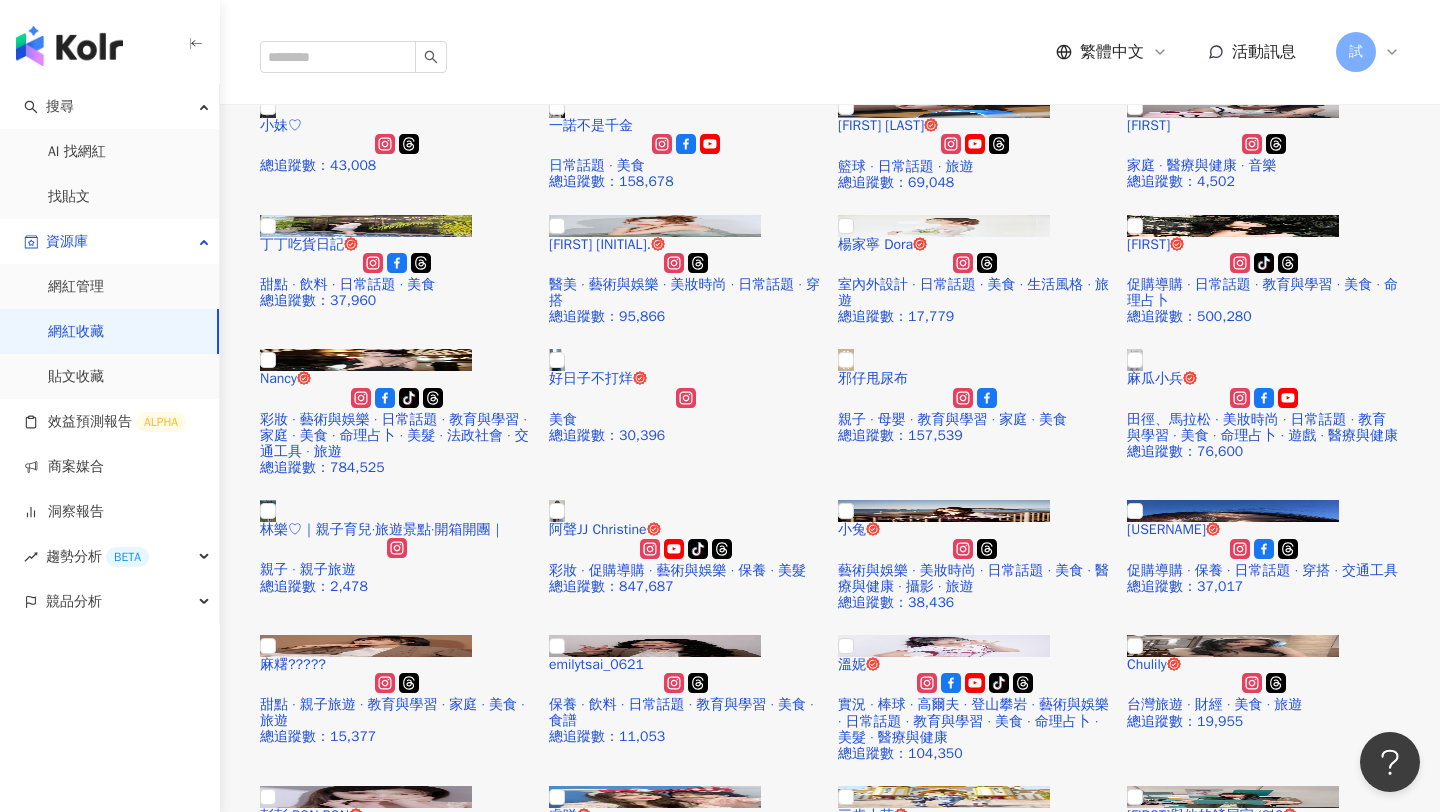click on "新增聯絡方式" at bounding box center [1156, 1048] 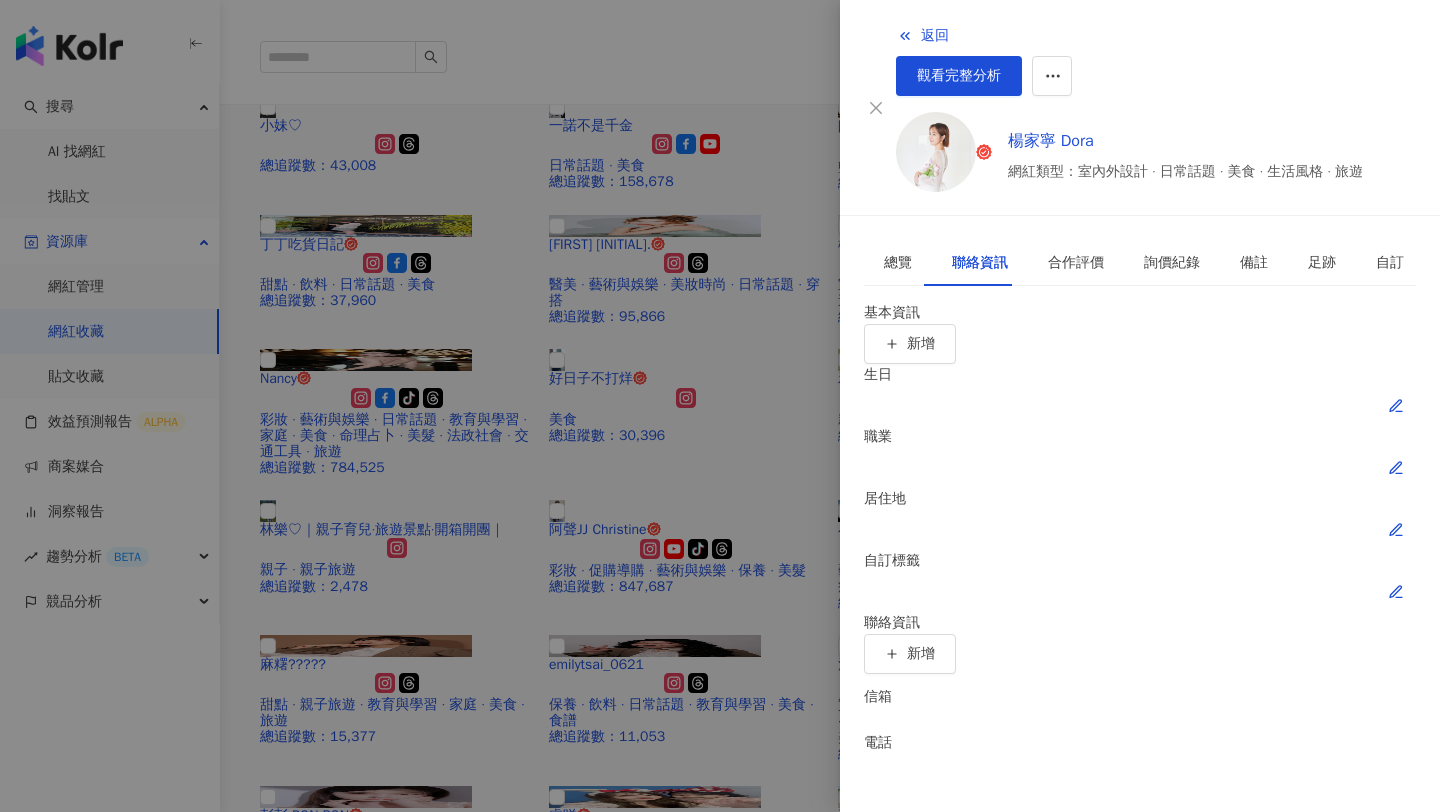 click at bounding box center [720, 406] 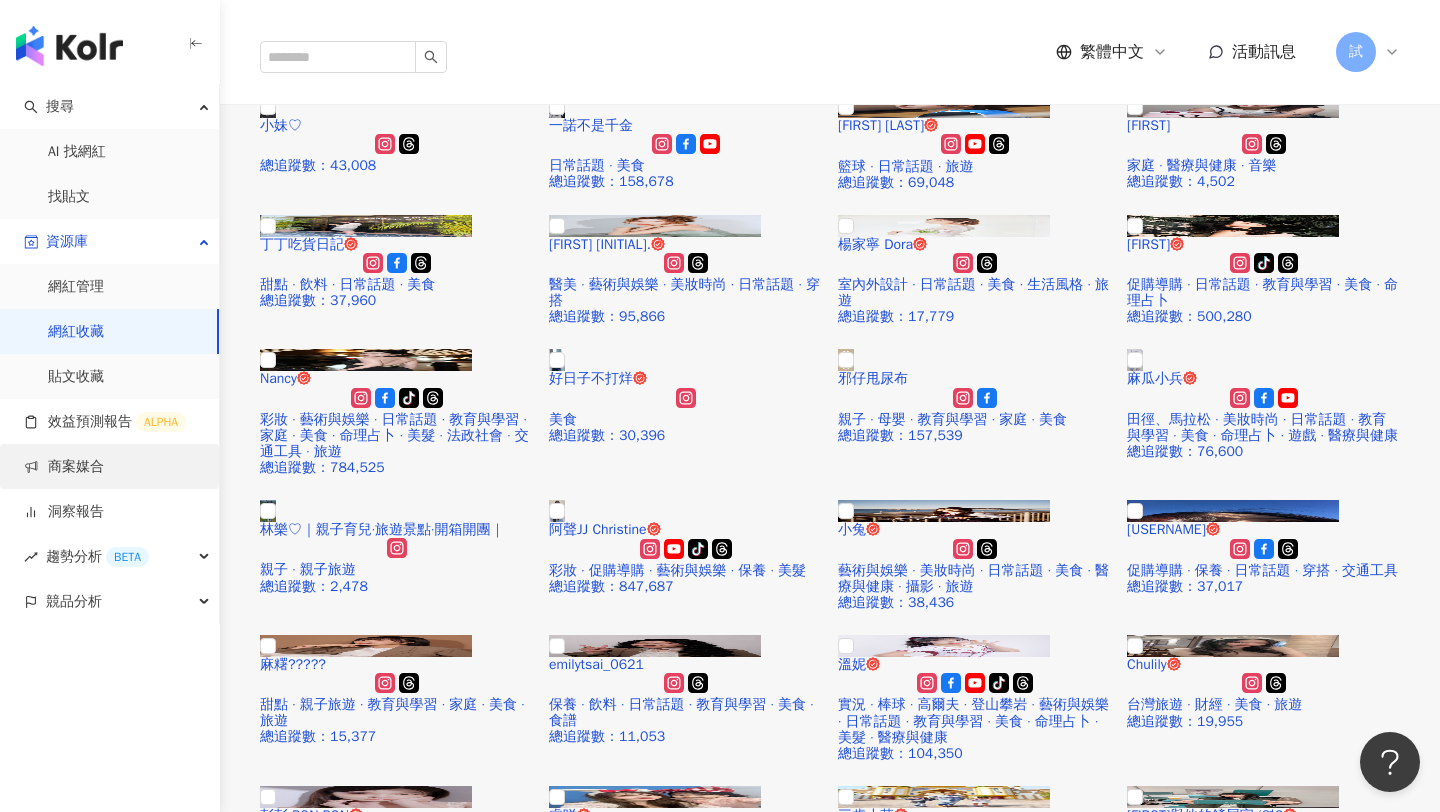 click on "商案媒合" at bounding box center [64, 467] 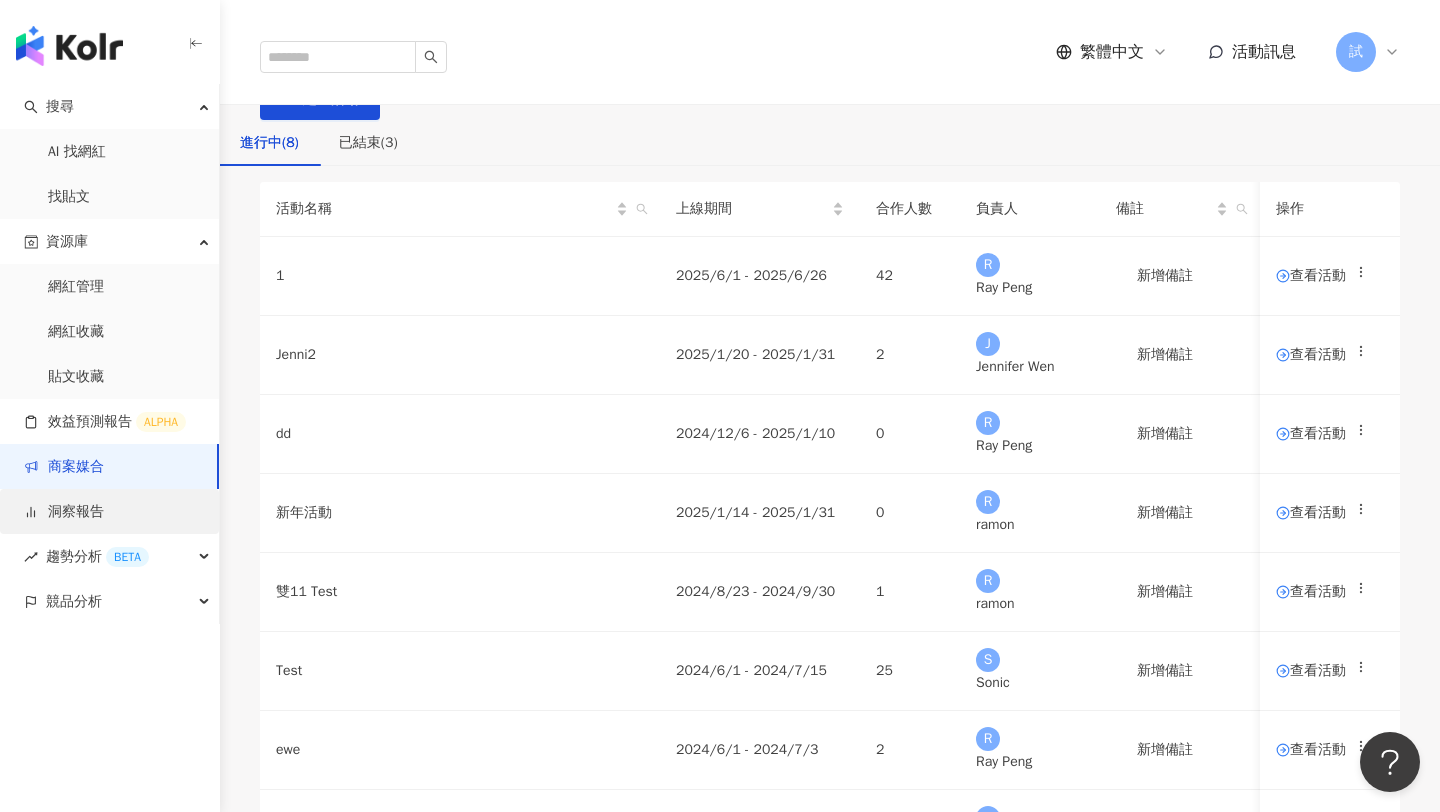 click on "洞察報告" at bounding box center (64, 512) 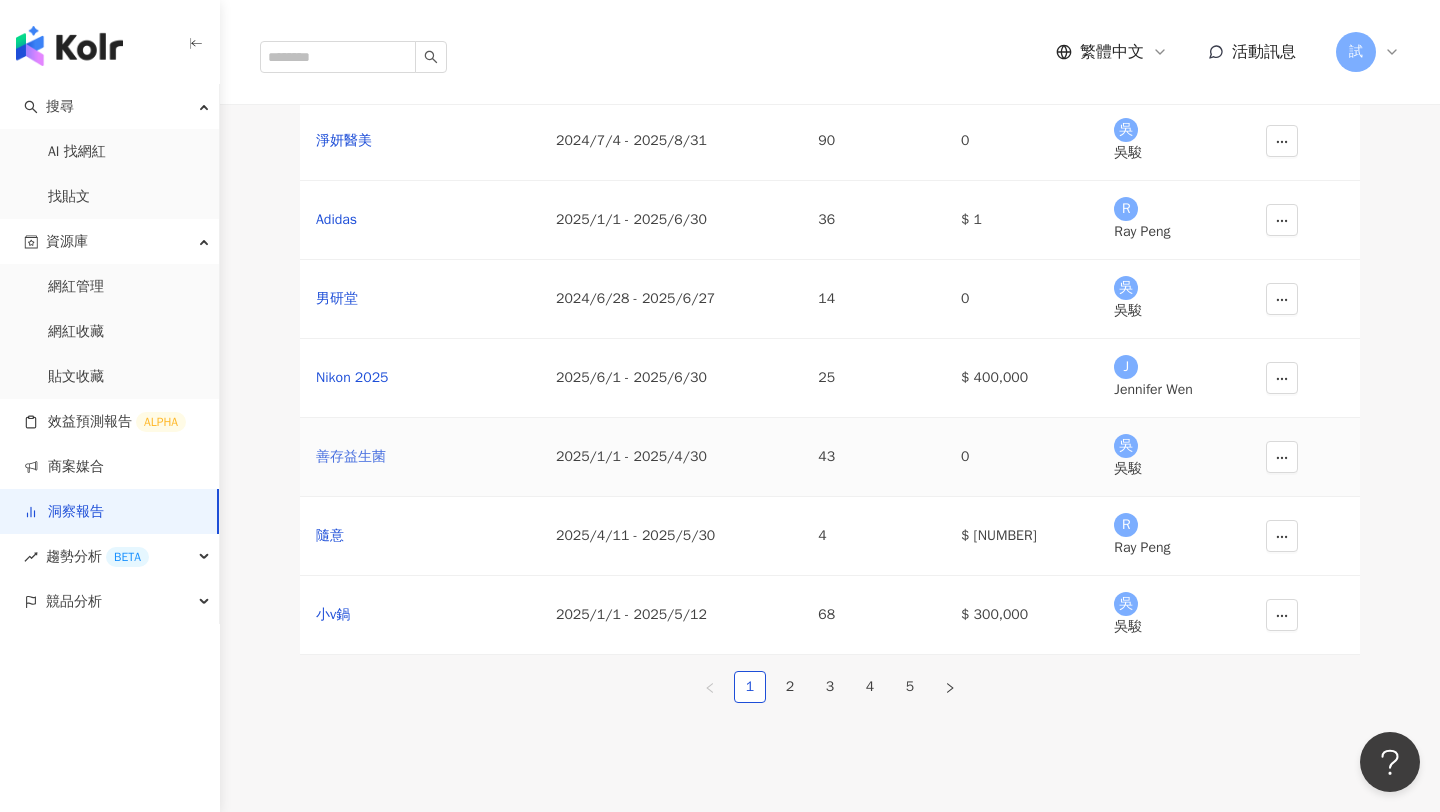 scroll, scrollTop: 403, scrollLeft: 0, axis: vertical 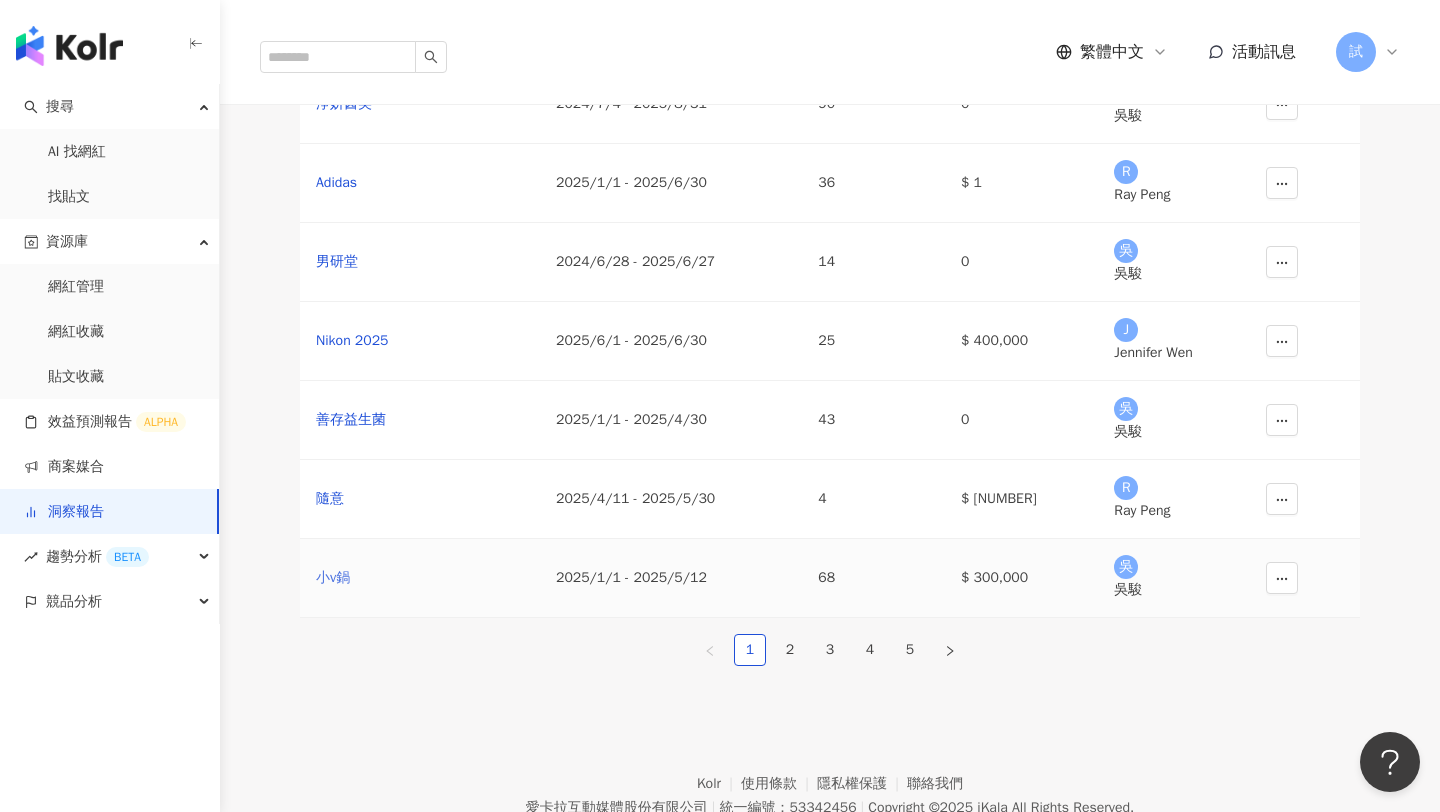 click on "小v鍋" at bounding box center [420, 578] 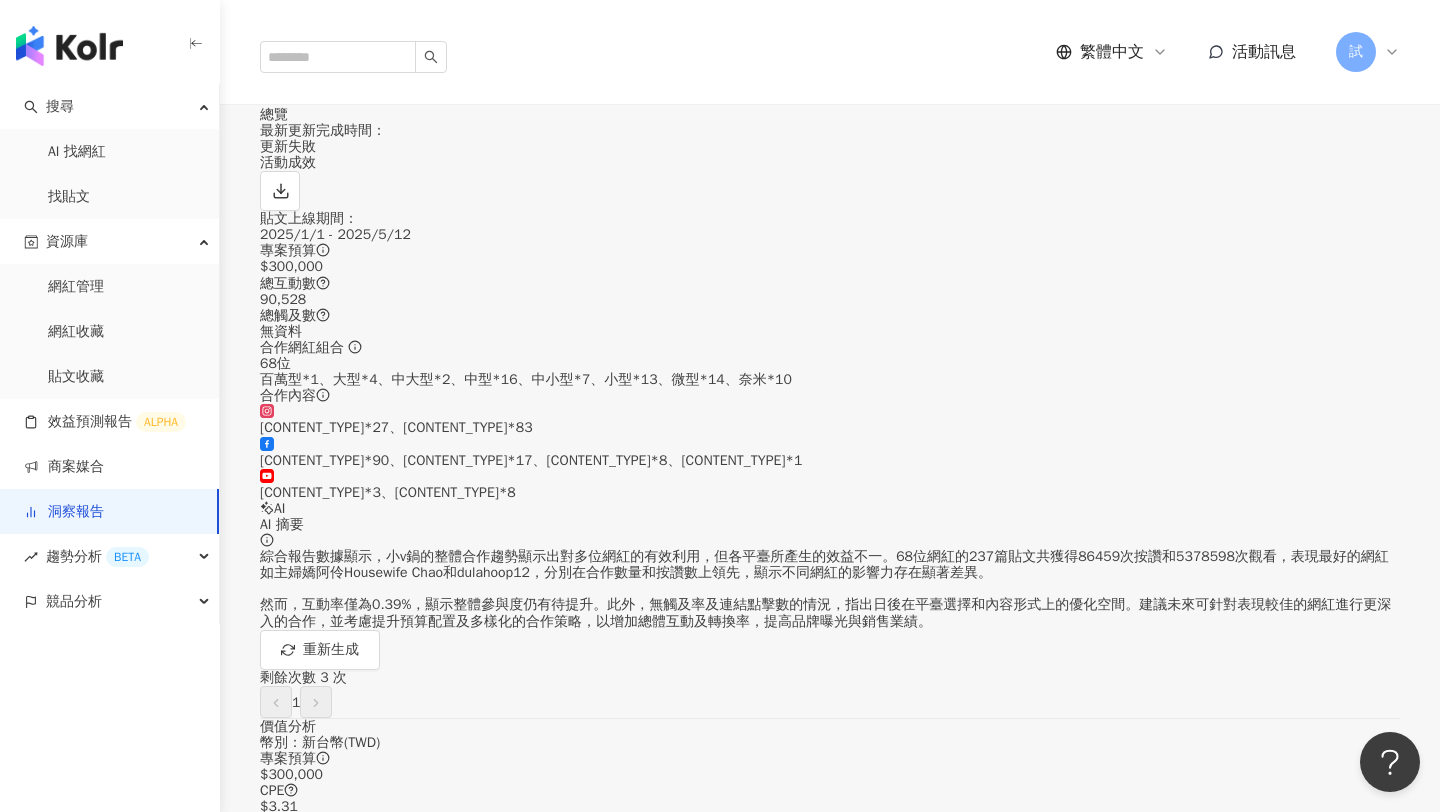 scroll, scrollTop: 118, scrollLeft: 0, axis: vertical 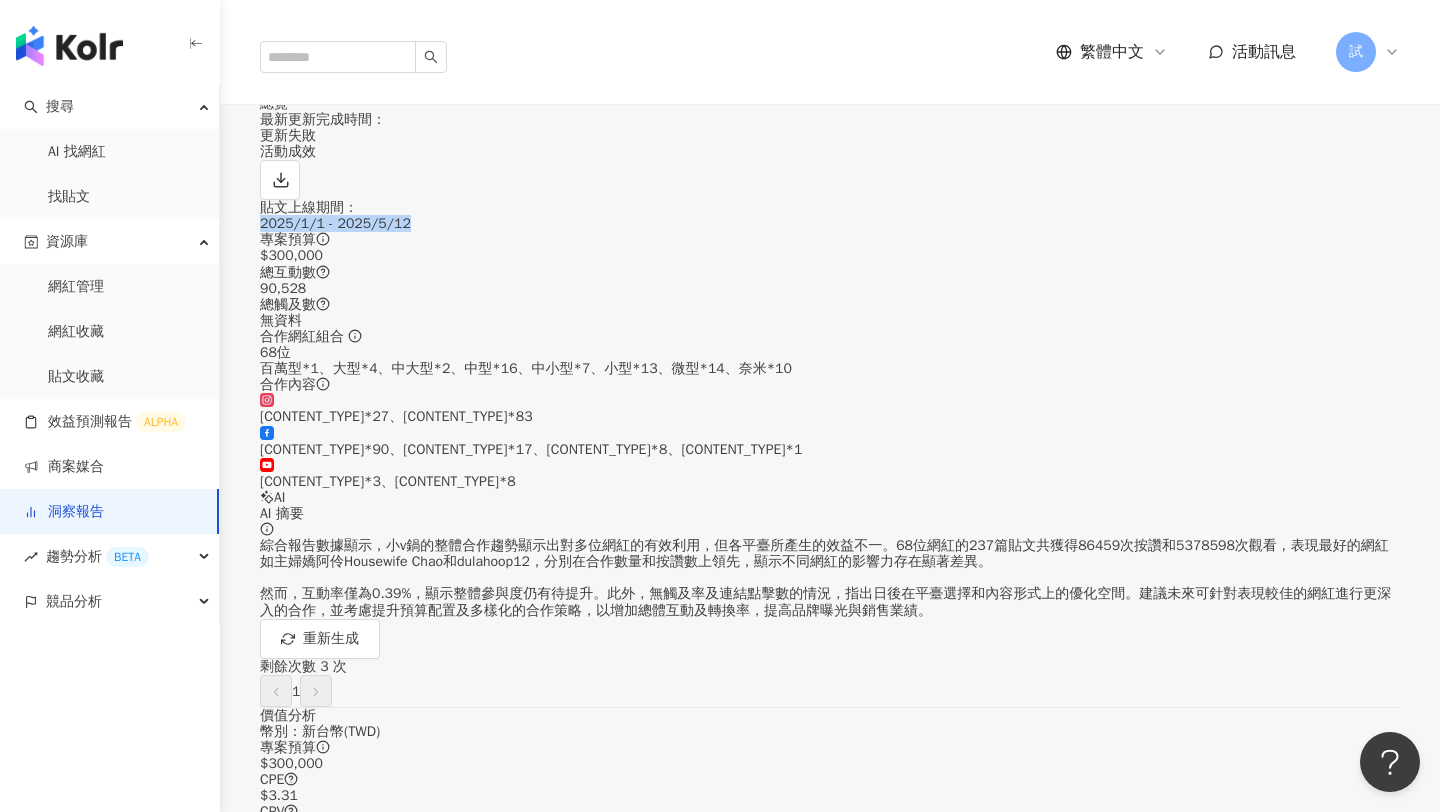 drag, startPoint x: 399, startPoint y: 303, endPoint x: 580, endPoint y: 307, distance: 181.04419 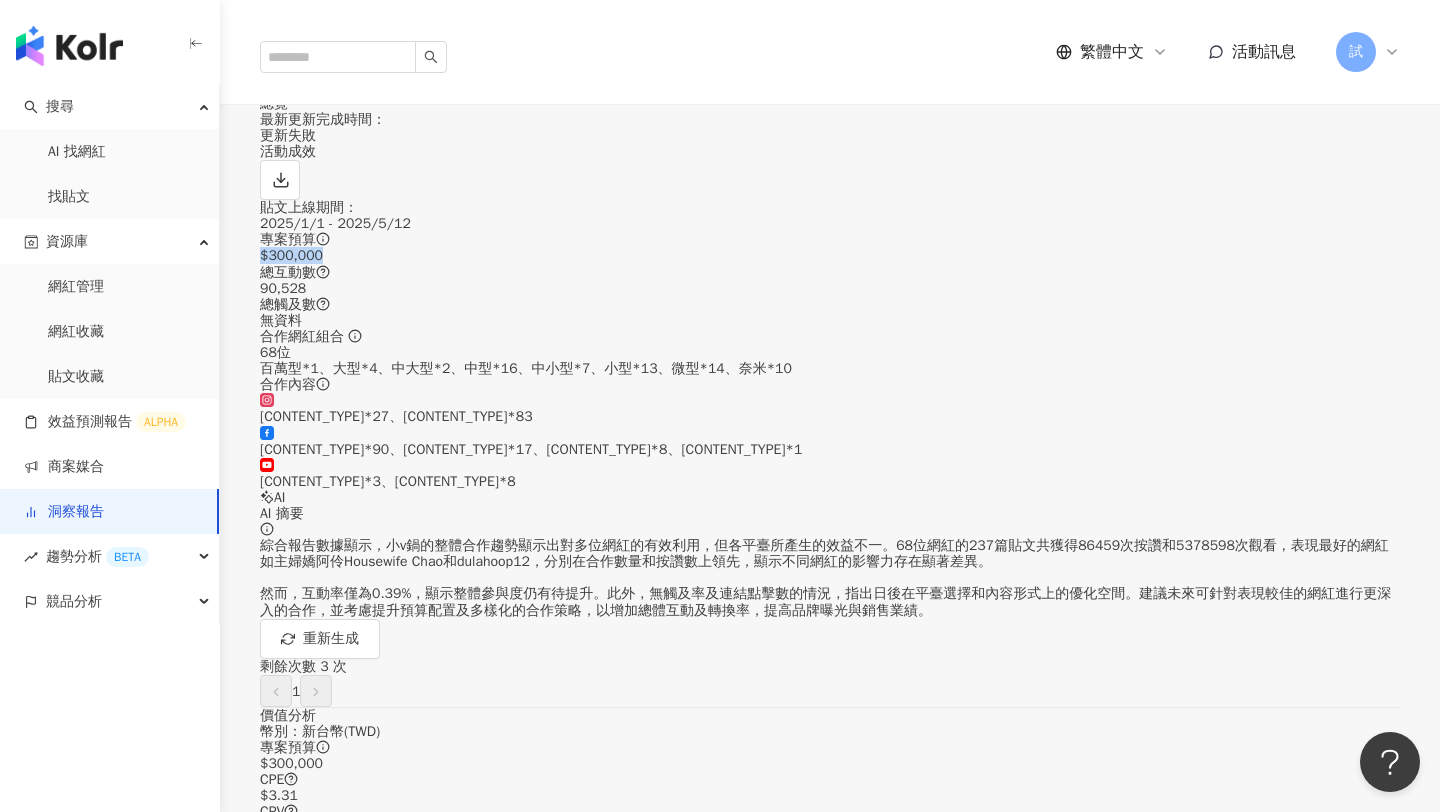 drag, startPoint x: 318, startPoint y: 397, endPoint x: 462, endPoint y: 399, distance: 144.01389 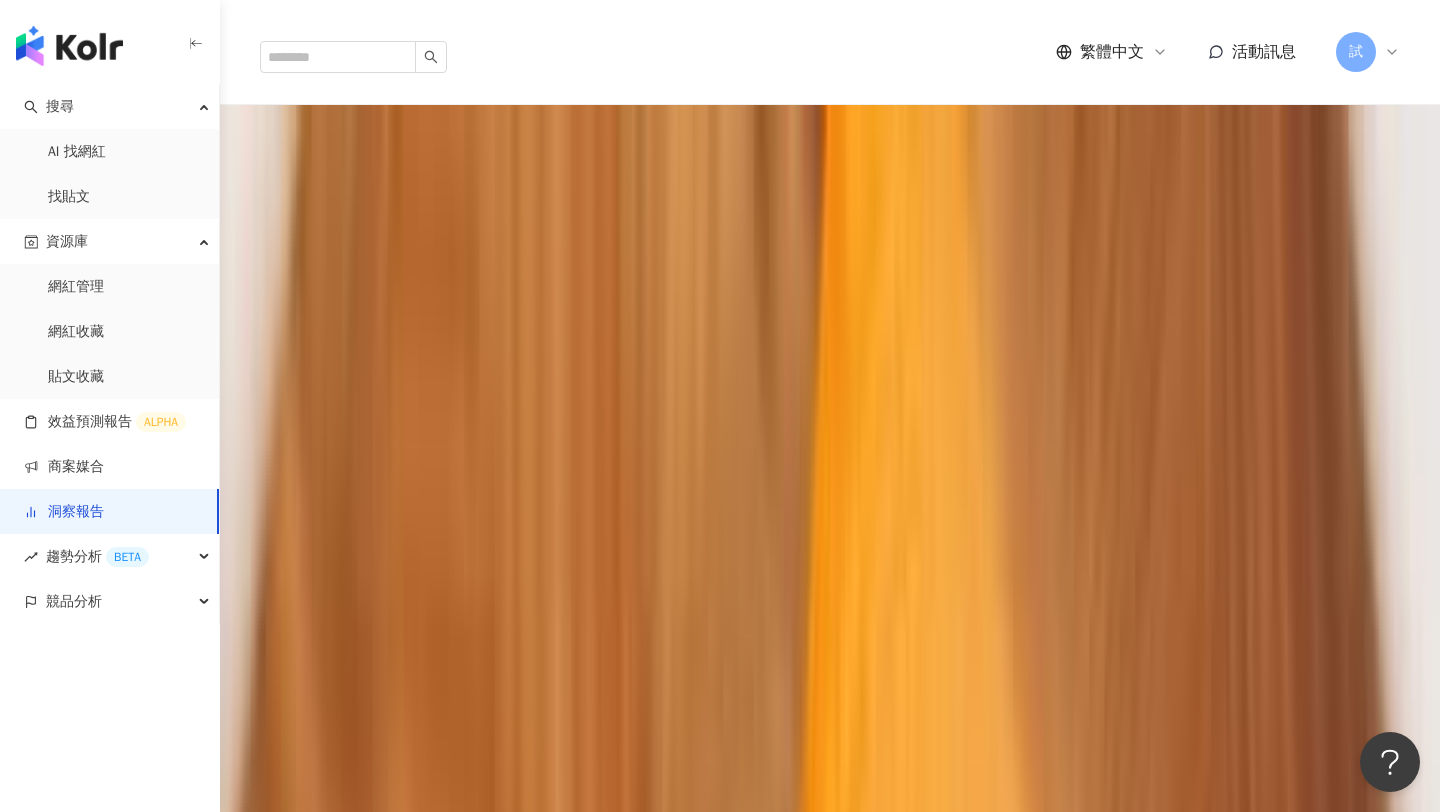 click on "68 位 百萬型*1、大型*4、中大型*2、中型*16、中小型*7、小型*13、微型*14、奈米*10" at bounding box center (830, 361) 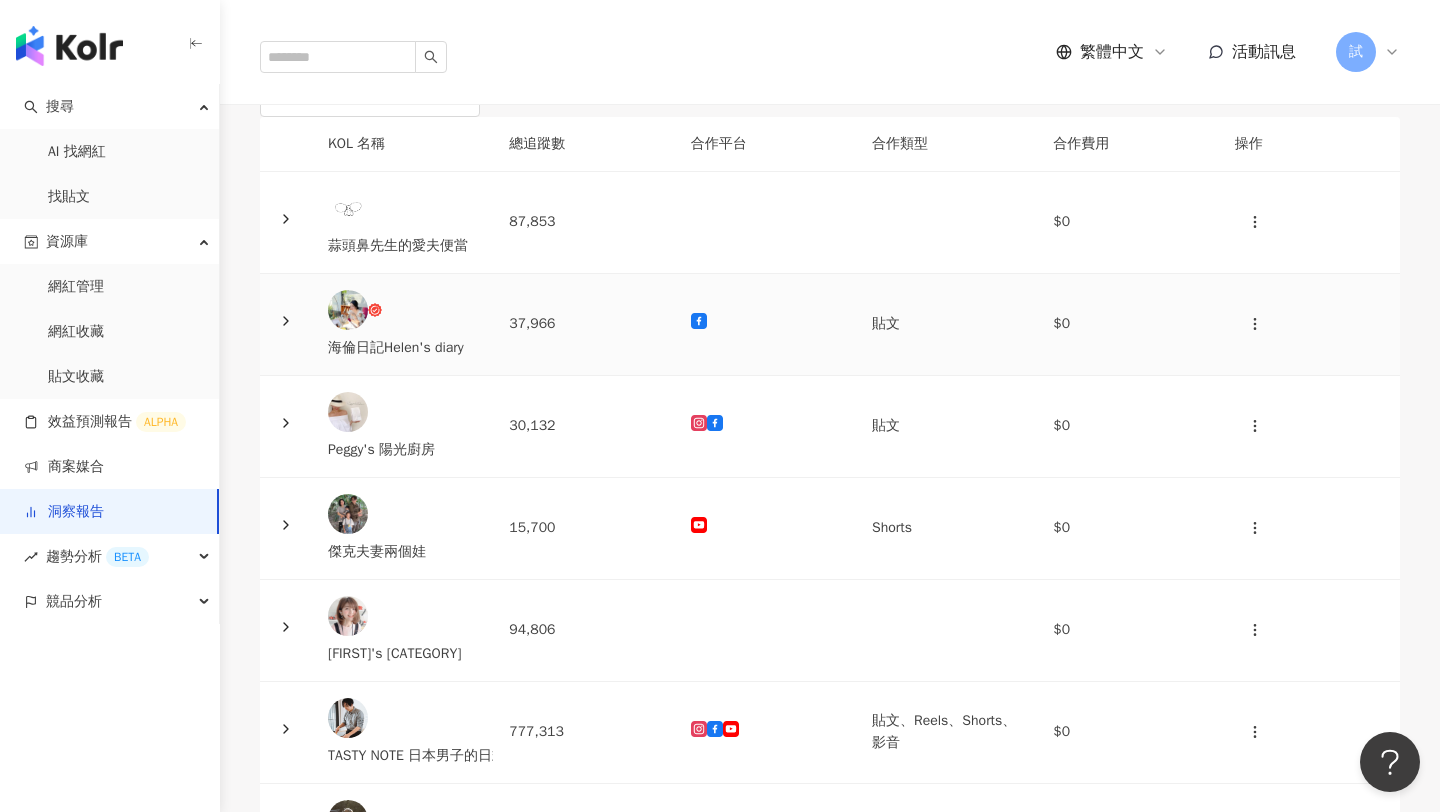 scroll, scrollTop: 186, scrollLeft: 0, axis: vertical 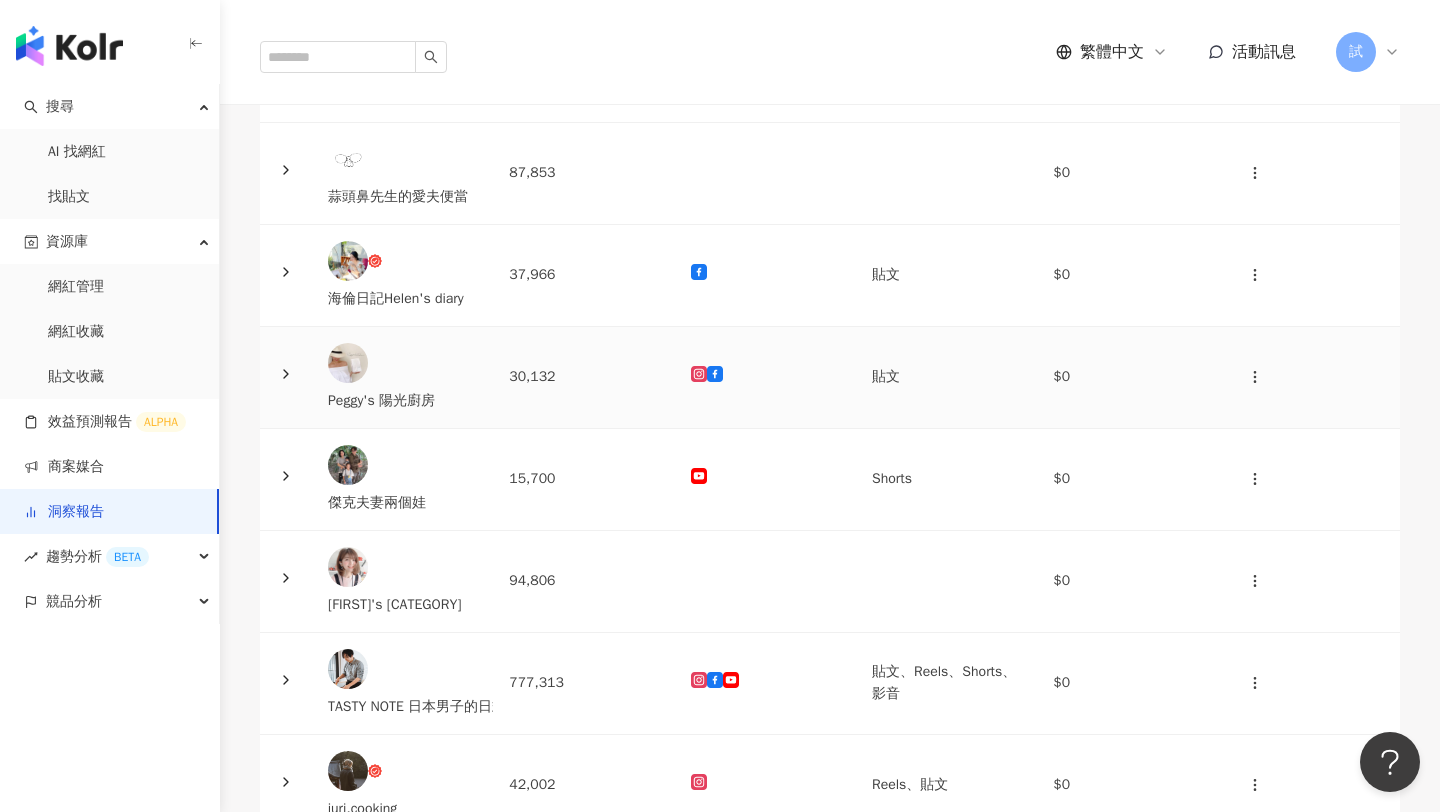 click 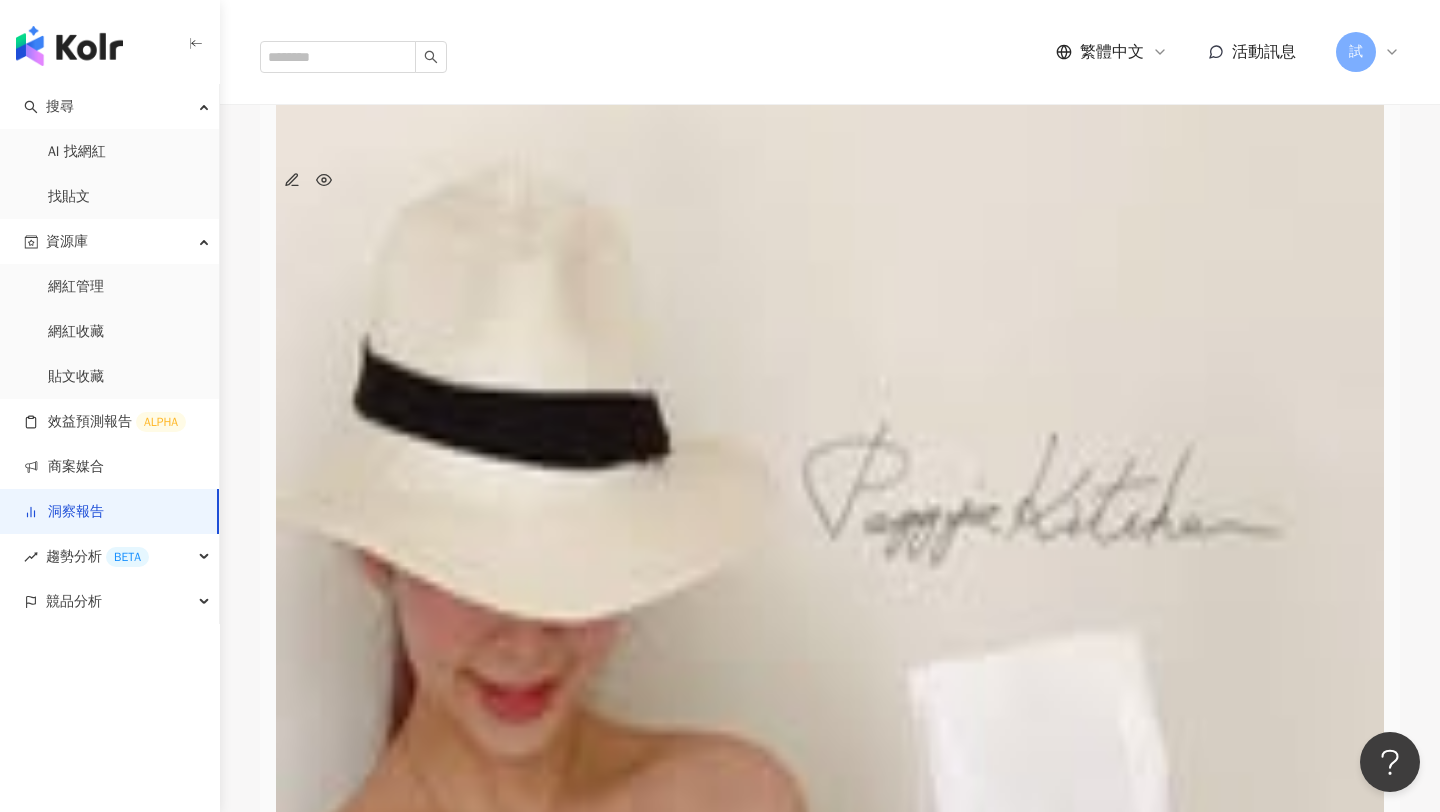 scroll, scrollTop: 606, scrollLeft: 0, axis: vertical 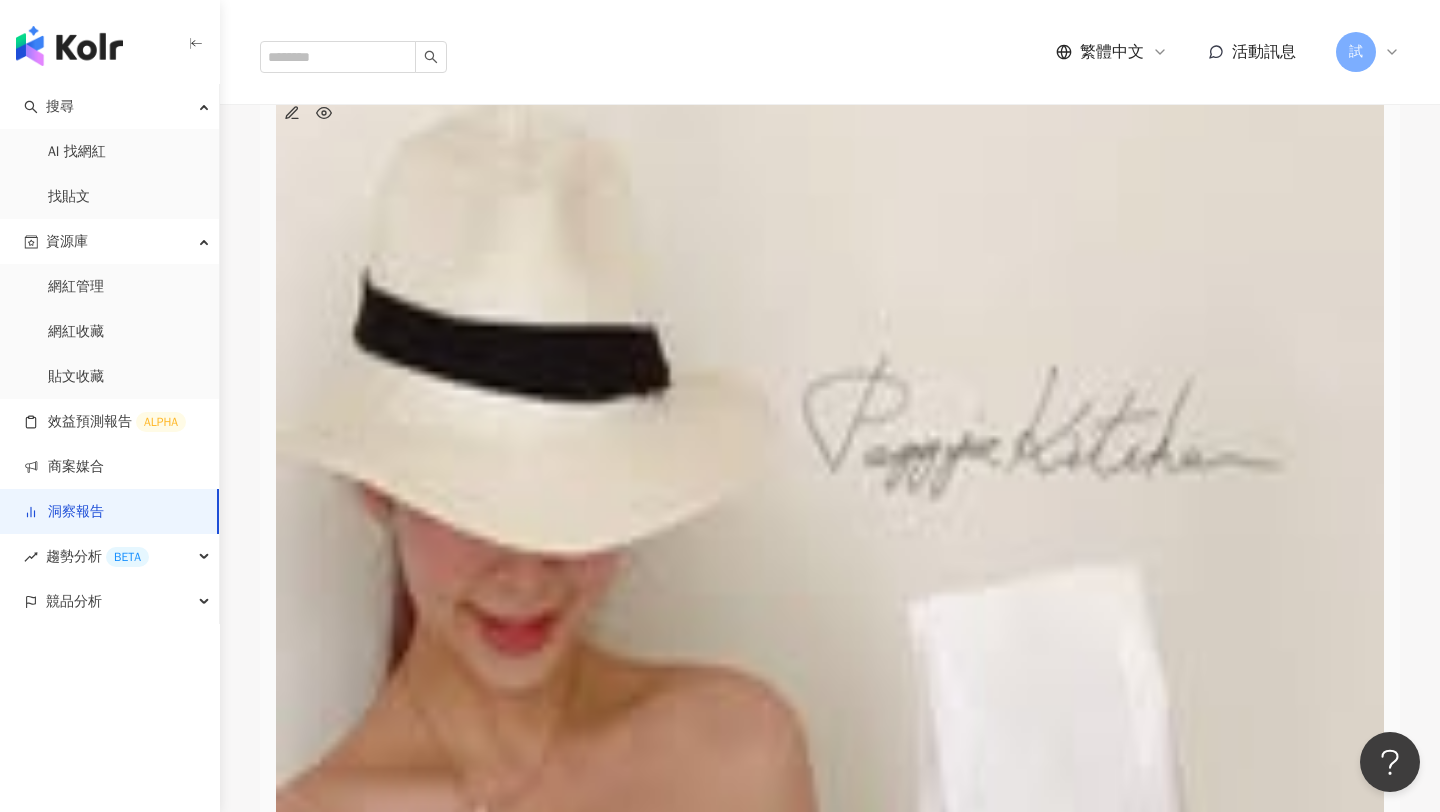 click 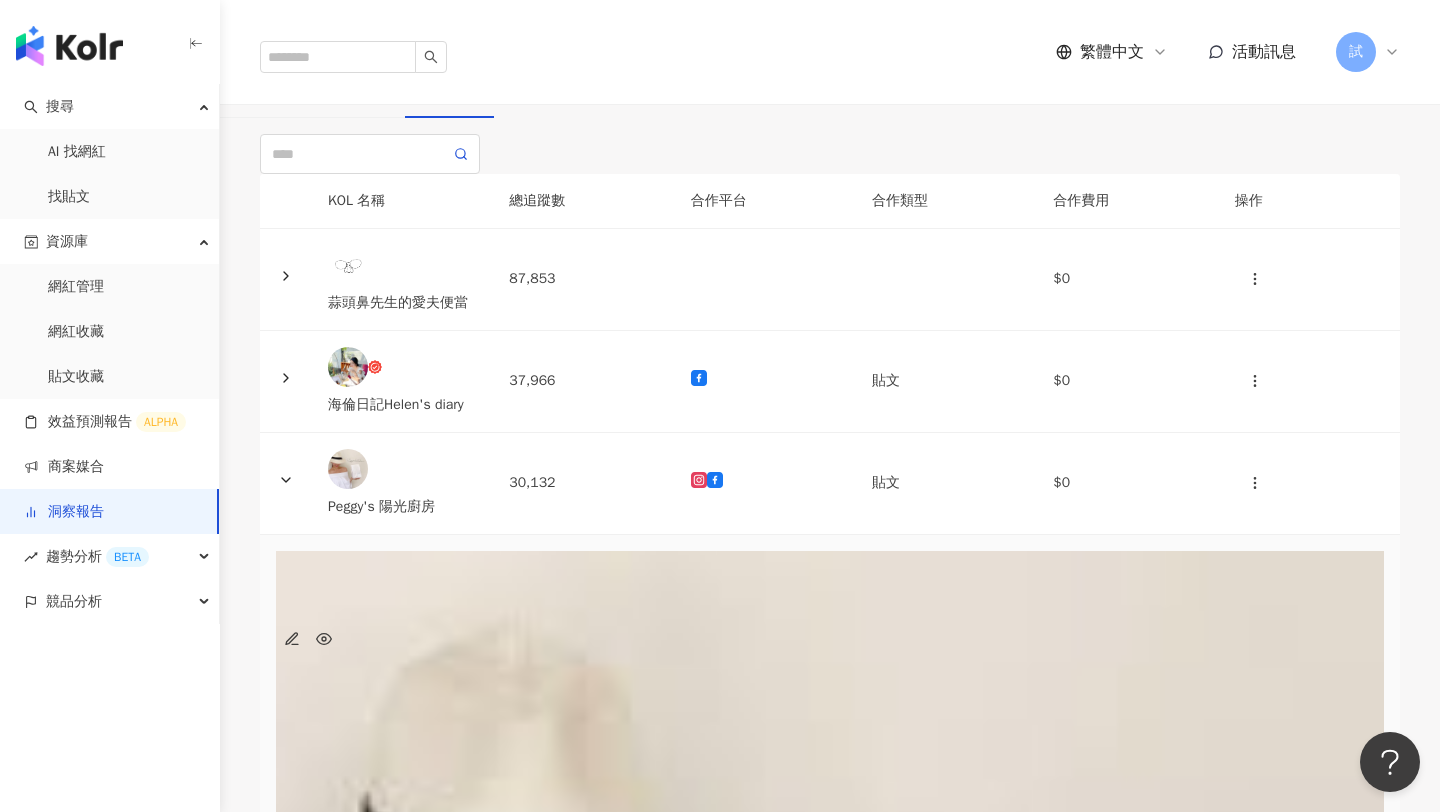 scroll, scrollTop: 0, scrollLeft: 0, axis: both 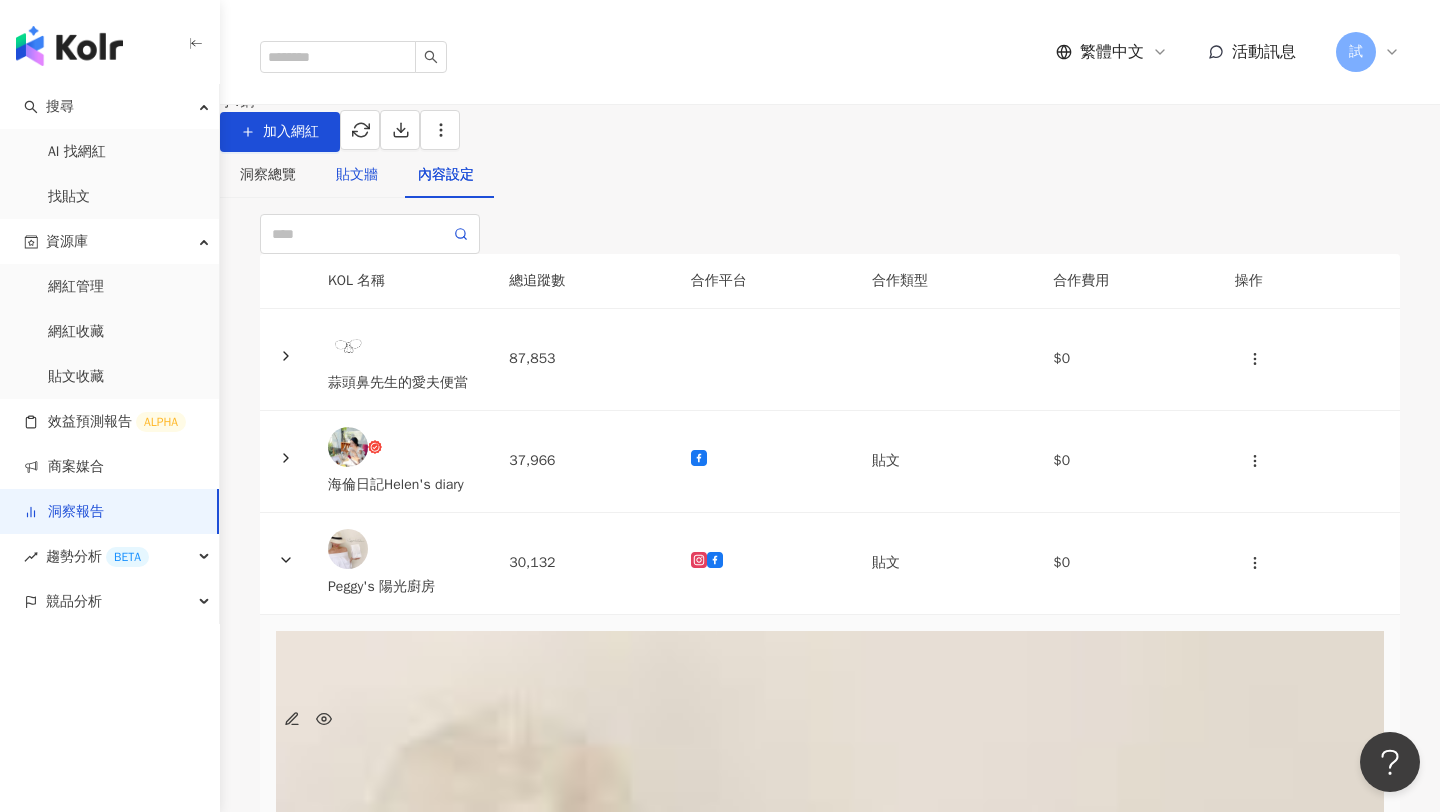 click on "貼文牆" at bounding box center (357, 175) 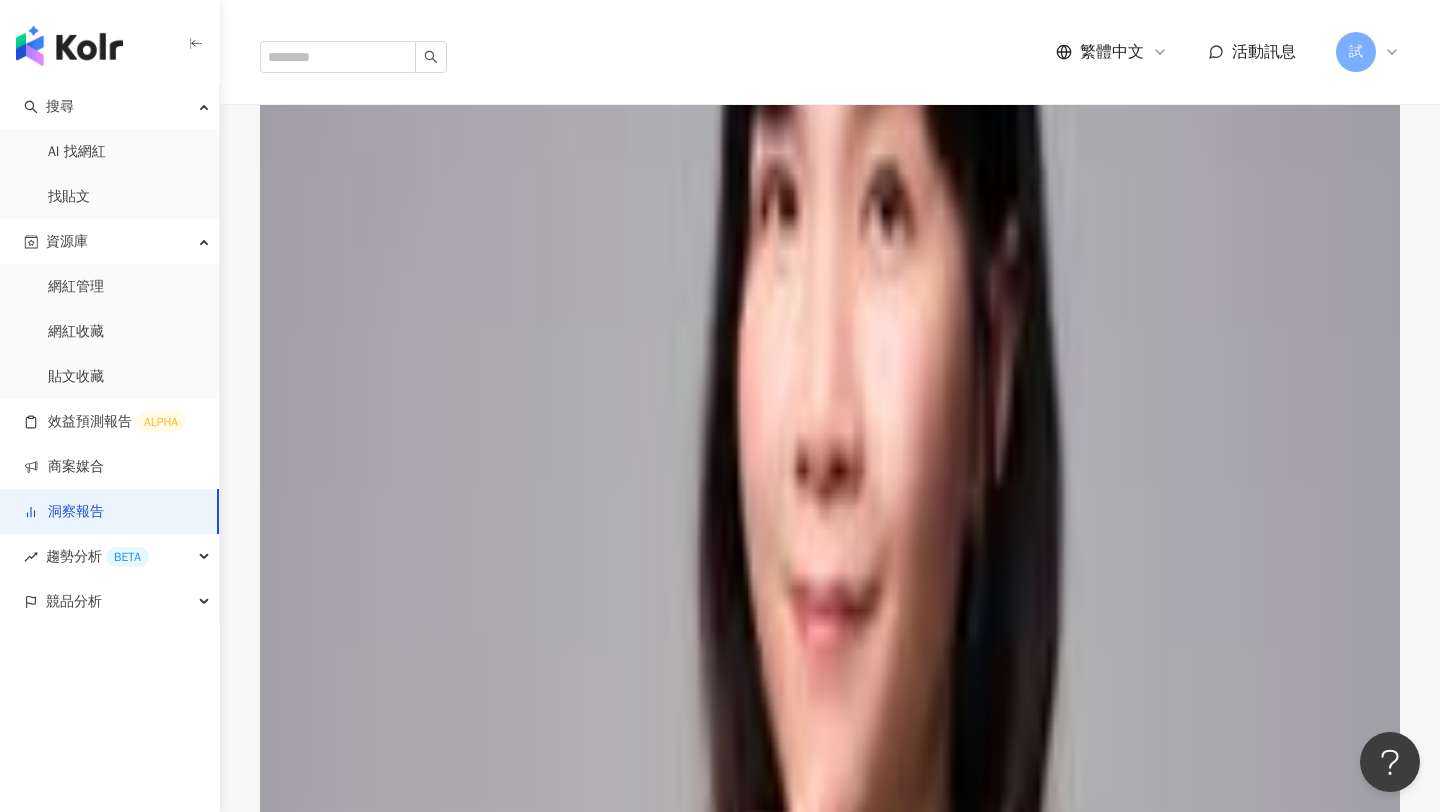 scroll, scrollTop: 1051, scrollLeft: 0, axis: vertical 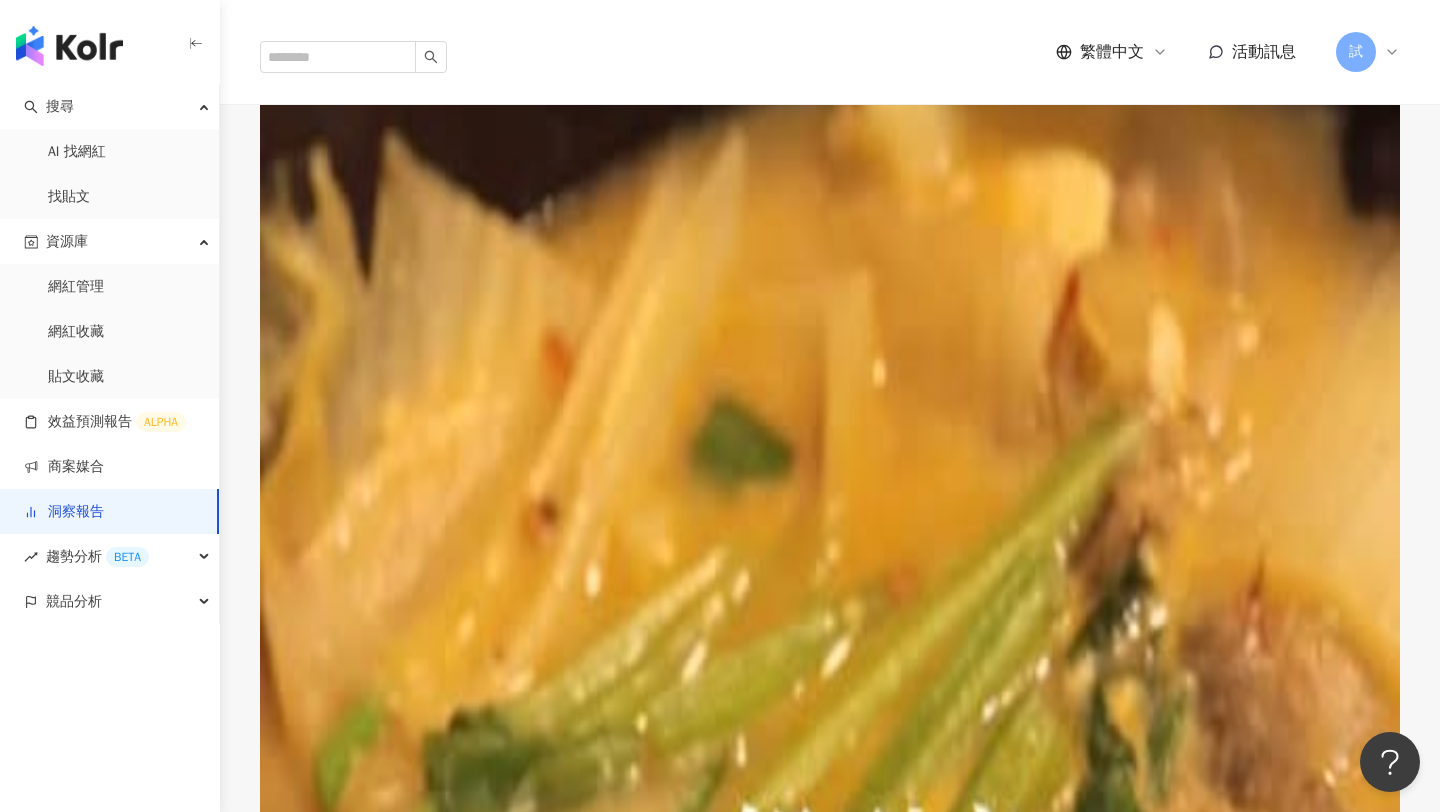 click on "洞察總覽" at bounding box center (268, -876) 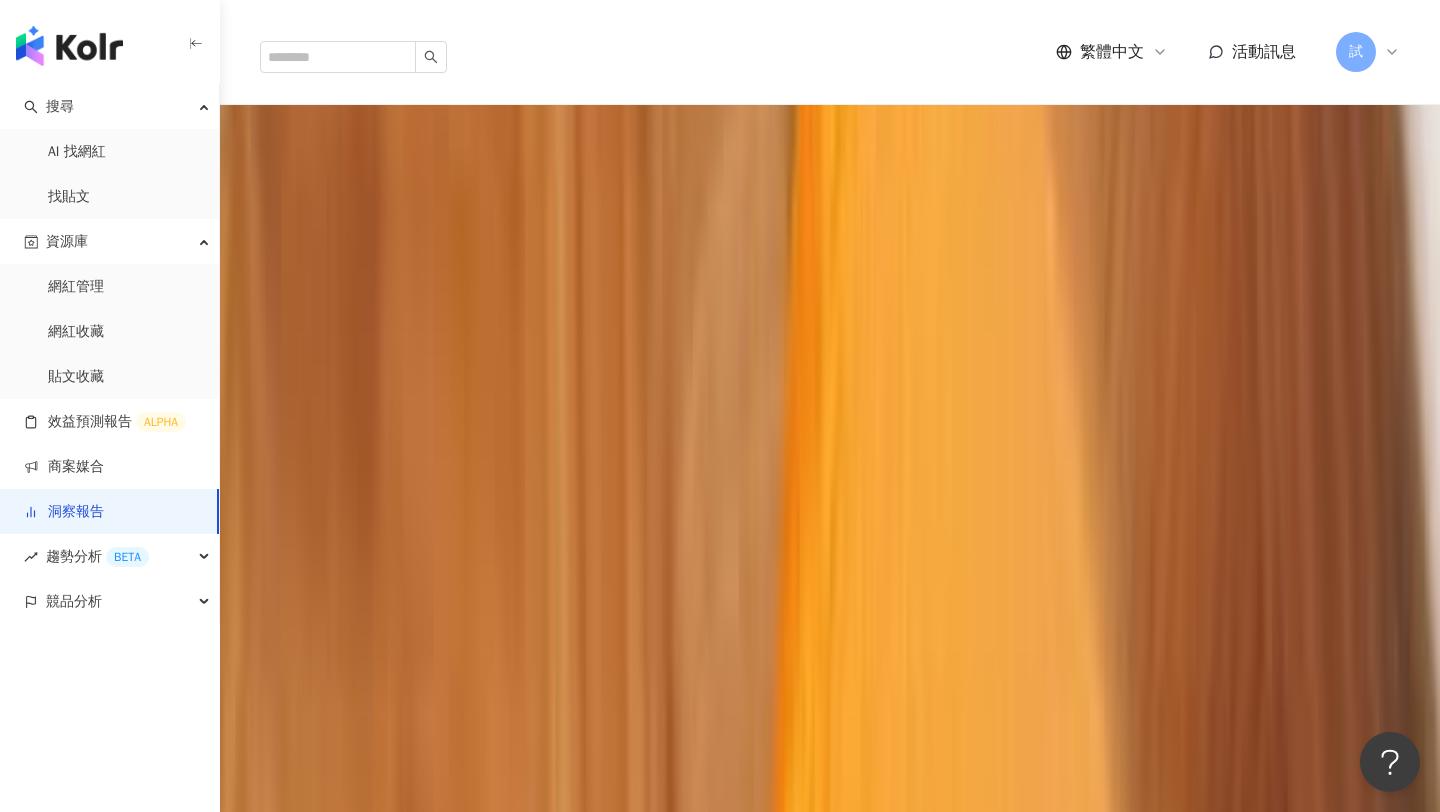 scroll, scrollTop: 156, scrollLeft: 0, axis: vertical 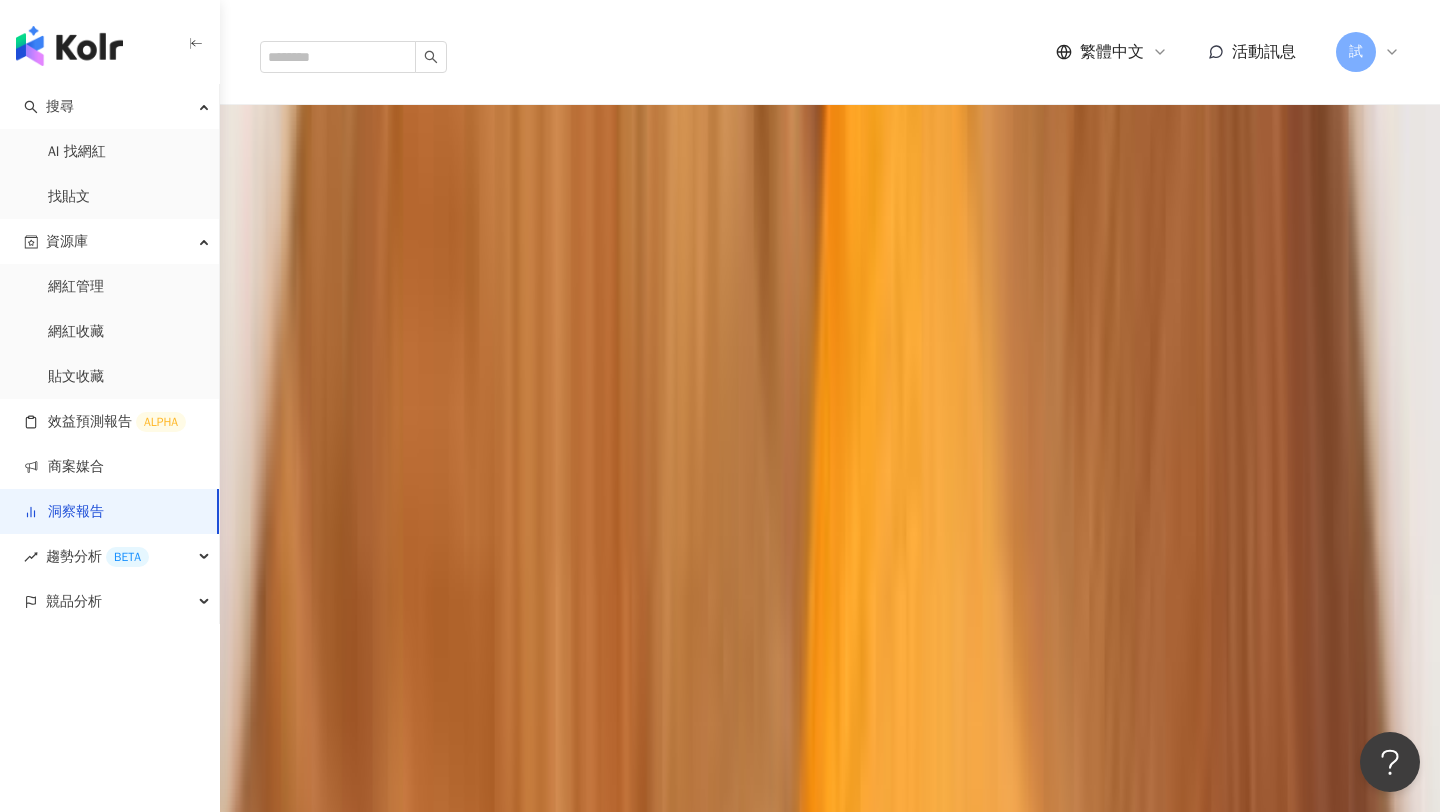 drag, startPoint x: 319, startPoint y: 469, endPoint x: 420, endPoint y: 539, distance: 122.88612 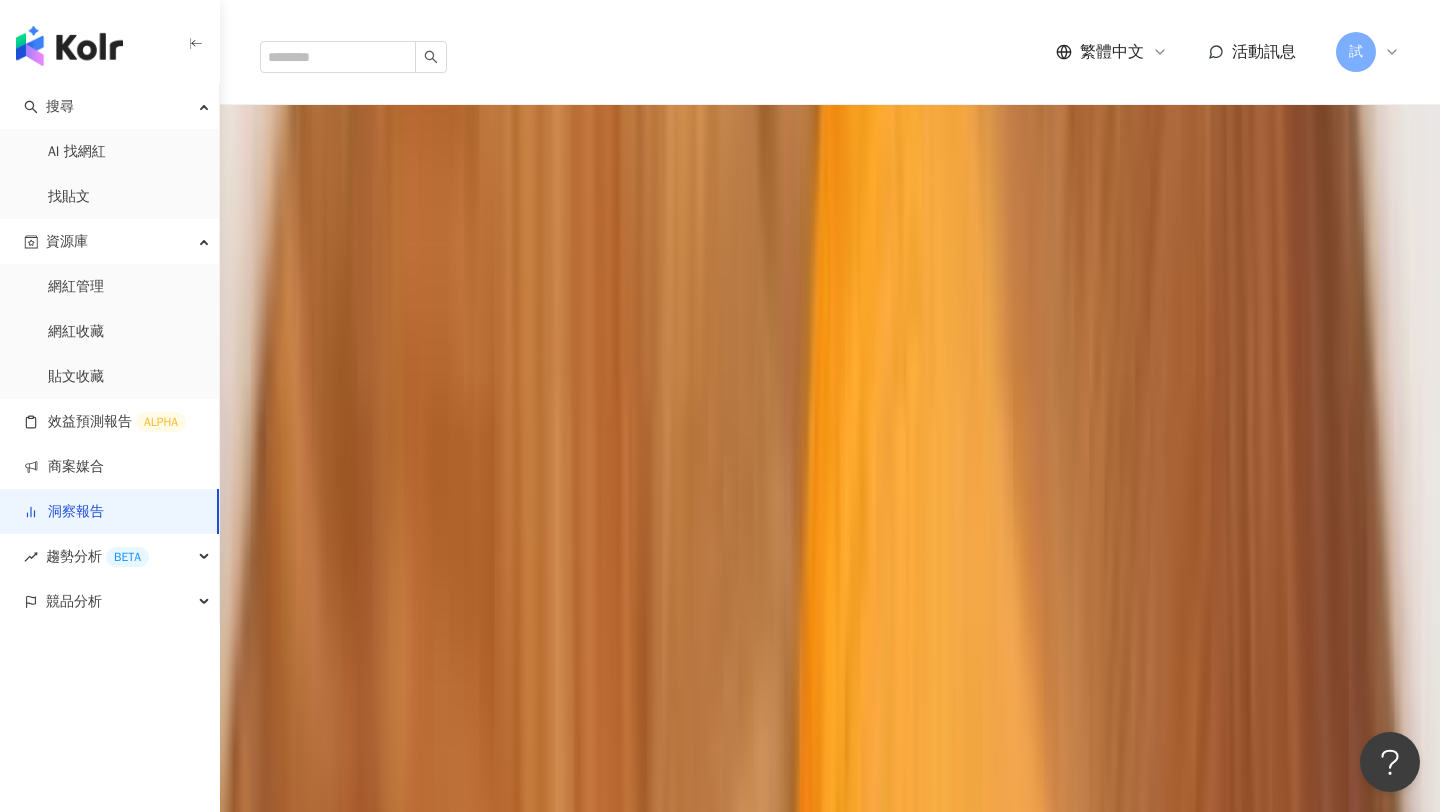 drag, startPoint x: 368, startPoint y: 457, endPoint x: 555, endPoint y: 496, distance: 191.02356 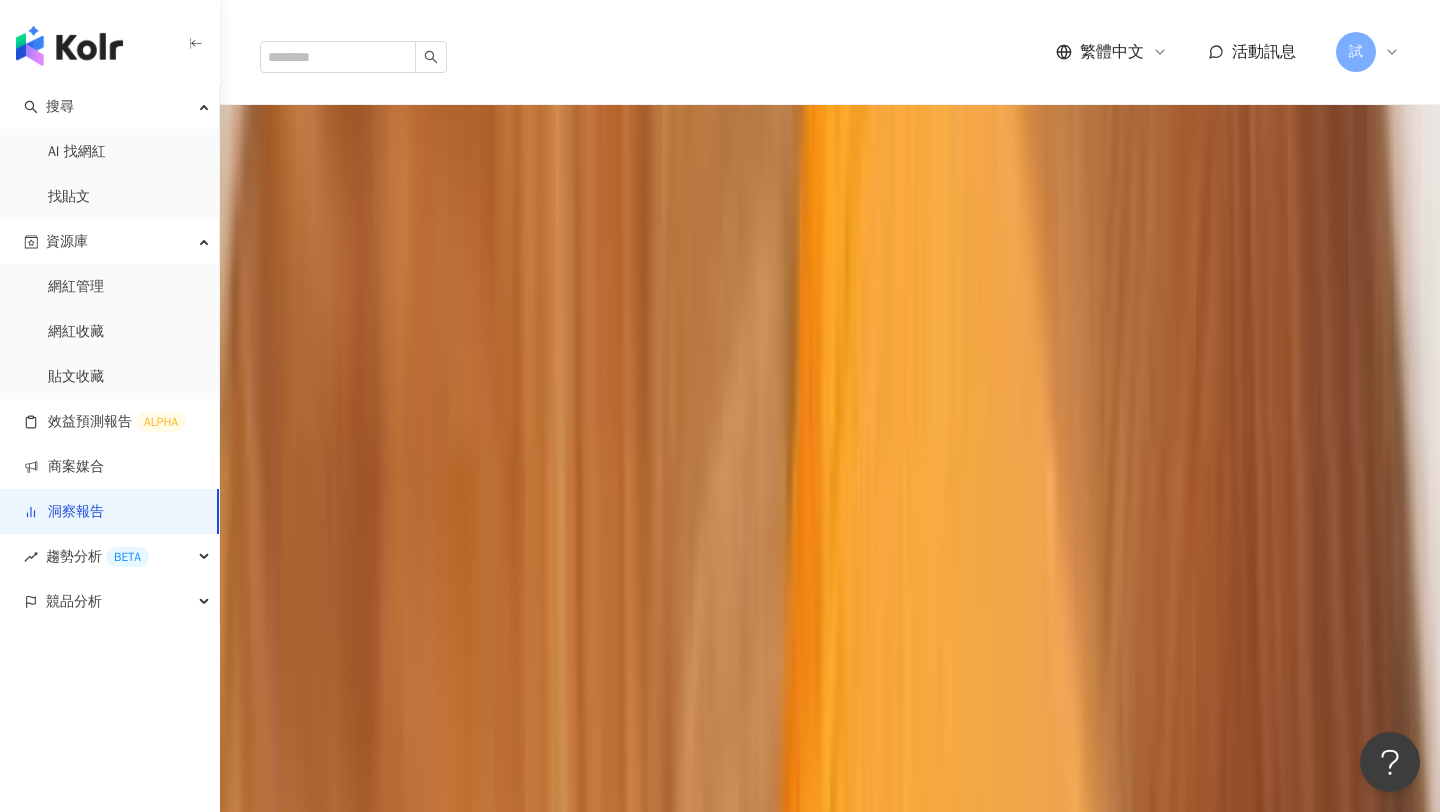 scroll, scrollTop: 0, scrollLeft: 0, axis: both 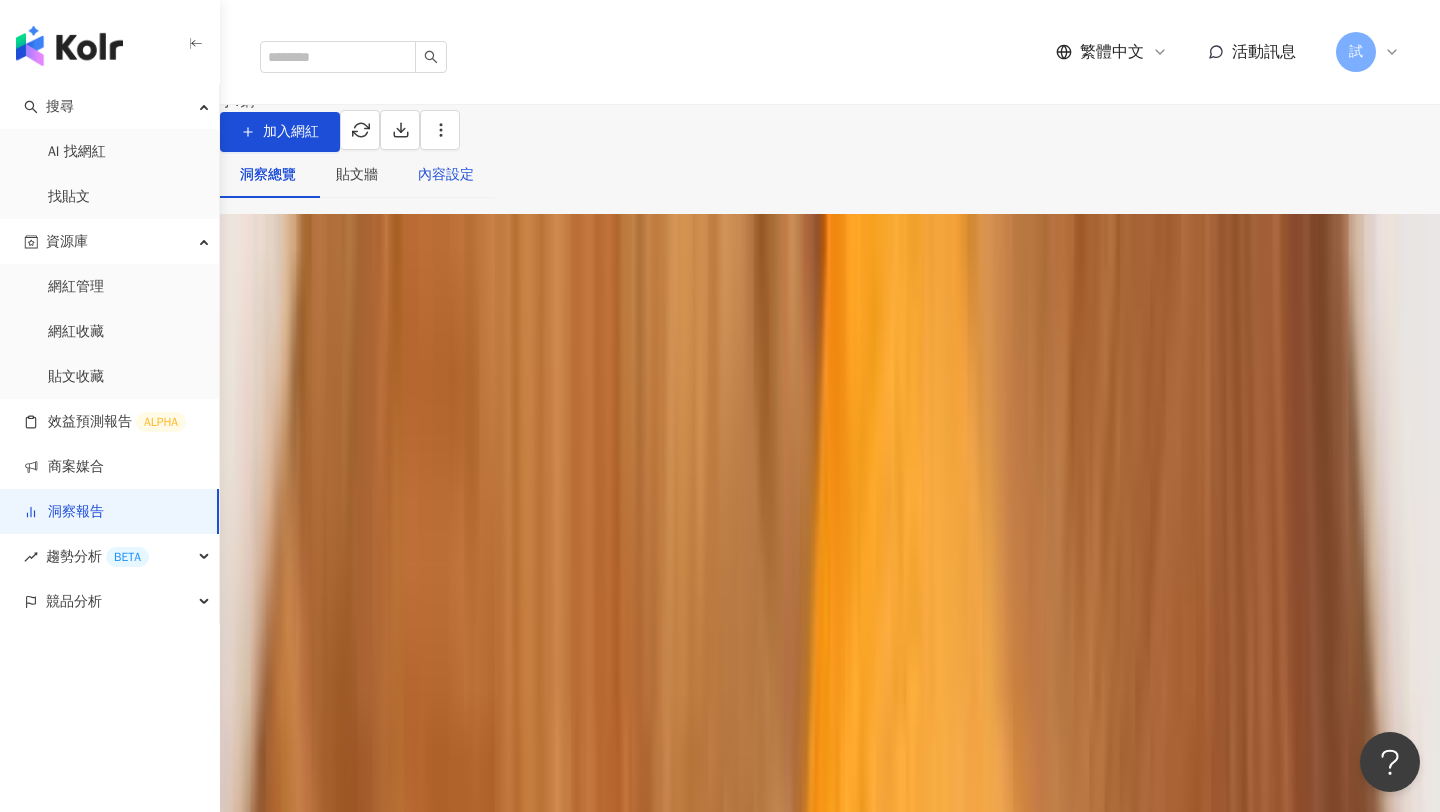 click on "內容設定" at bounding box center [446, 175] 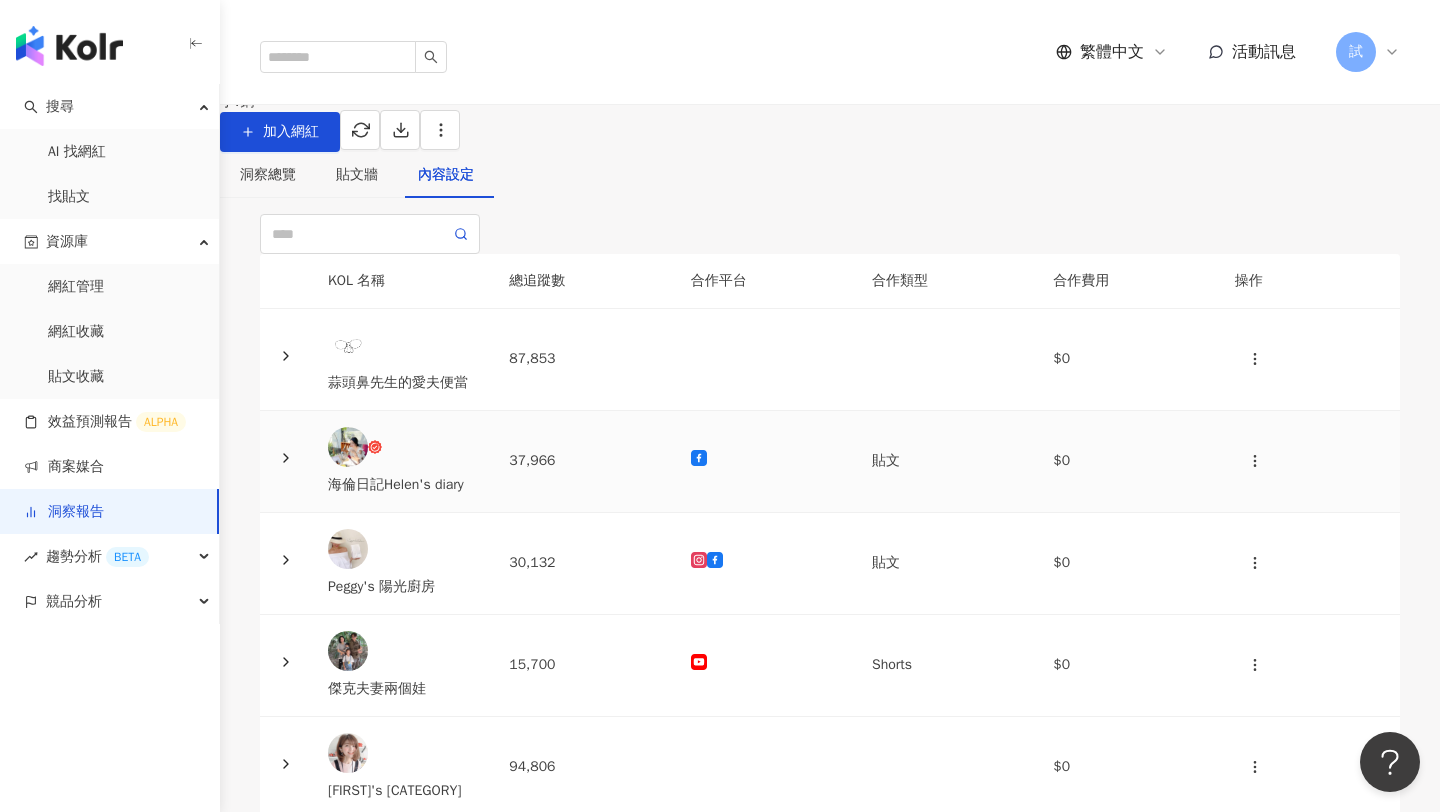 click 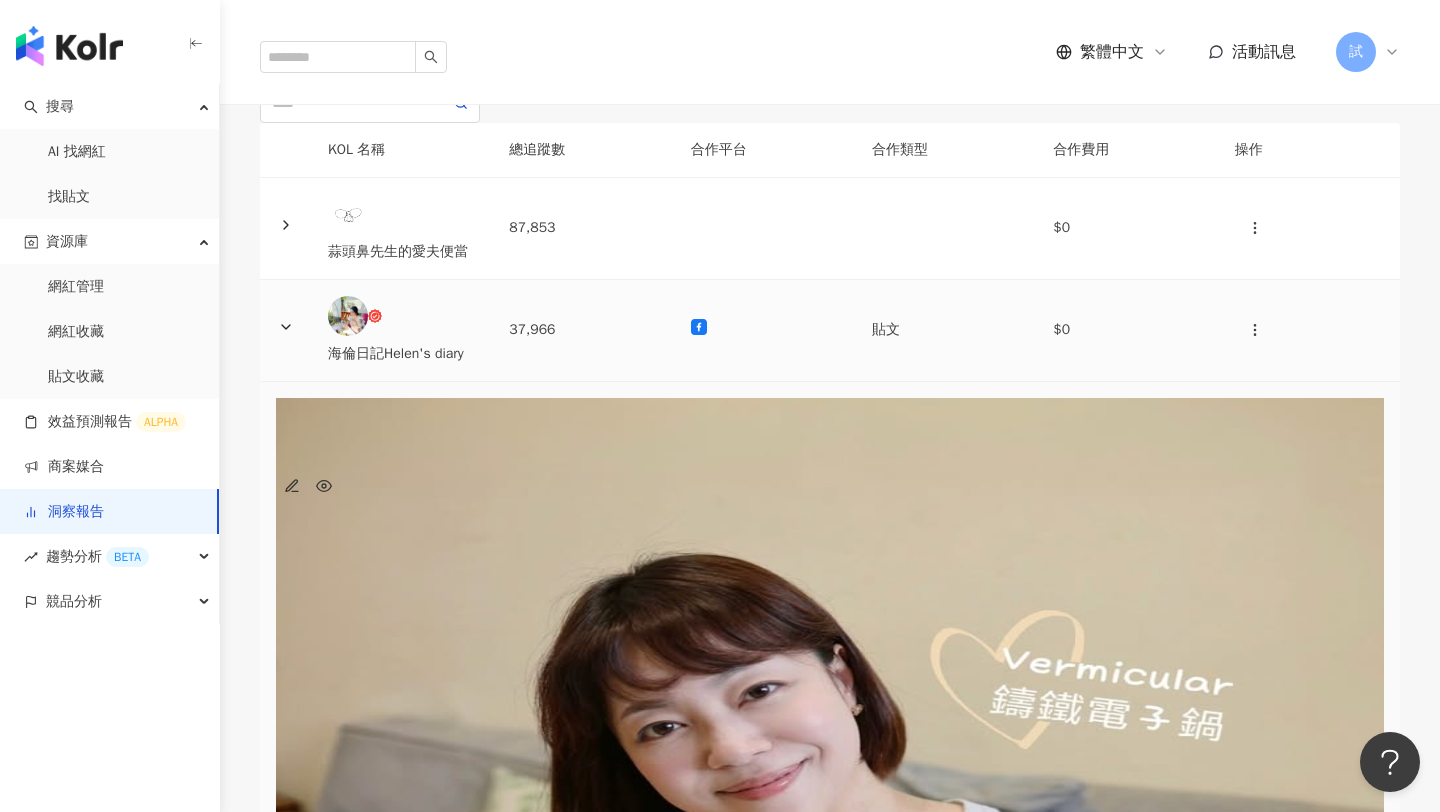 scroll, scrollTop: 141, scrollLeft: 0, axis: vertical 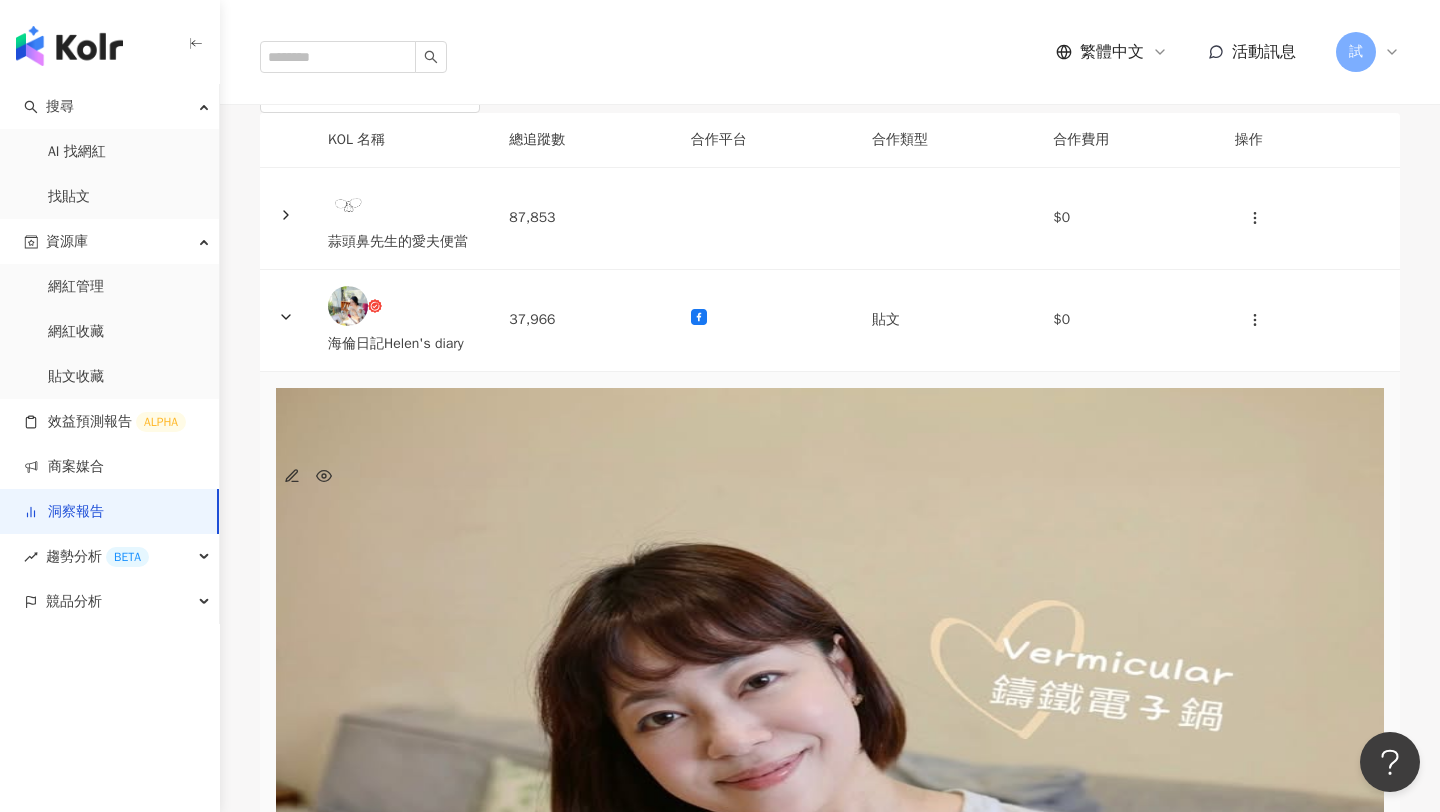 click 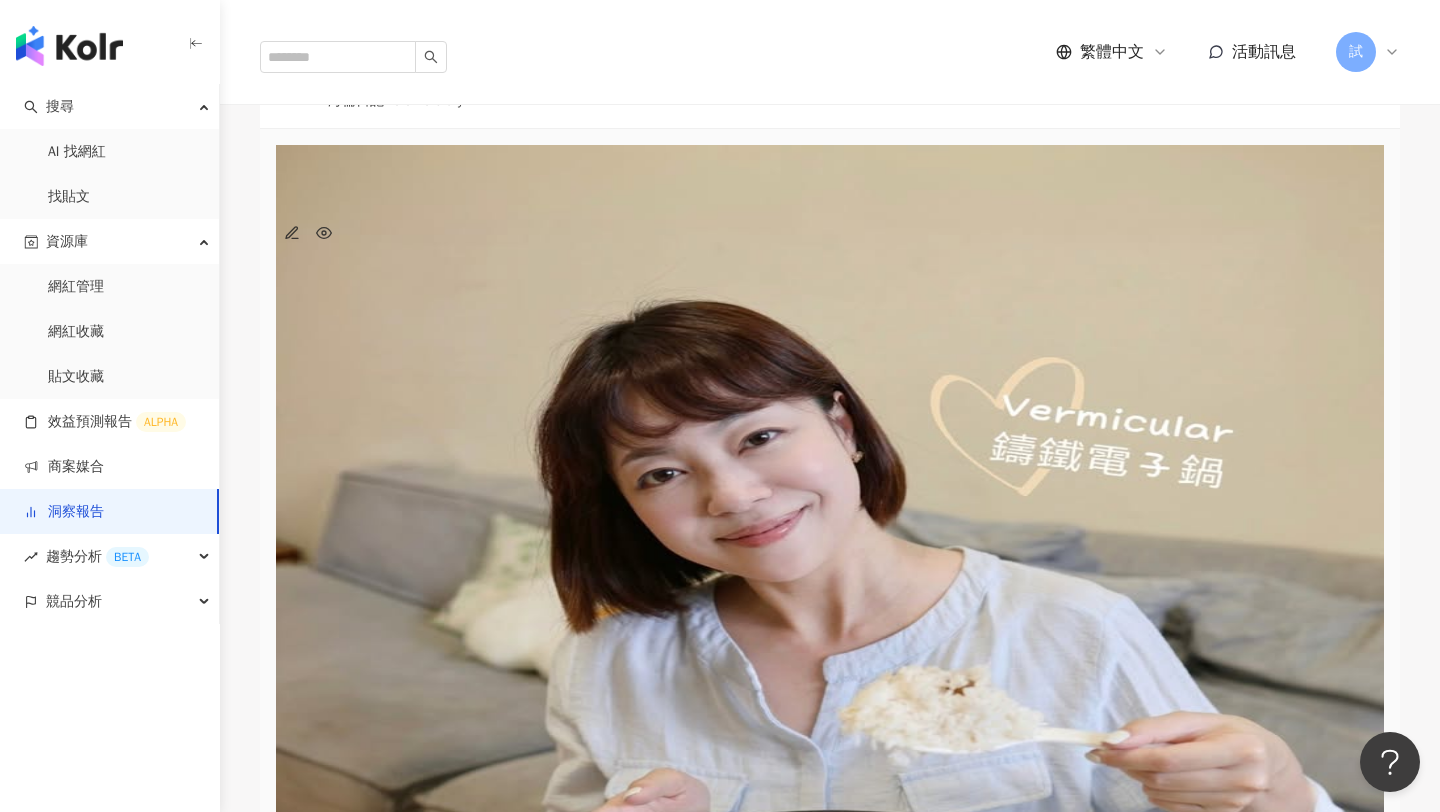 scroll, scrollTop: 390, scrollLeft: 0, axis: vertical 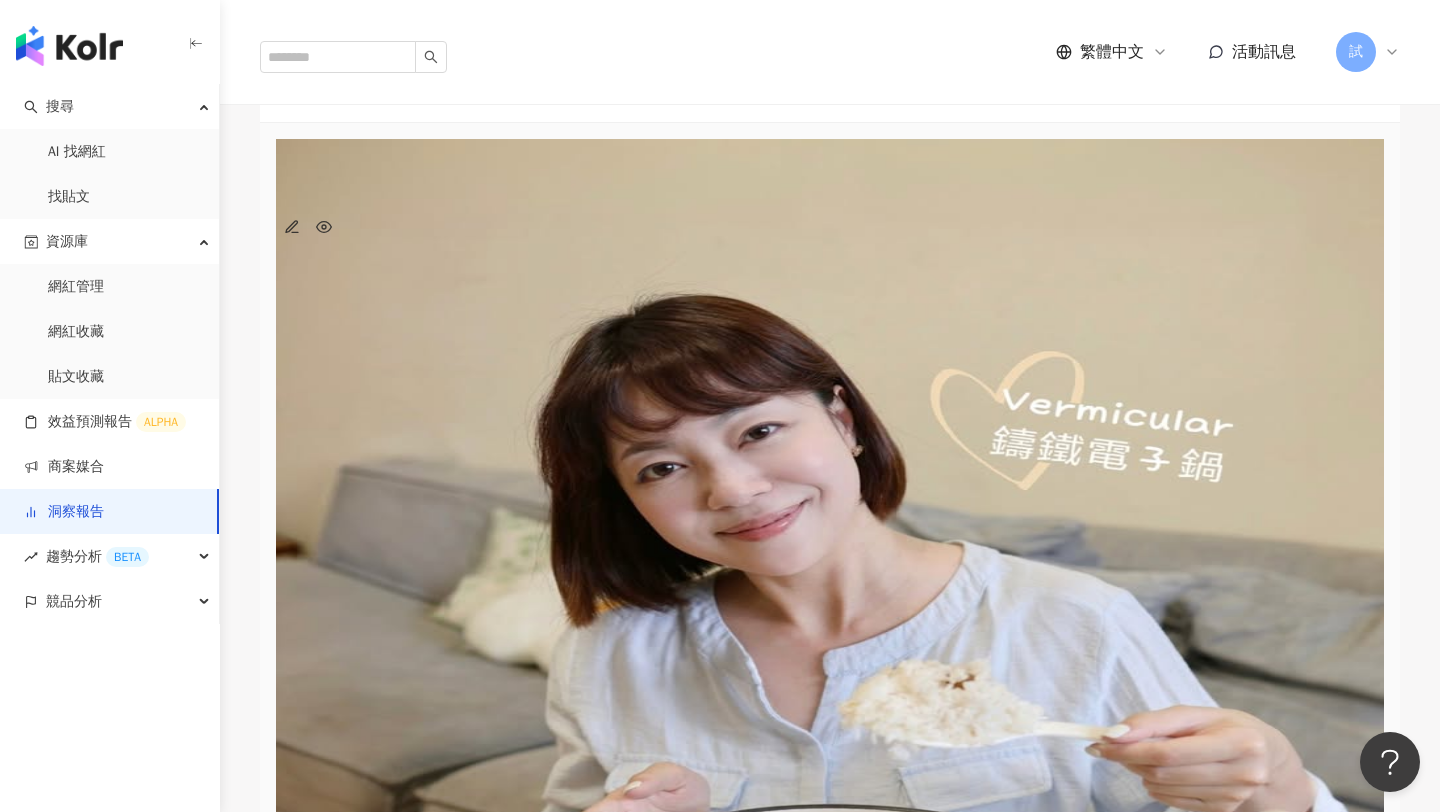 drag, startPoint x: 524, startPoint y: 622, endPoint x: 550, endPoint y: 622, distance: 26 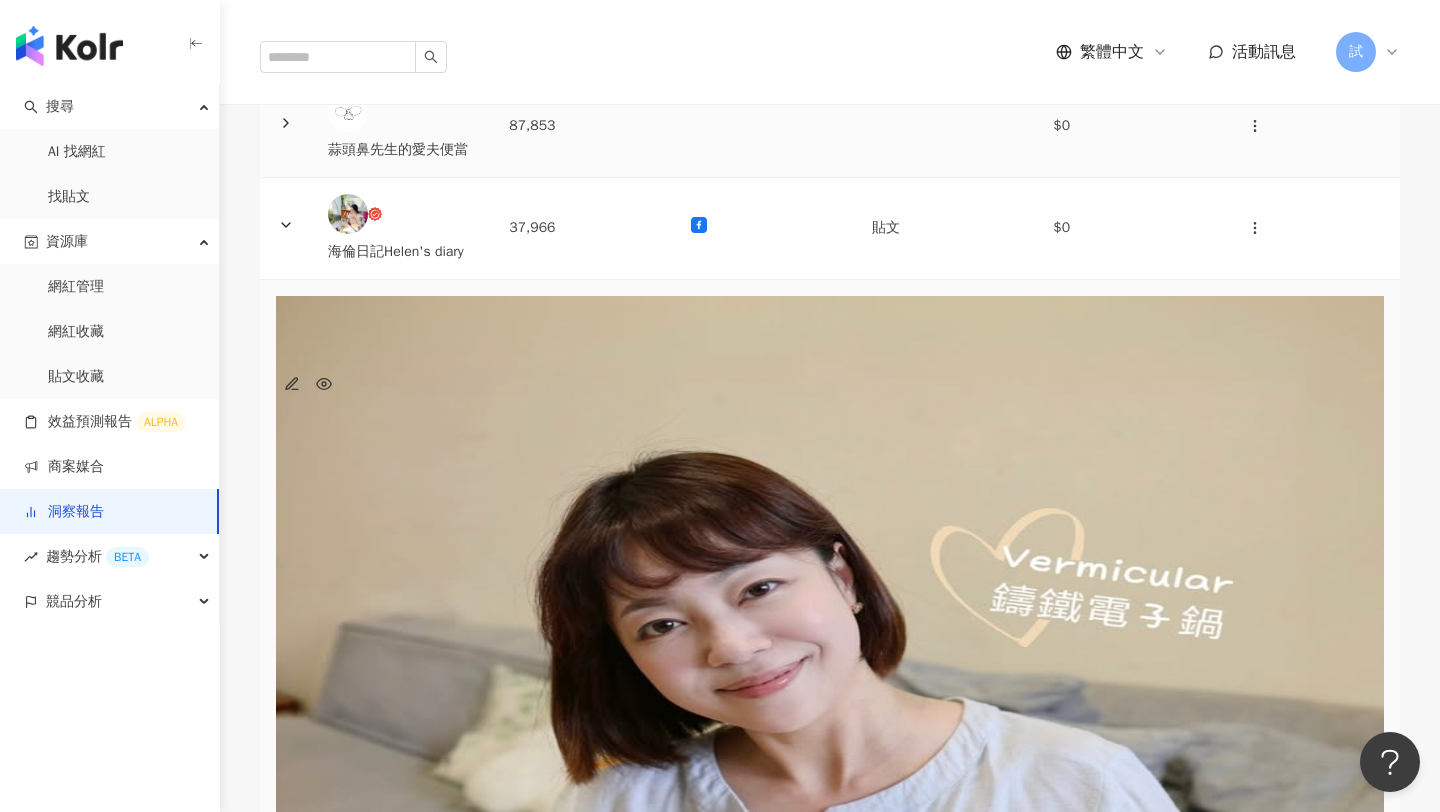 scroll, scrollTop: 574, scrollLeft: 0, axis: vertical 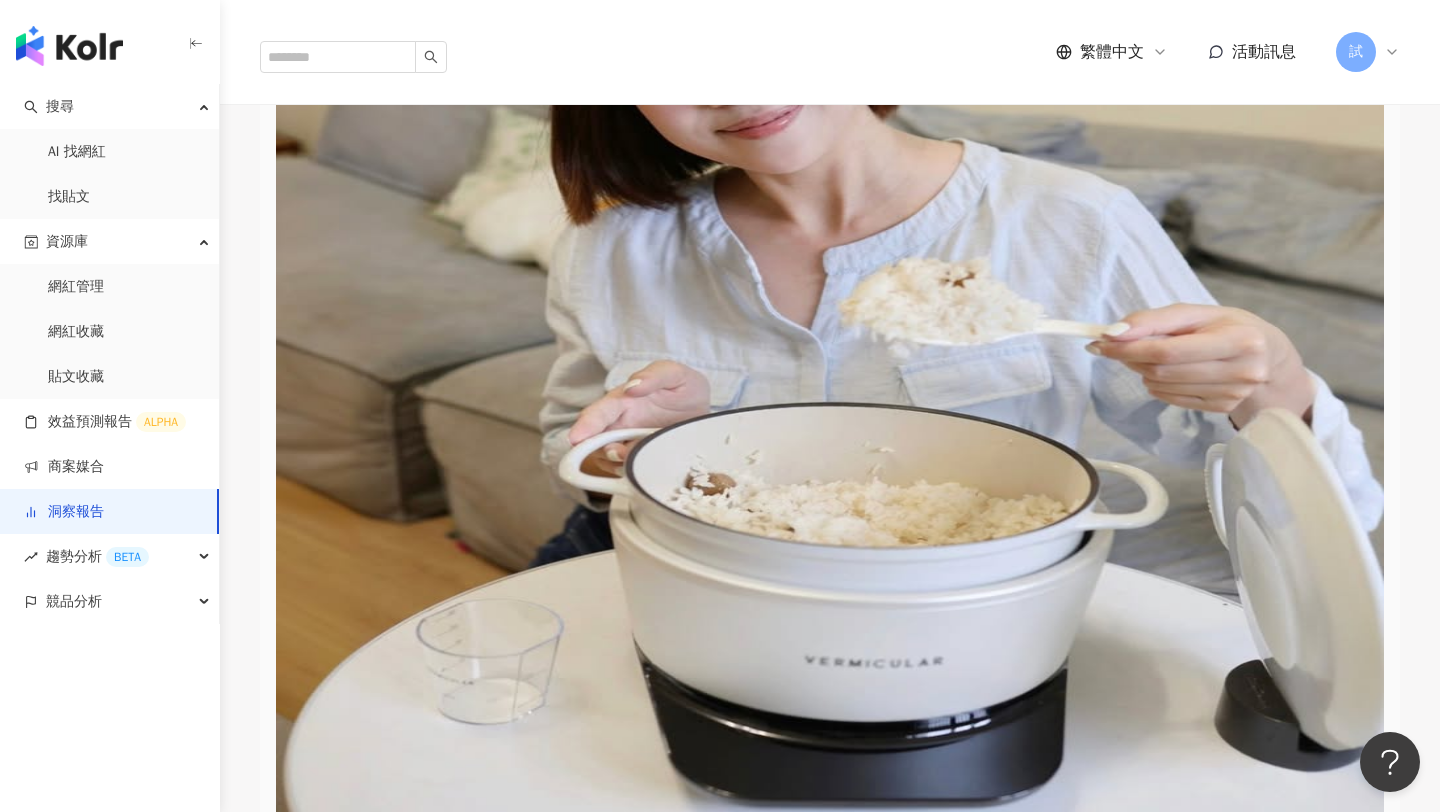 click on "洞察總覽" at bounding box center (268, -617) 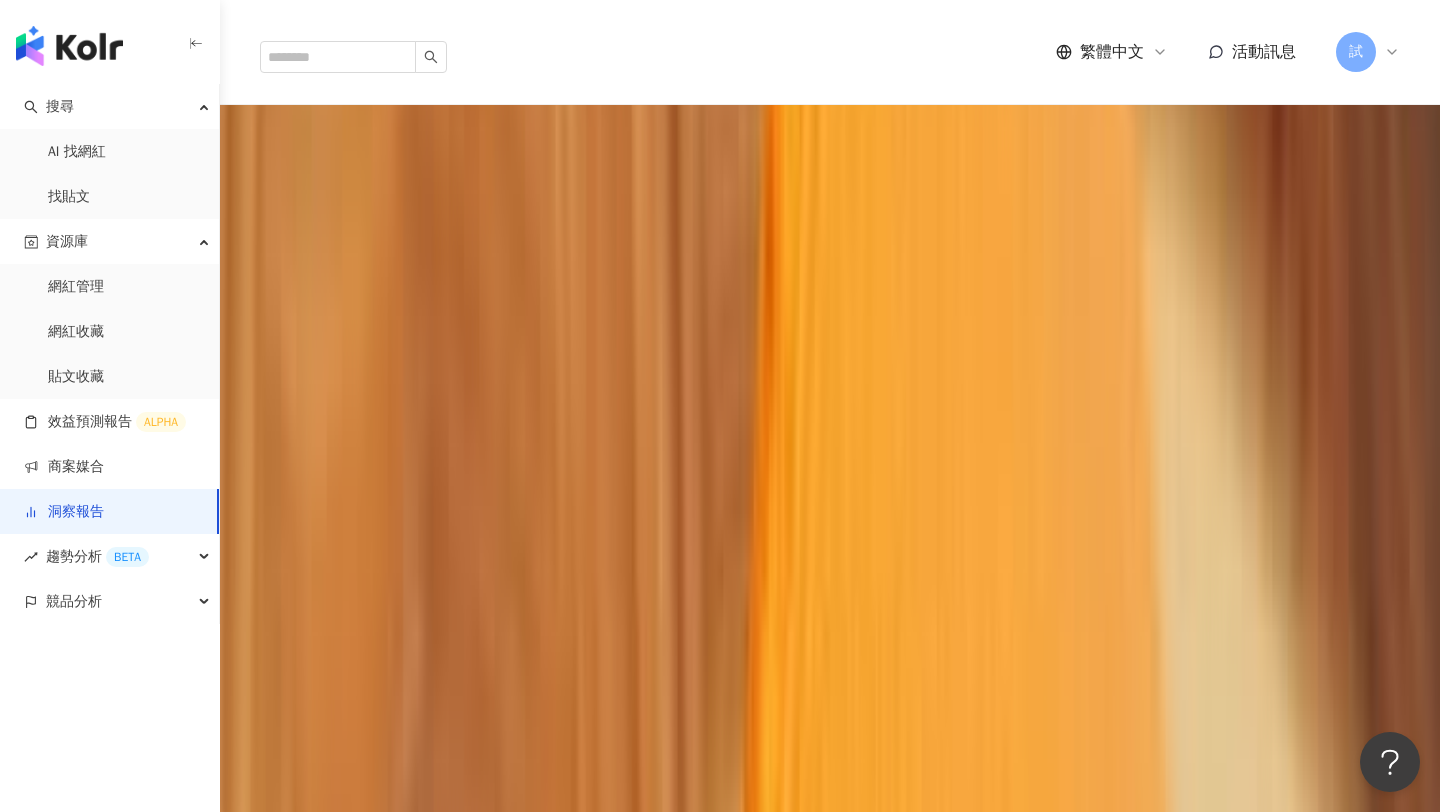 scroll, scrollTop: 2248, scrollLeft: 0, axis: vertical 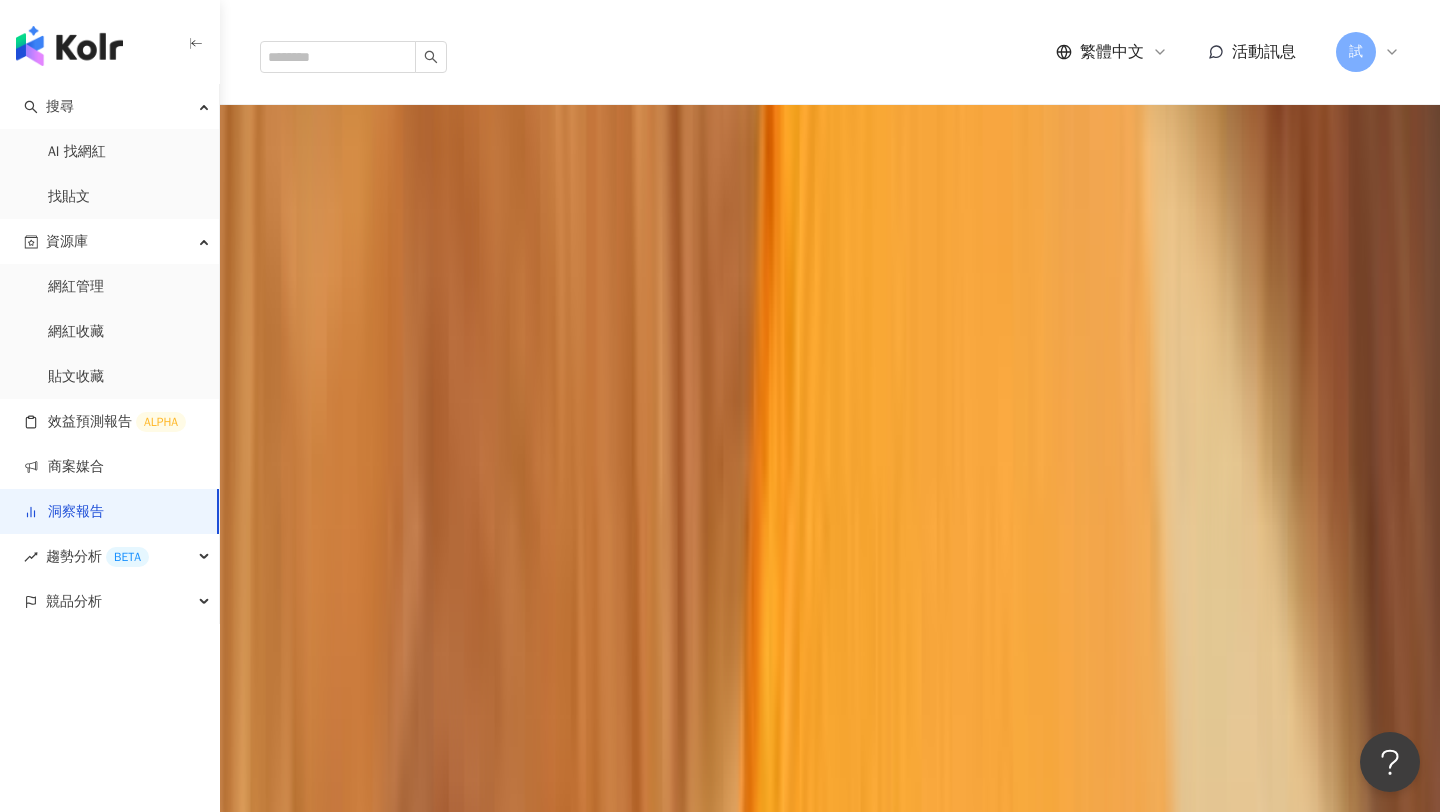 click on "互動率" at bounding box center (305, 1963) 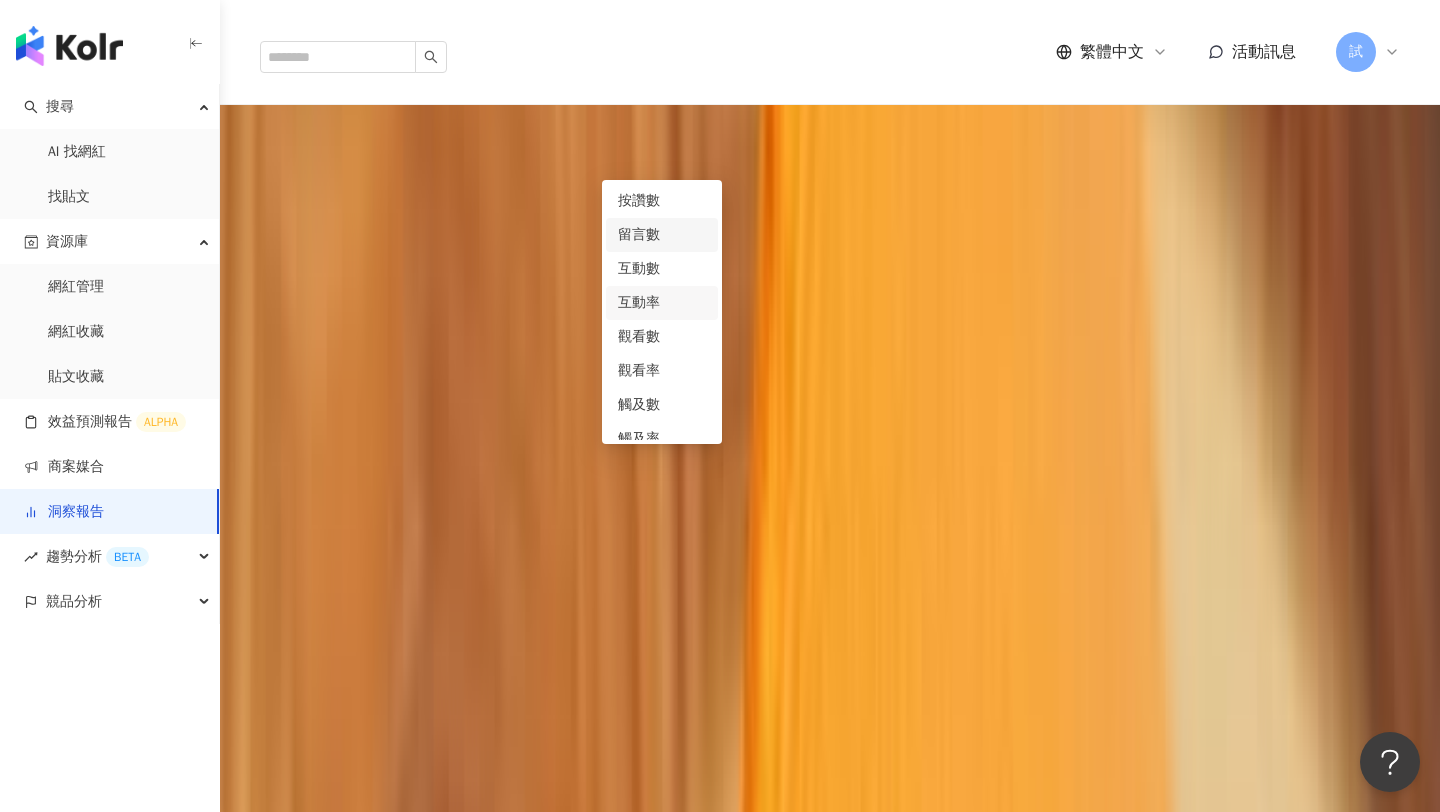 click 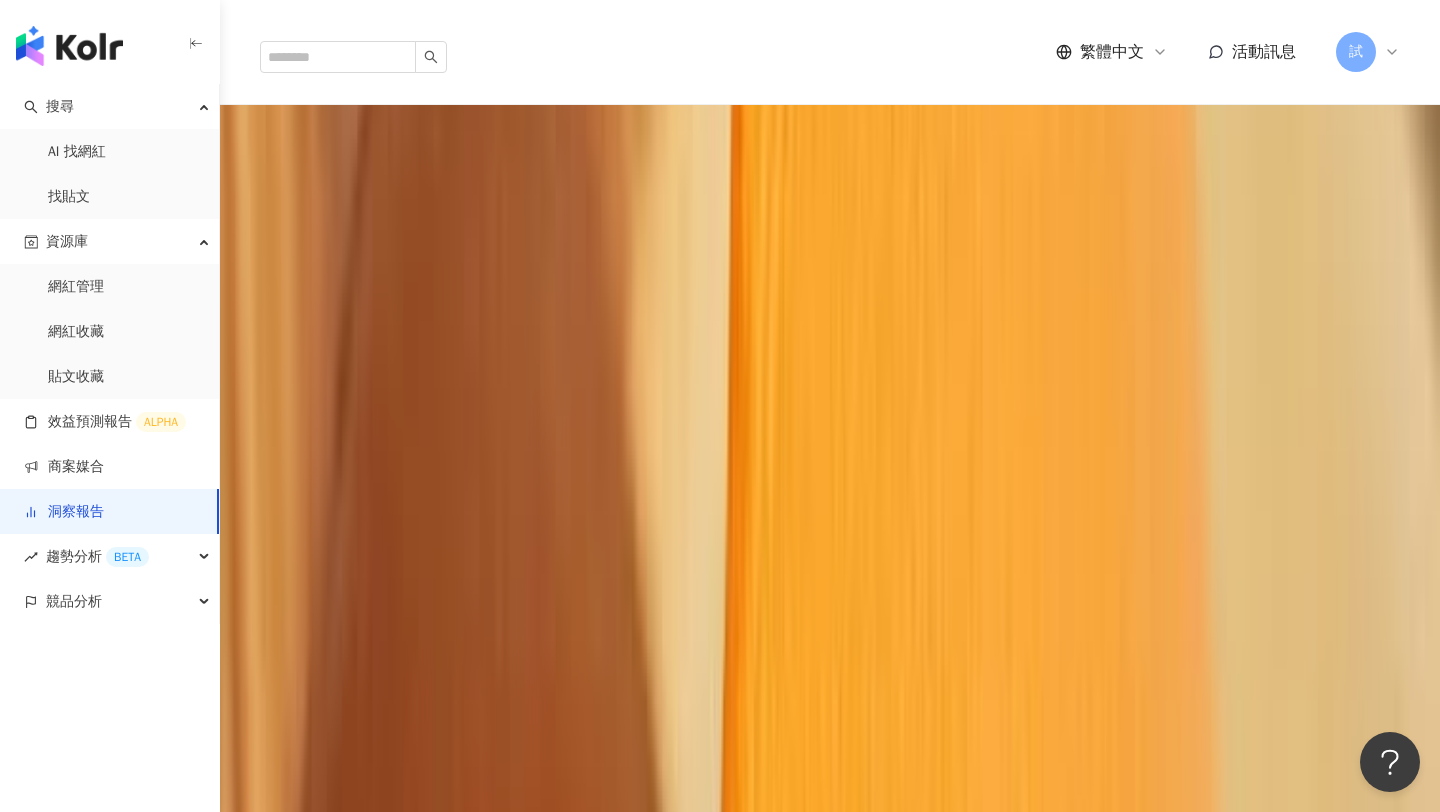 scroll, scrollTop: 3598, scrollLeft: 0, axis: vertical 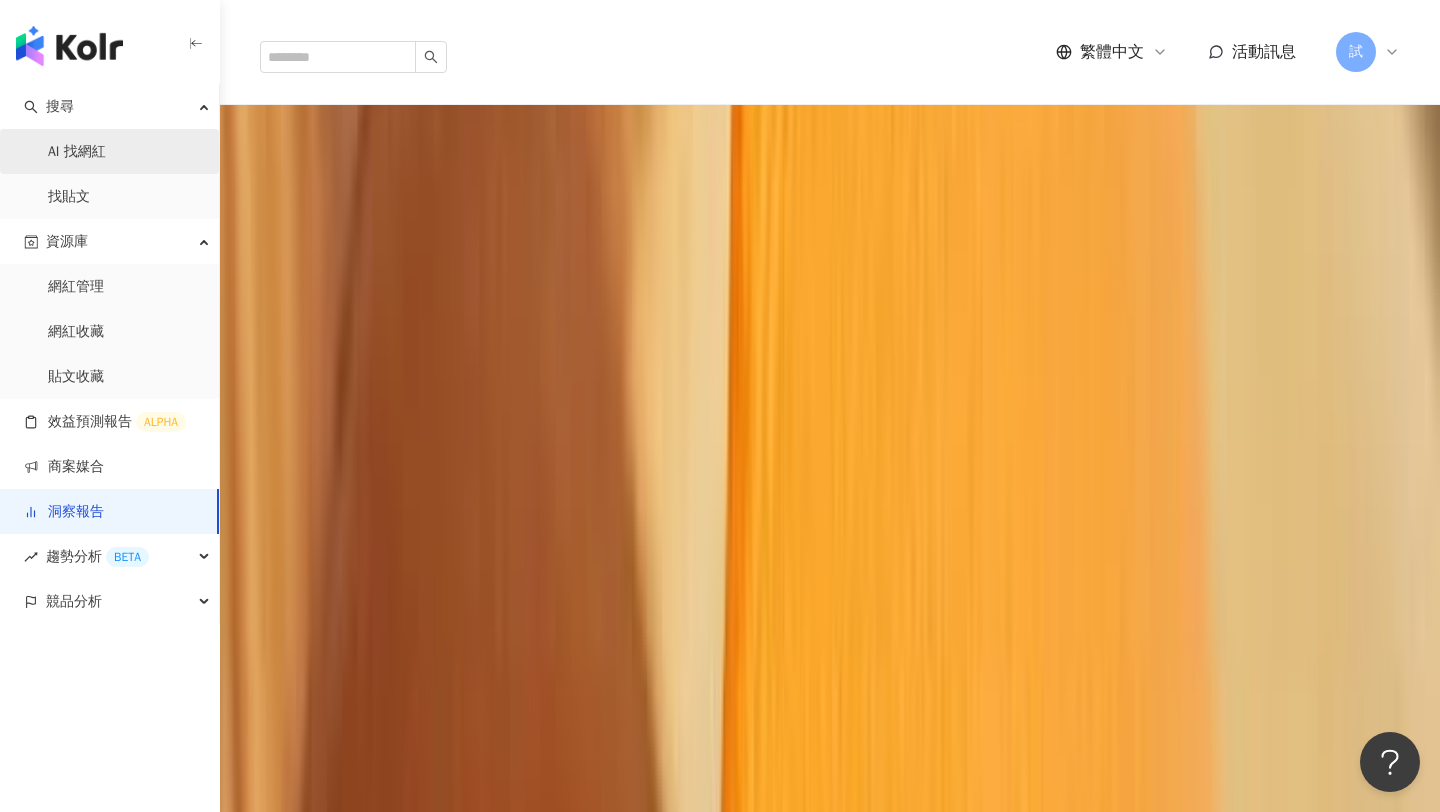 click on "AI 找網紅" at bounding box center (77, 152) 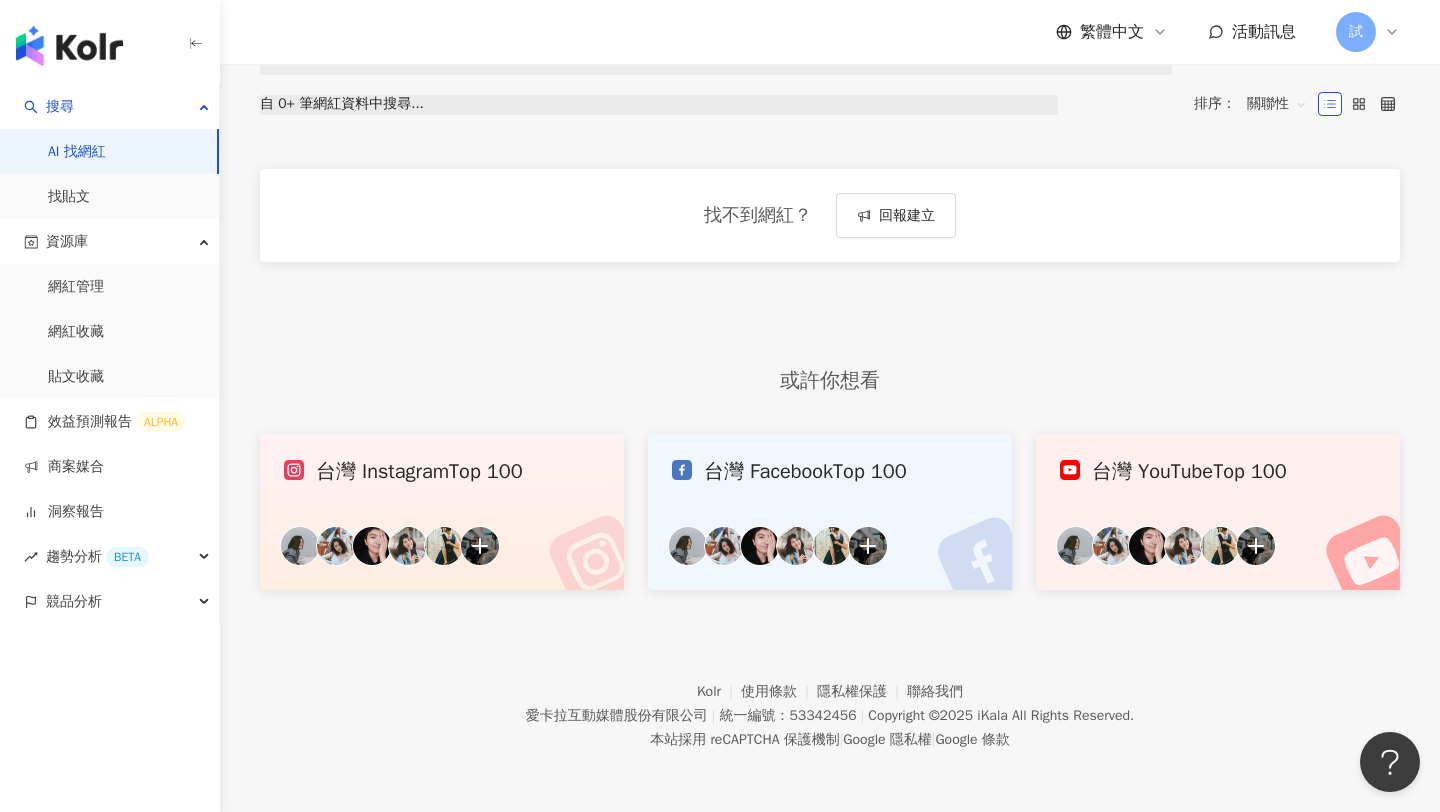 scroll, scrollTop: 0, scrollLeft: 0, axis: both 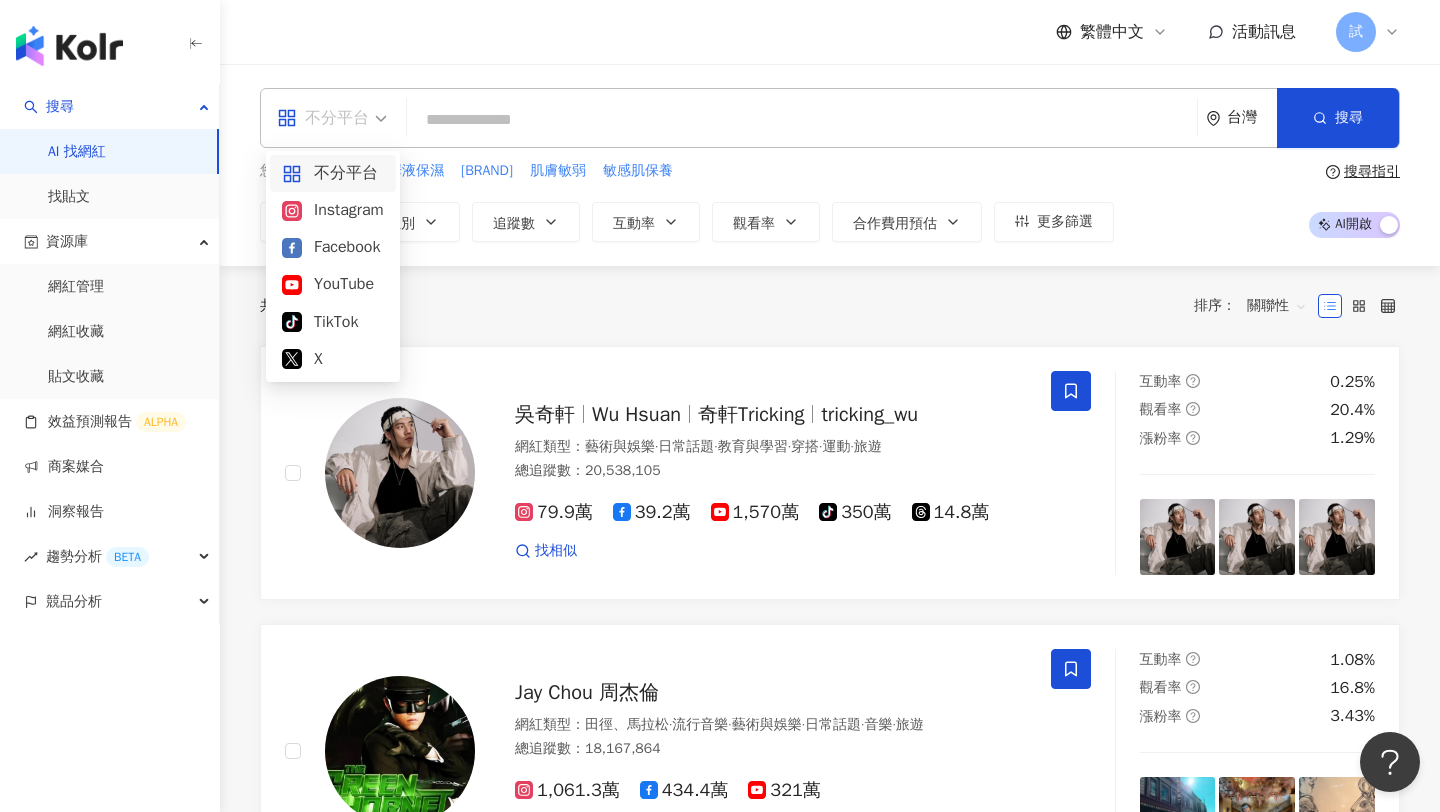 click on "不分平台" at bounding box center (332, 118) 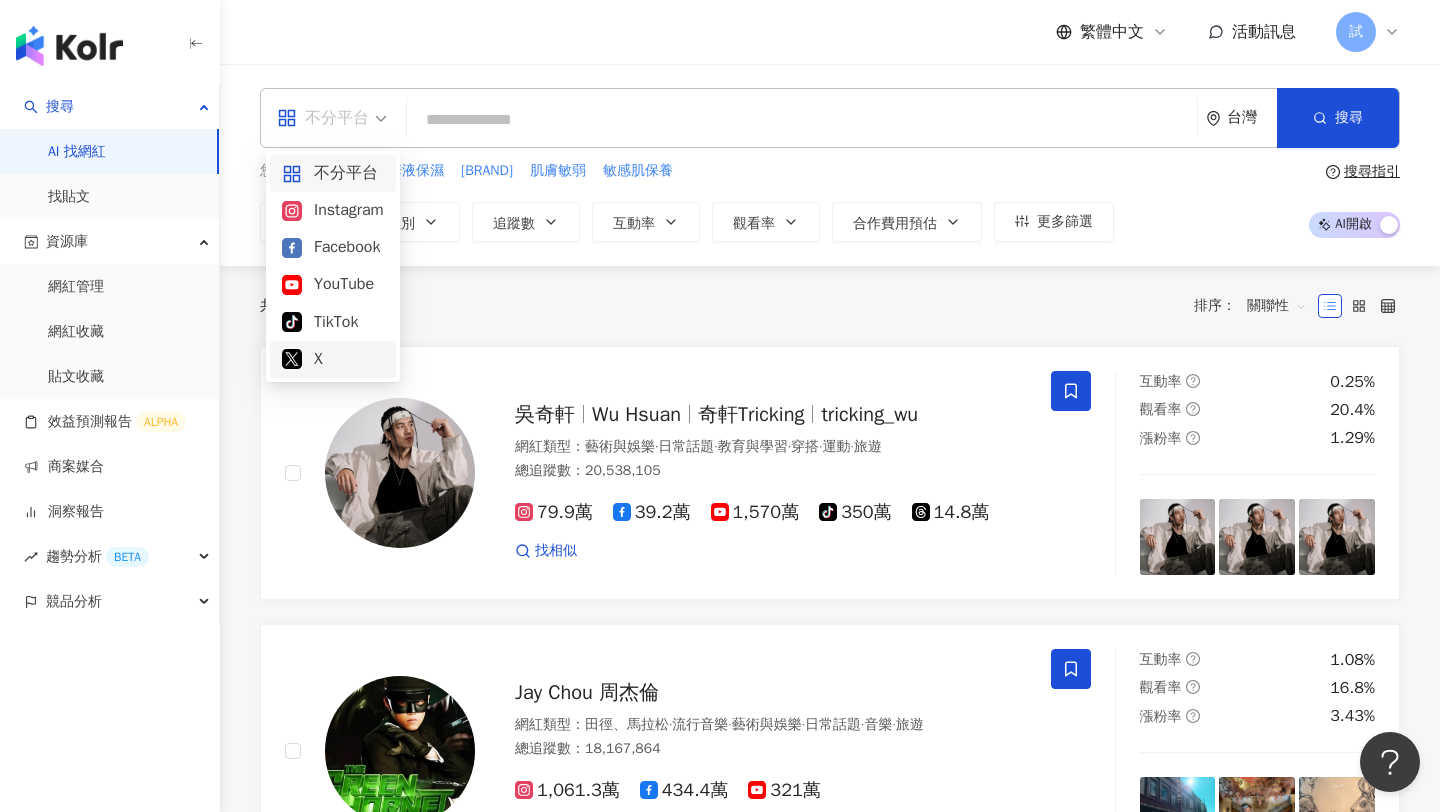 click on "共  10,000+  筆 排序： 關聯性" at bounding box center [830, 306] 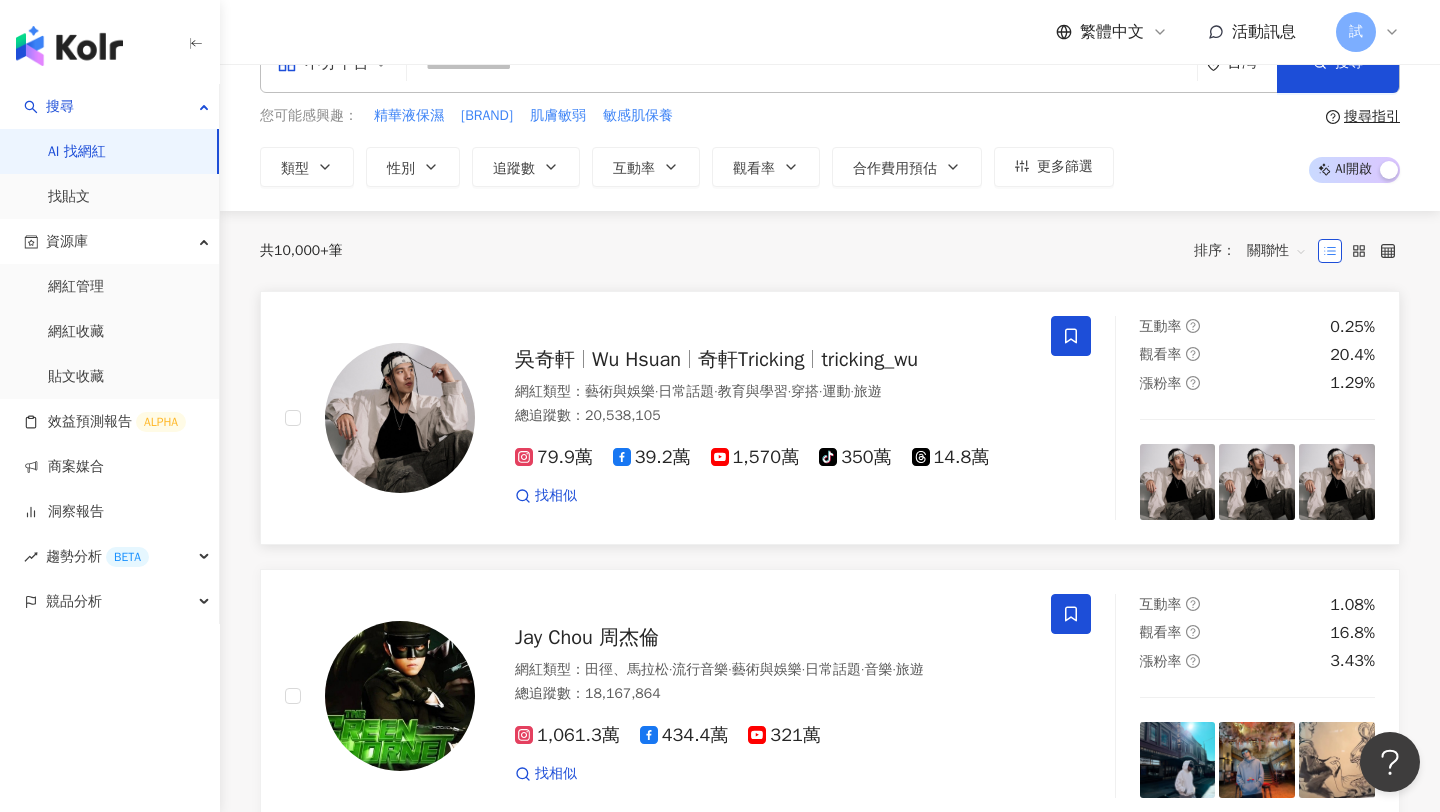 scroll, scrollTop: 84, scrollLeft: 0, axis: vertical 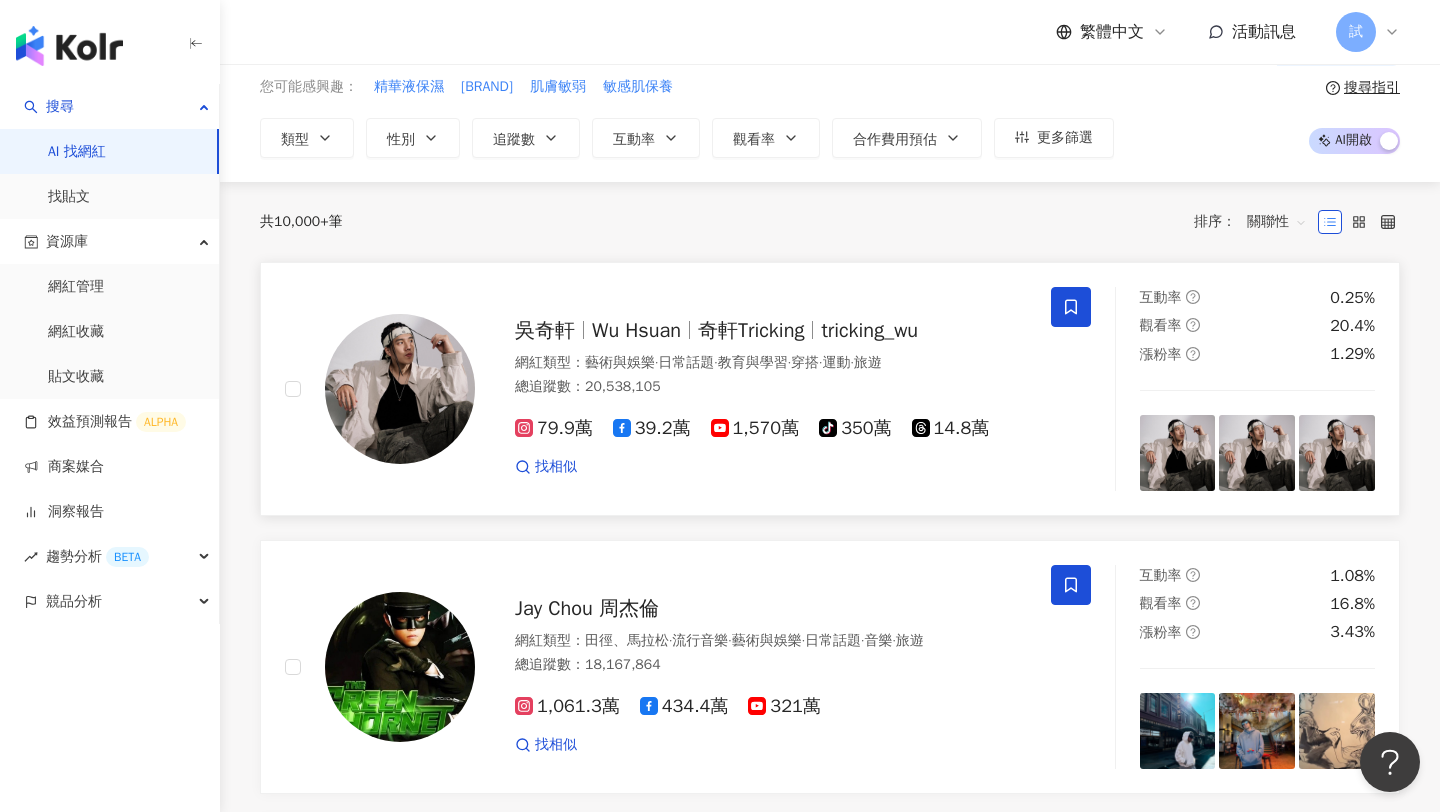 click on "網紅類型 ： 藝術與娛樂  ·  日常話題  ·  教育與學習  ·  穿搭  ·  運動  ·  旅遊 總追蹤數 ： 20,538,105" at bounding box center [771, 377] 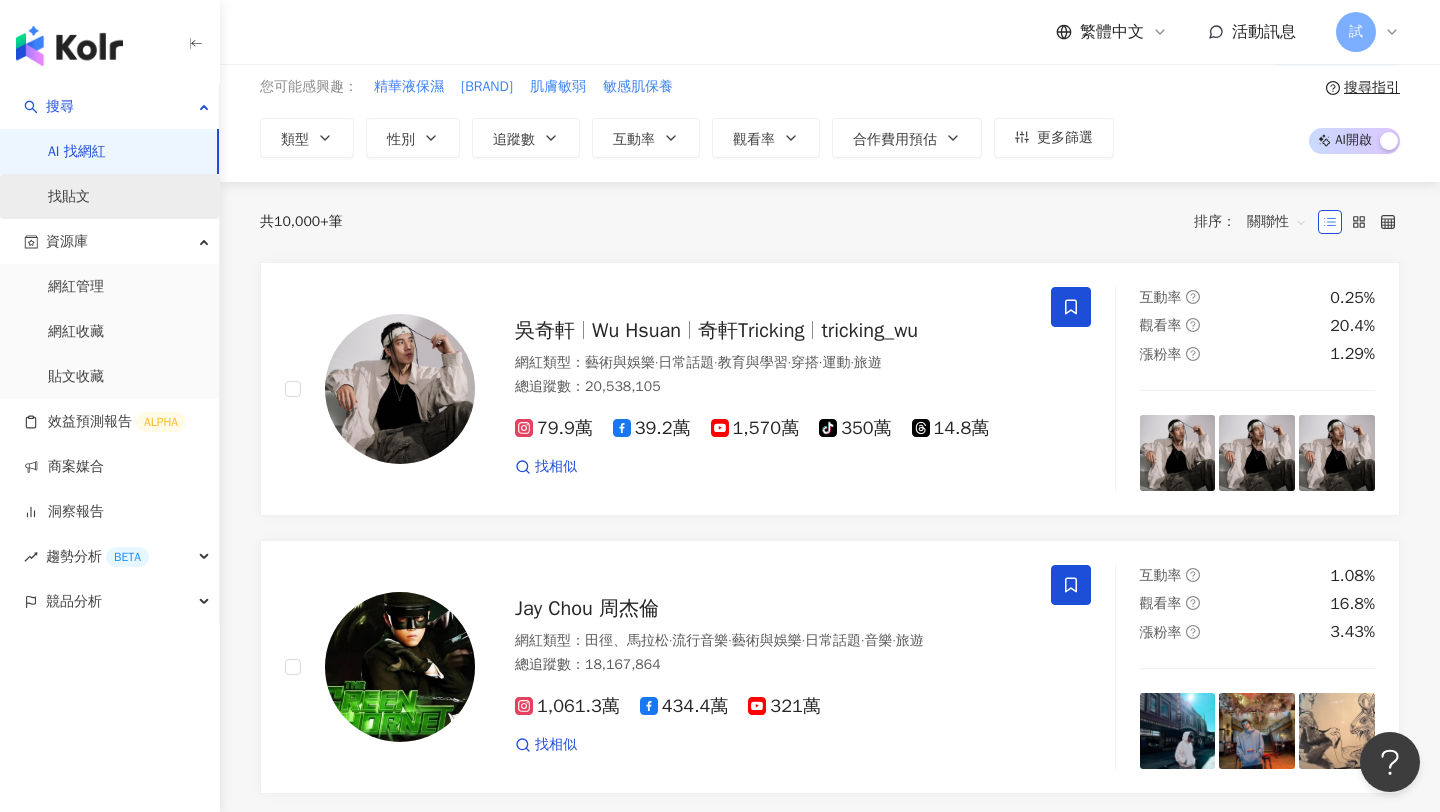 click on "找貼文" at bounding box center (69, 197) 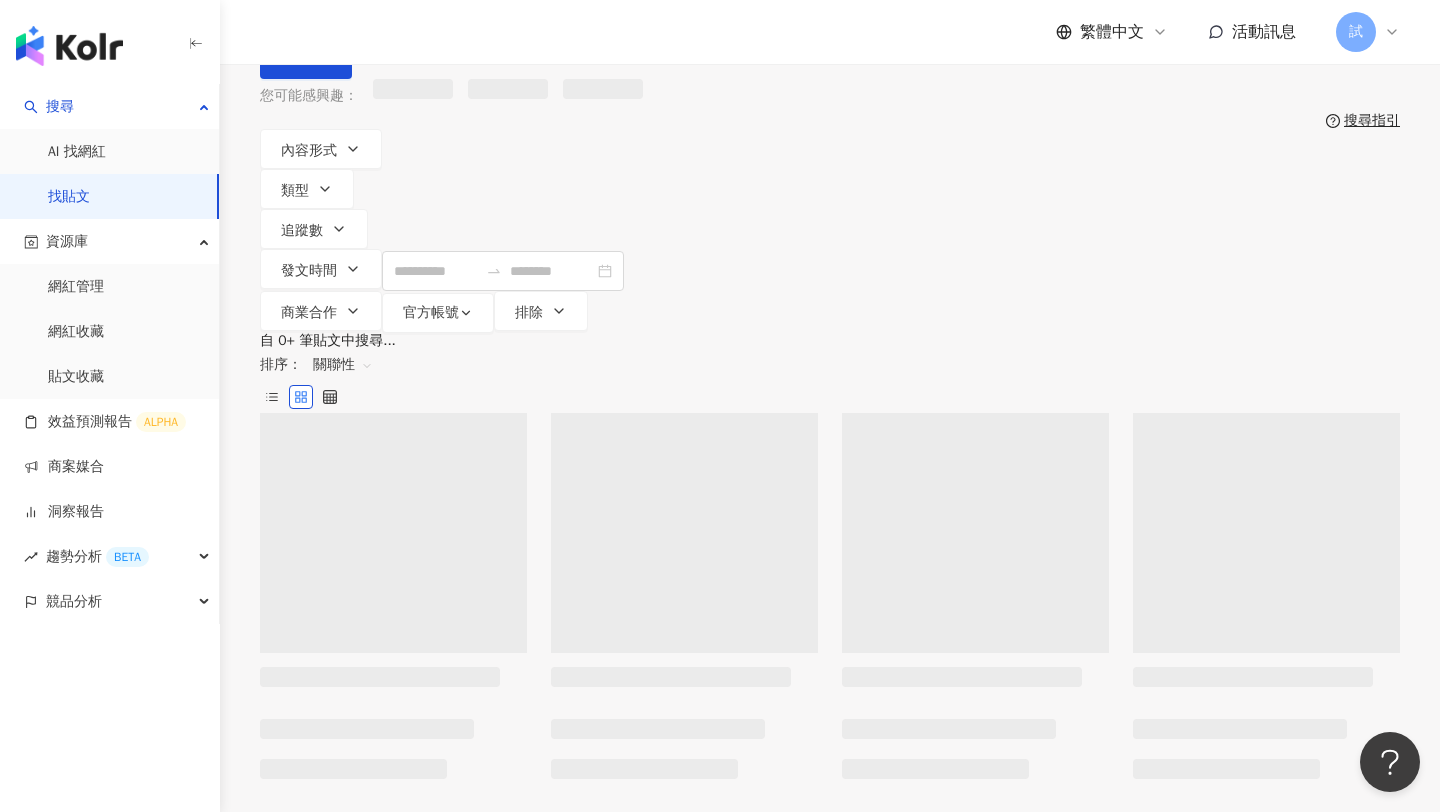 scroll, scrollTop: 0, scrollLeft: 0, axis: both 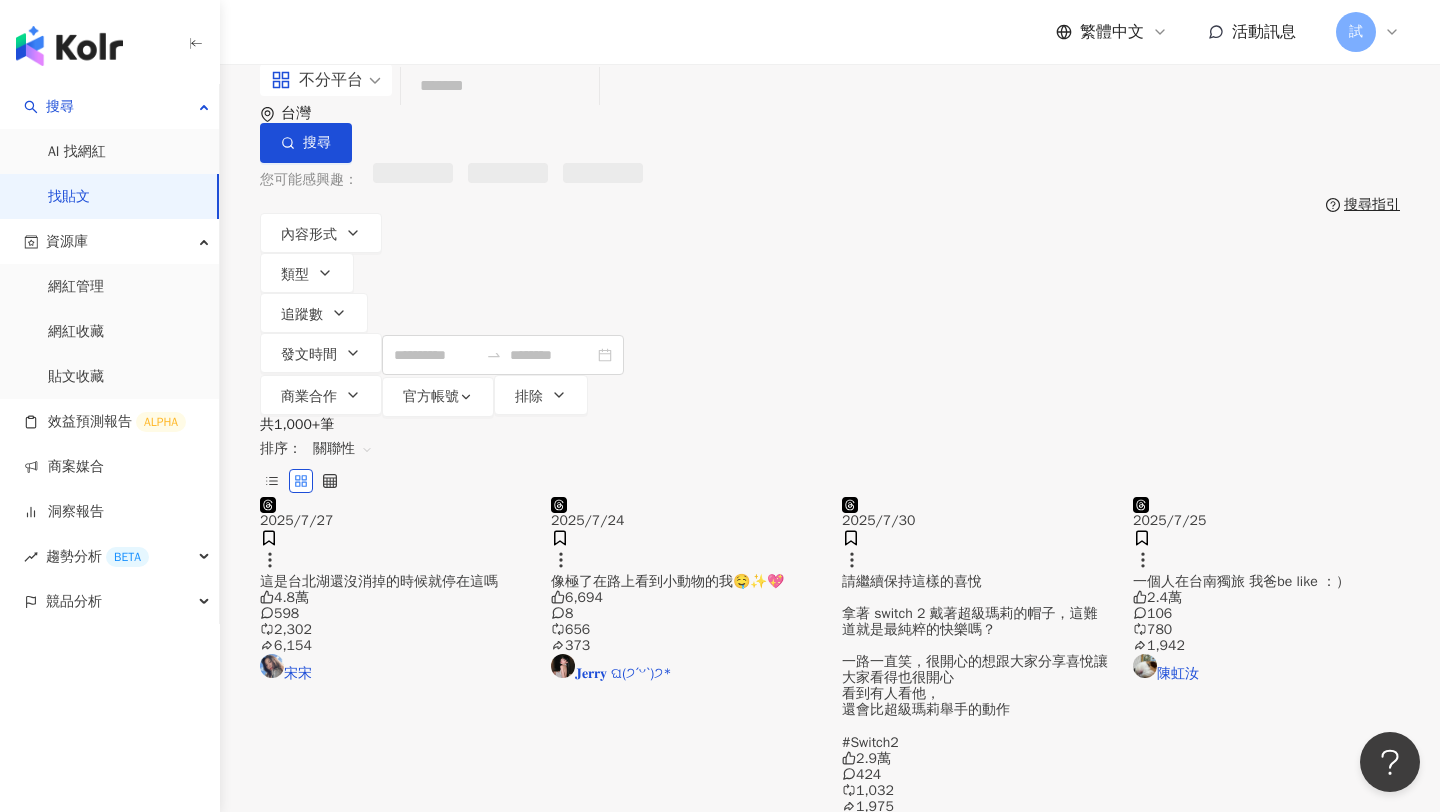 click on "不分平台" at bounding box center [326, 80] 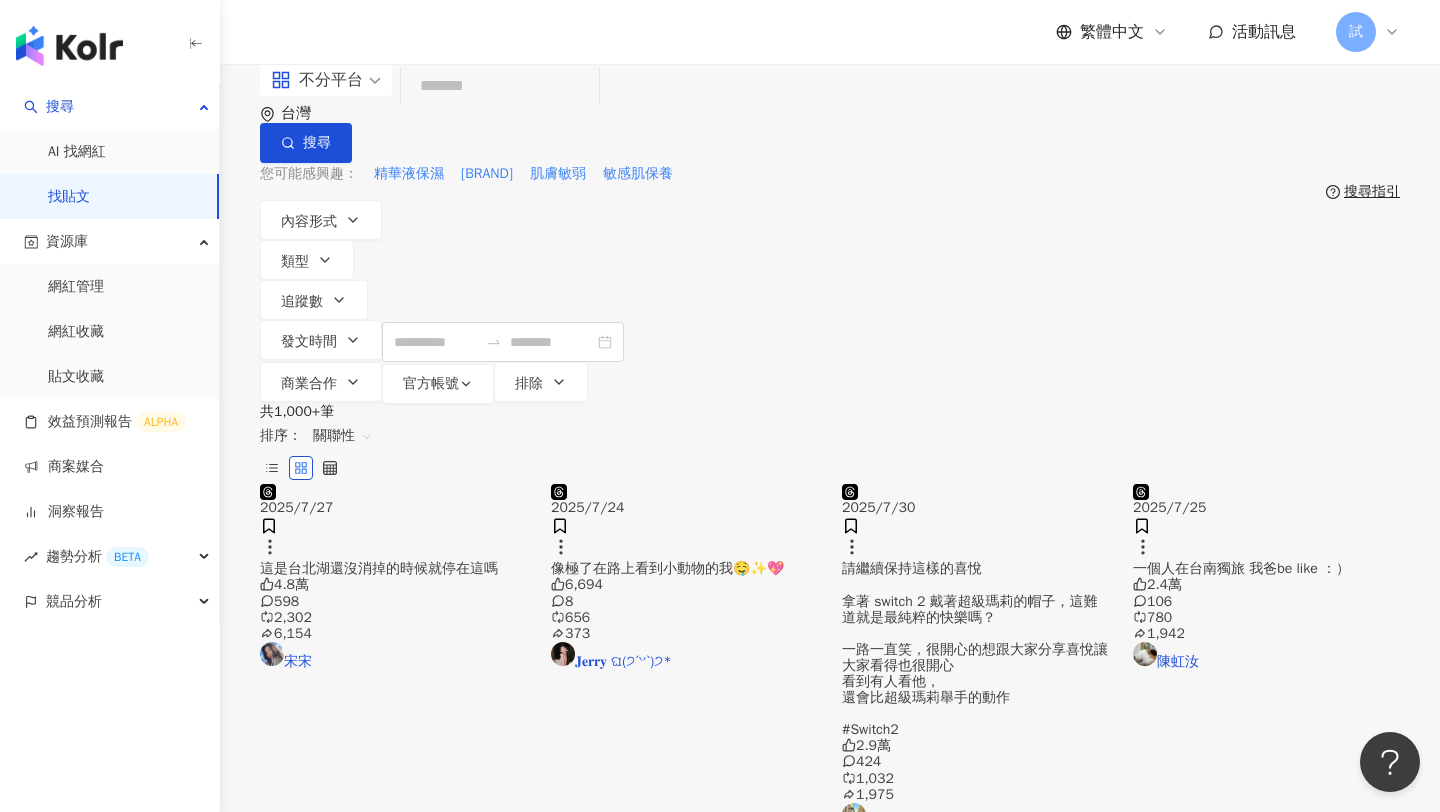 click on "共  1,000+  筆 排序： 關聯性" at bounding box center (830, 444) 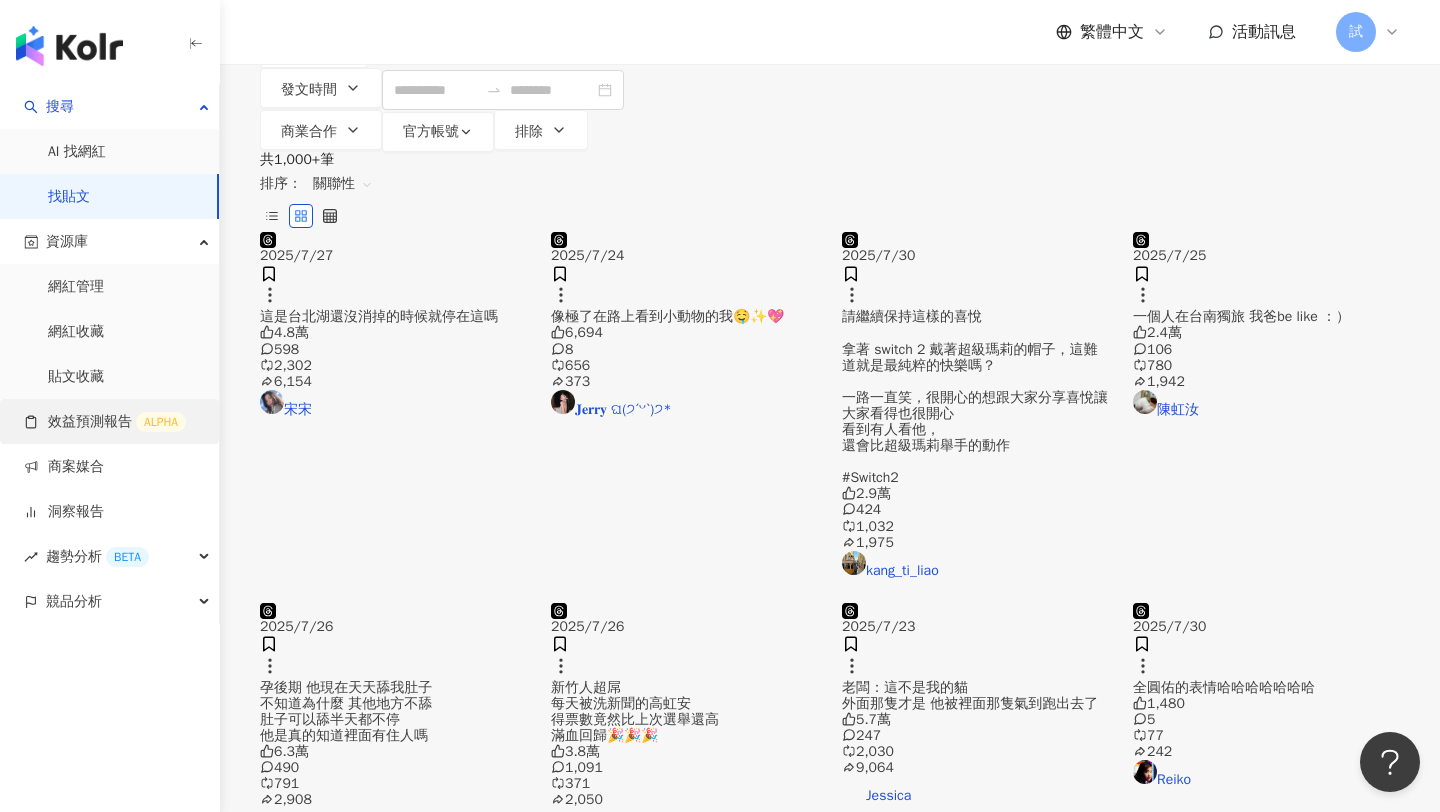 scroll, scrollTop: 254, scrollLeft: 0, axis: vertical 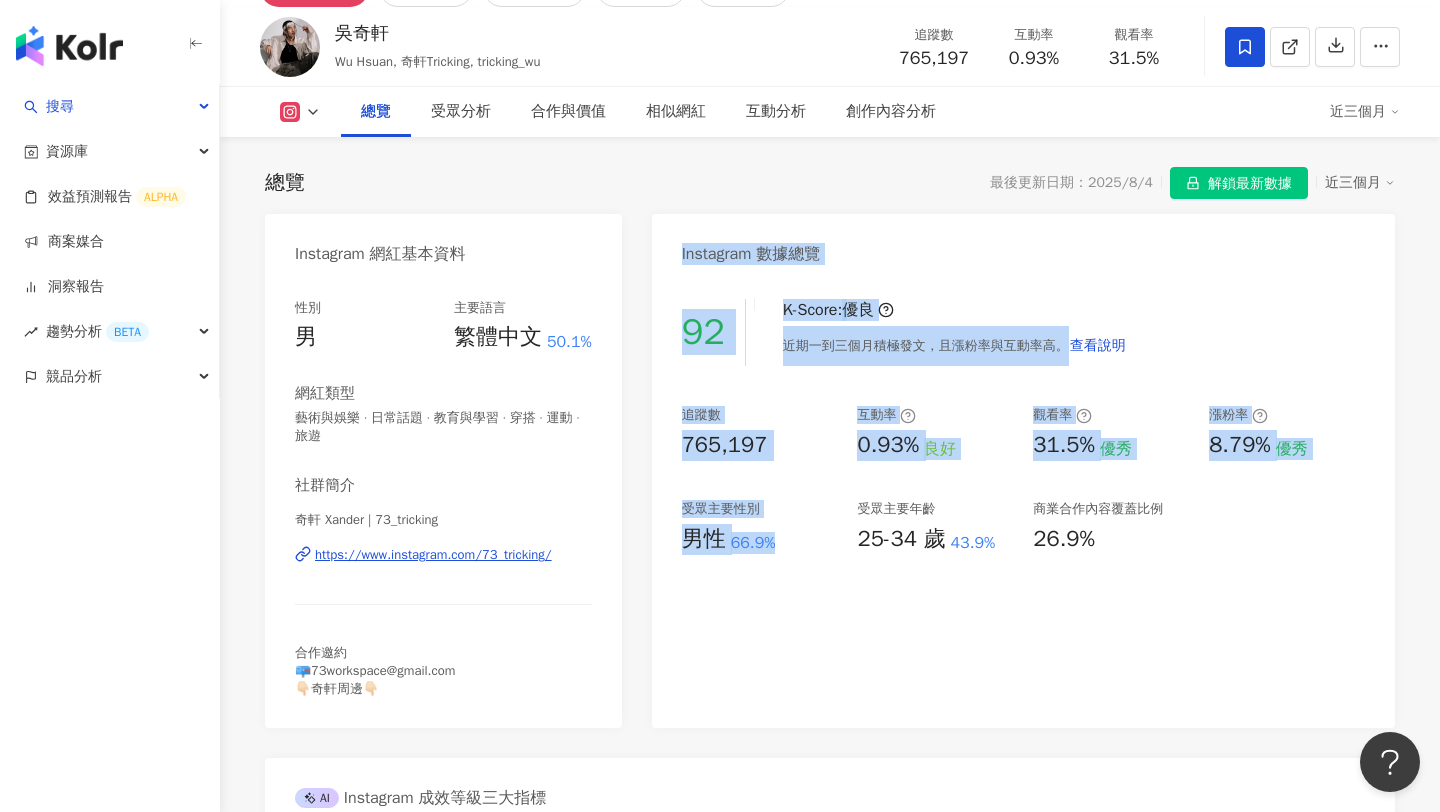 drag, startPoint x: 678, startPoint y: 252, endPoint x: 770, endPoint y: 564, distance: 325.2814 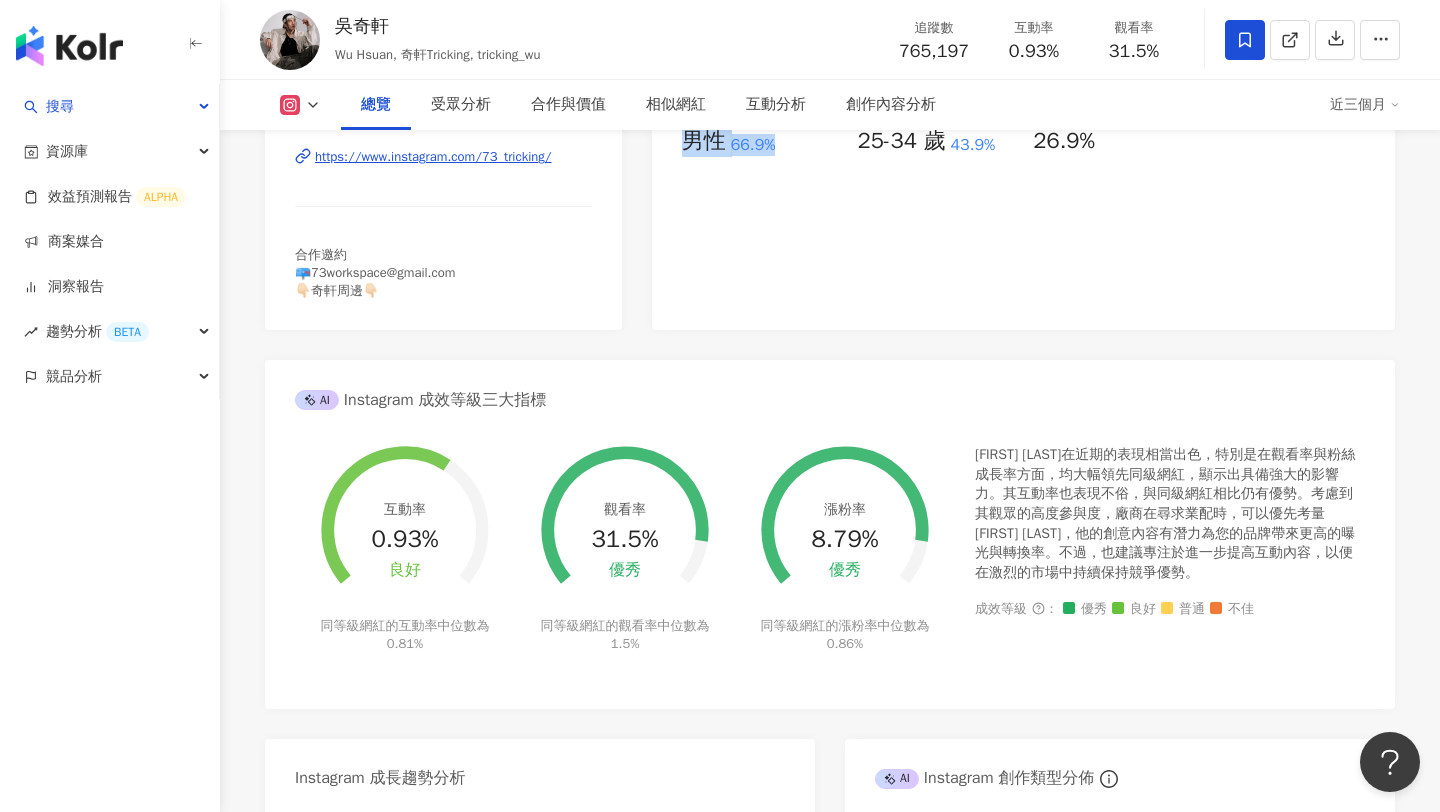 scroll, scrollTop: 719, scrollLeft: 0, axis: vertical 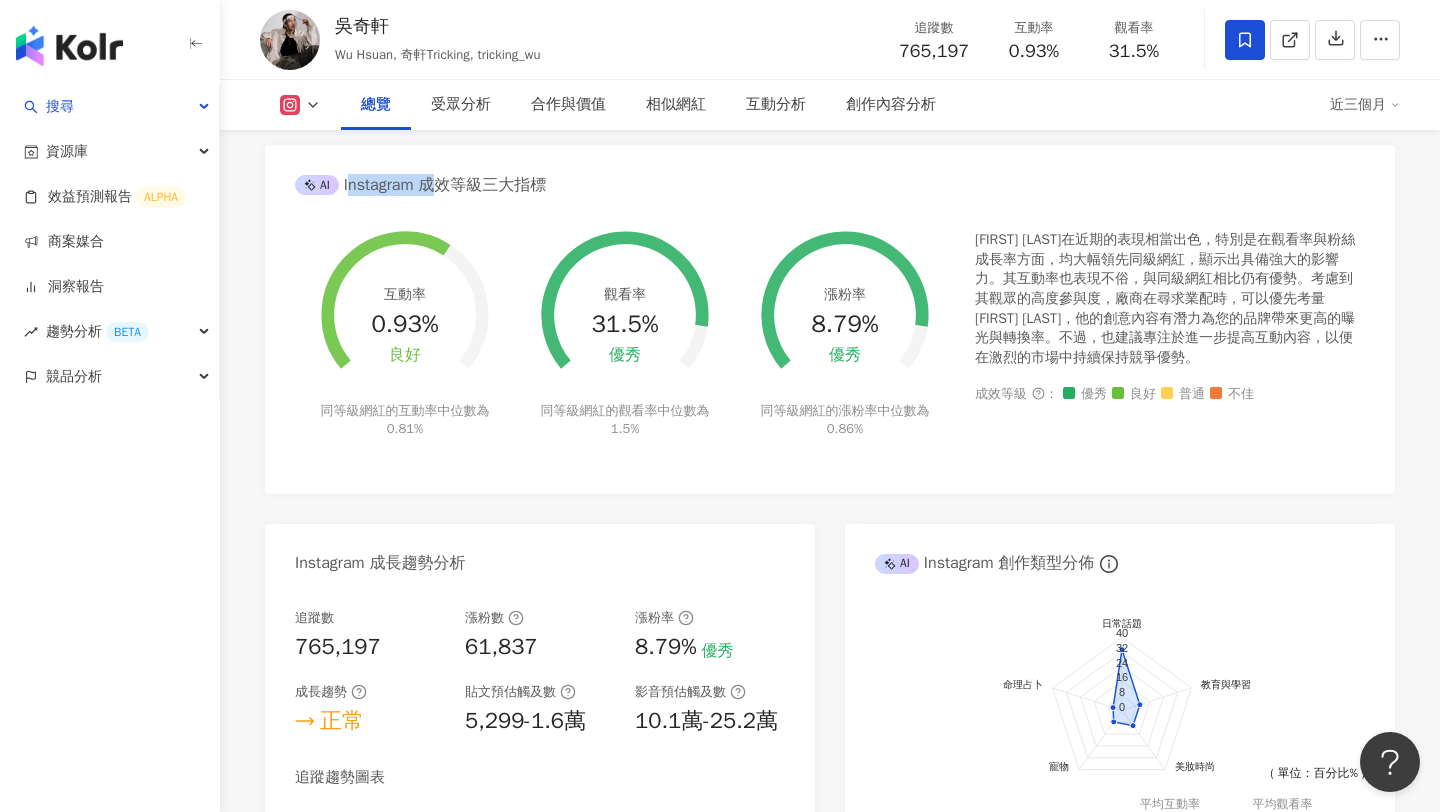 drag, startPoint x: 351, startPoint y: 188, endPoint x: 458, endPoint y: 188, distance: 107 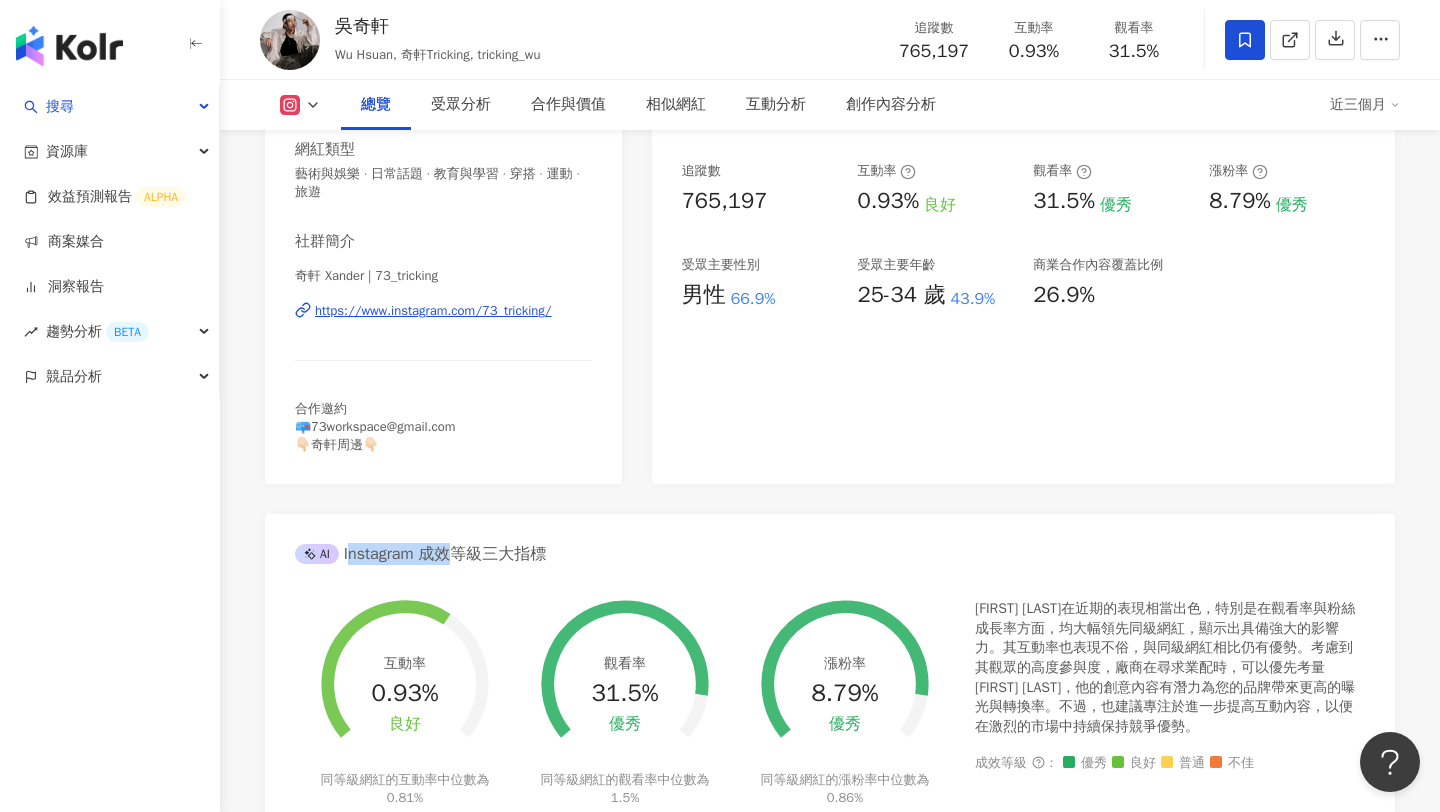 scroll, scrollTop: 0, scrollLeft: 0, axis: both 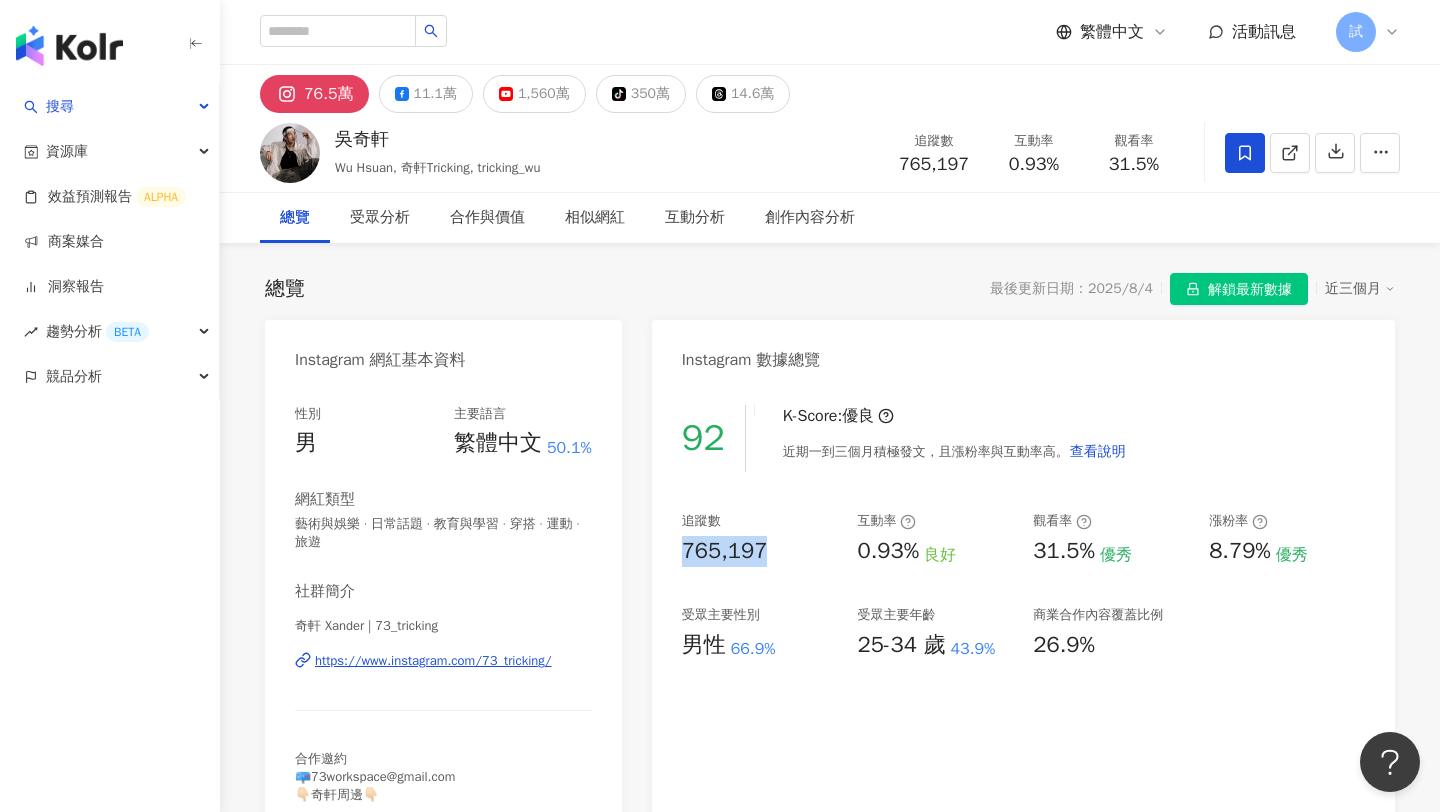 drag, startPoint x: 683, startPoint y: 550, endPoint x: 776, endPoint y: 548, distance: 93.0215 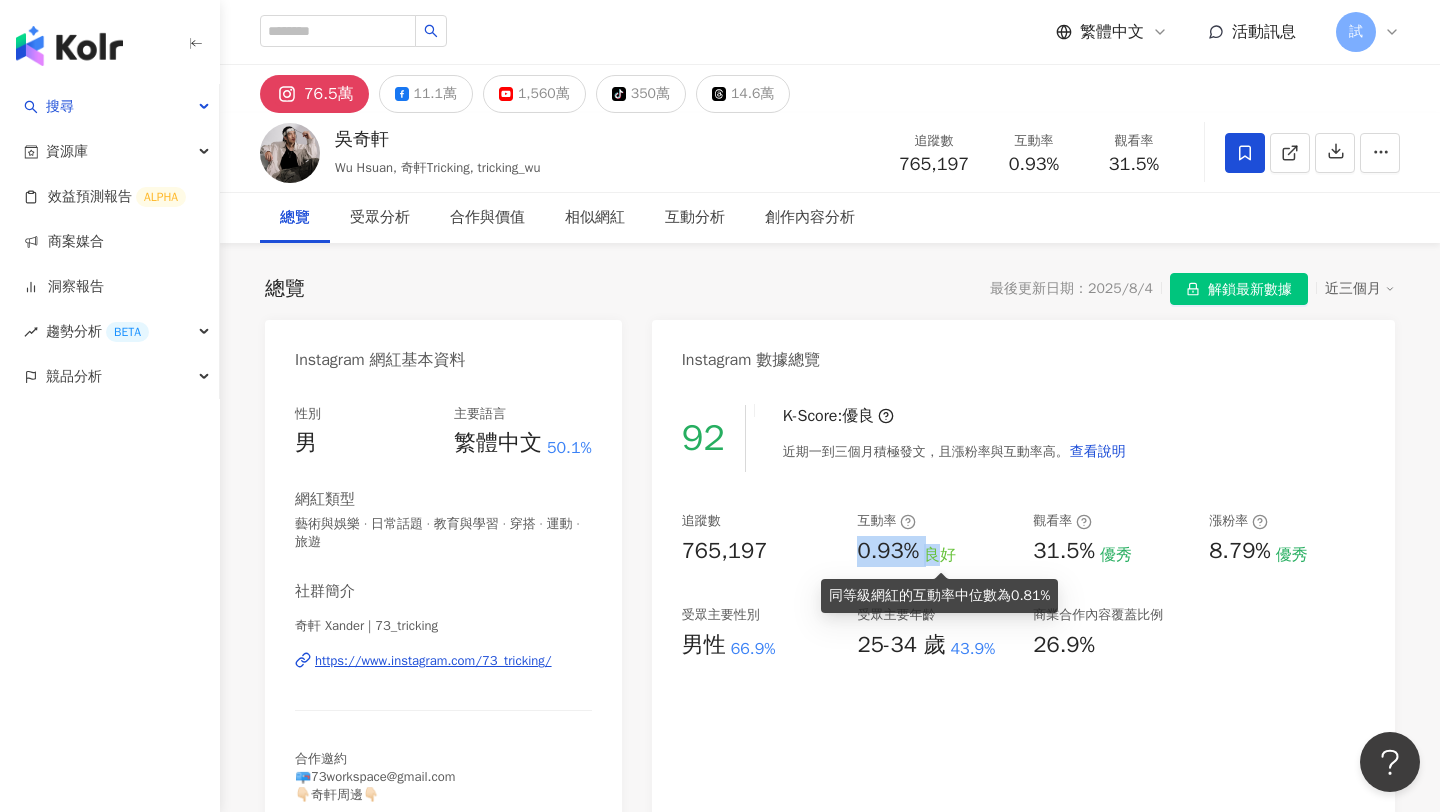 drag, startPoint x: 854, startPoint y: 557, endPoint x: 935, endPoint y: 555, distance: 81.02469 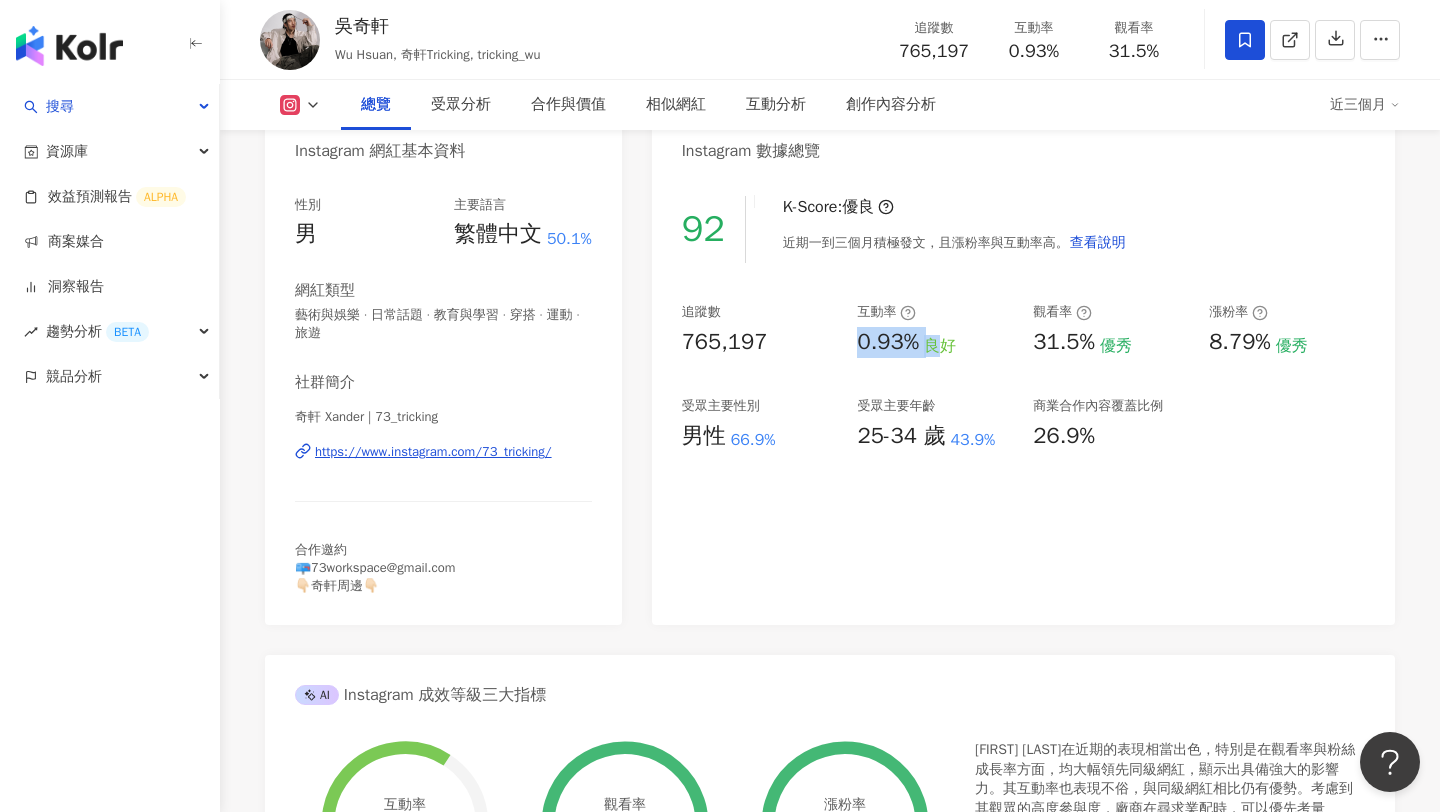 scroll, scrollTop: 221, scrollLeft: 0, axis: vertical 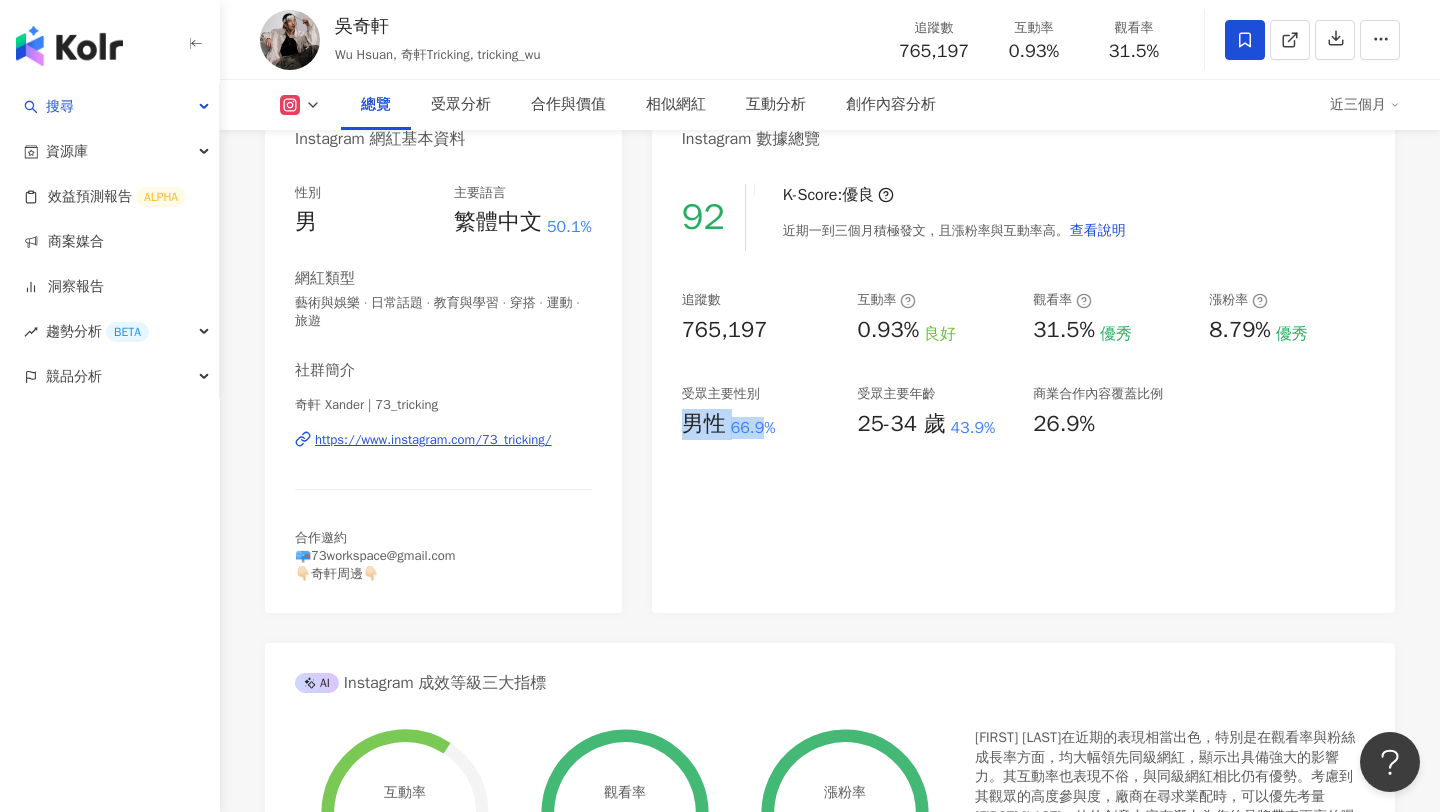 drag, startPoint x: 684, startPoint y: 424, endPoint x: 767, endPoint y: 427, distance: 83.0542 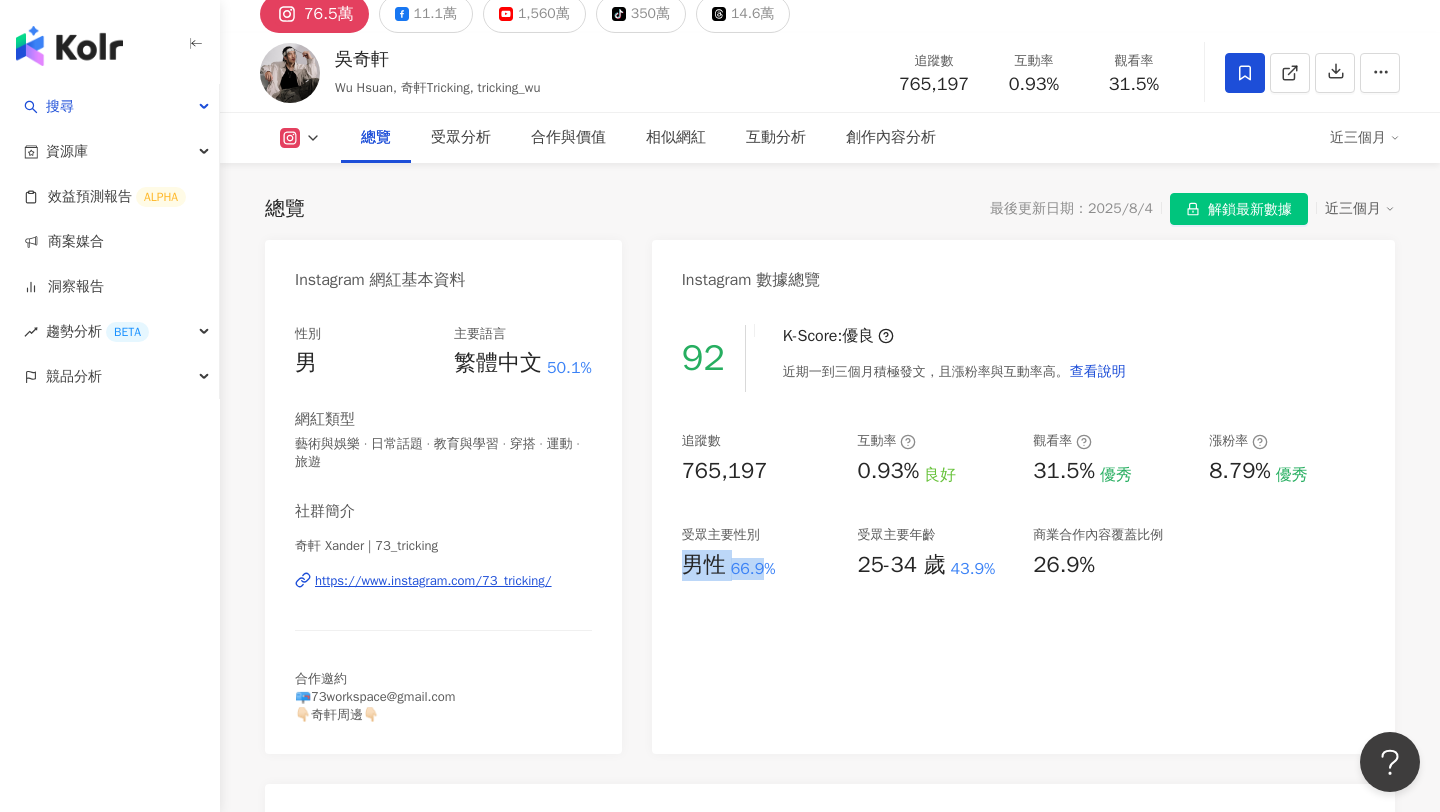 scroll, scrollTop: 75, scrollLeft: 0, axis: vertical 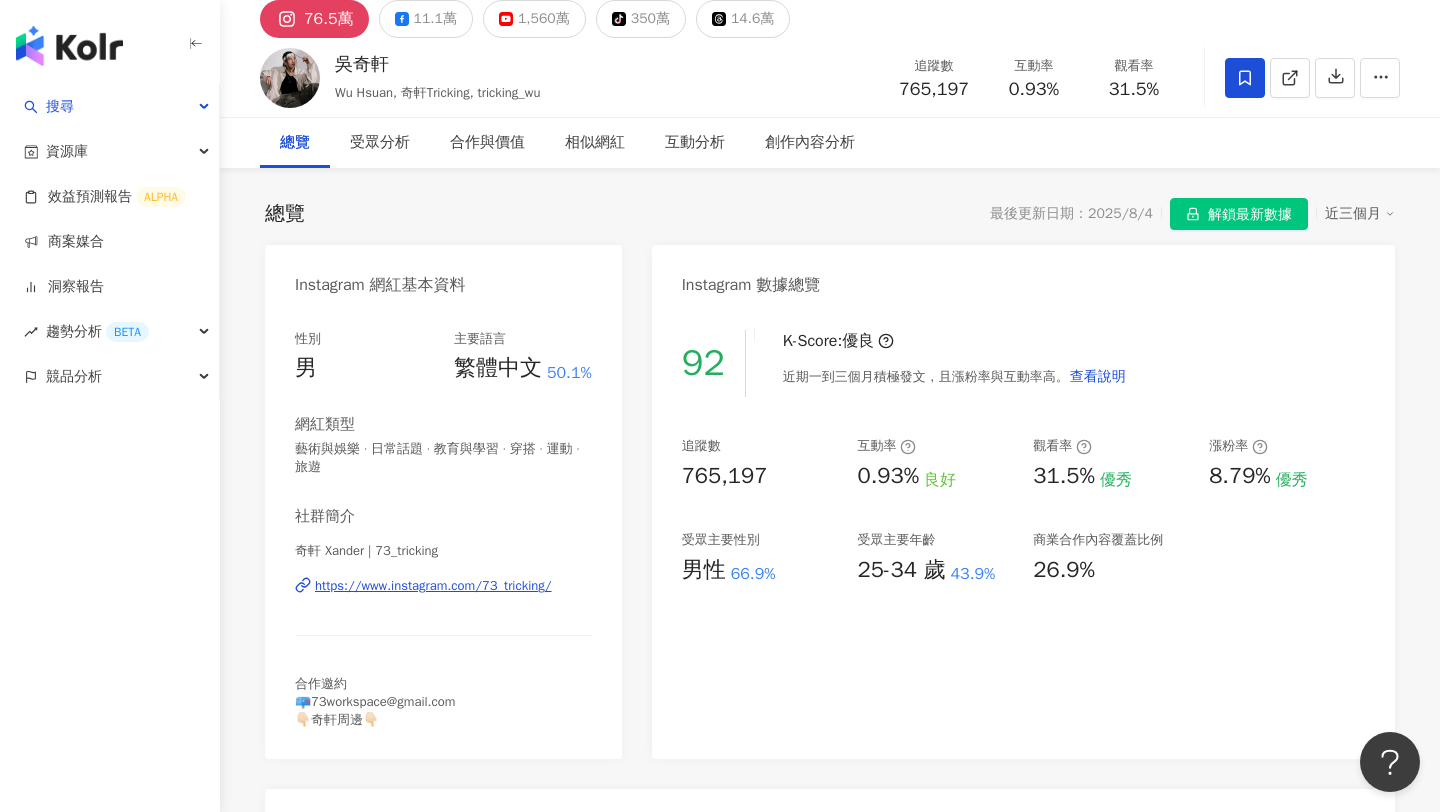 click on "92 K-Score :   優良 近期一到三個月積極發文，且漲粉率與互動率高。 查看說明 追蹤數   765,197 互動率   0.93% 良好 觀看率   31.5% 優秀 漲粉率   8.79% 優秀 受眾主要性別   男性 66.9% 受眾主要年齡   25-34 歲 43.9% 商業合作內容覆蓋比例   26.9%" at bounding box center [1023, 534] 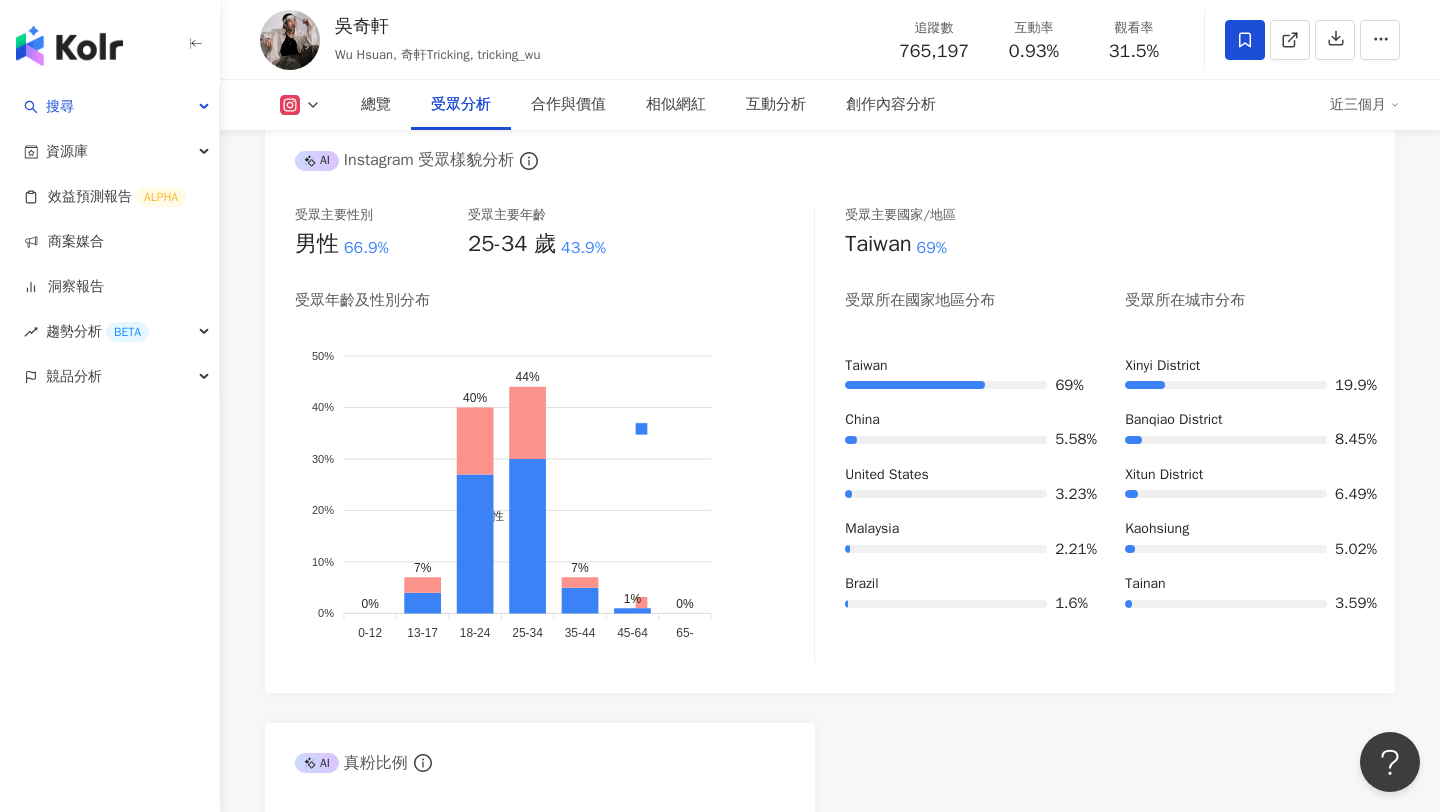 scroll, scrollTop: 1775, scrollLeft: 0, axis: vertical 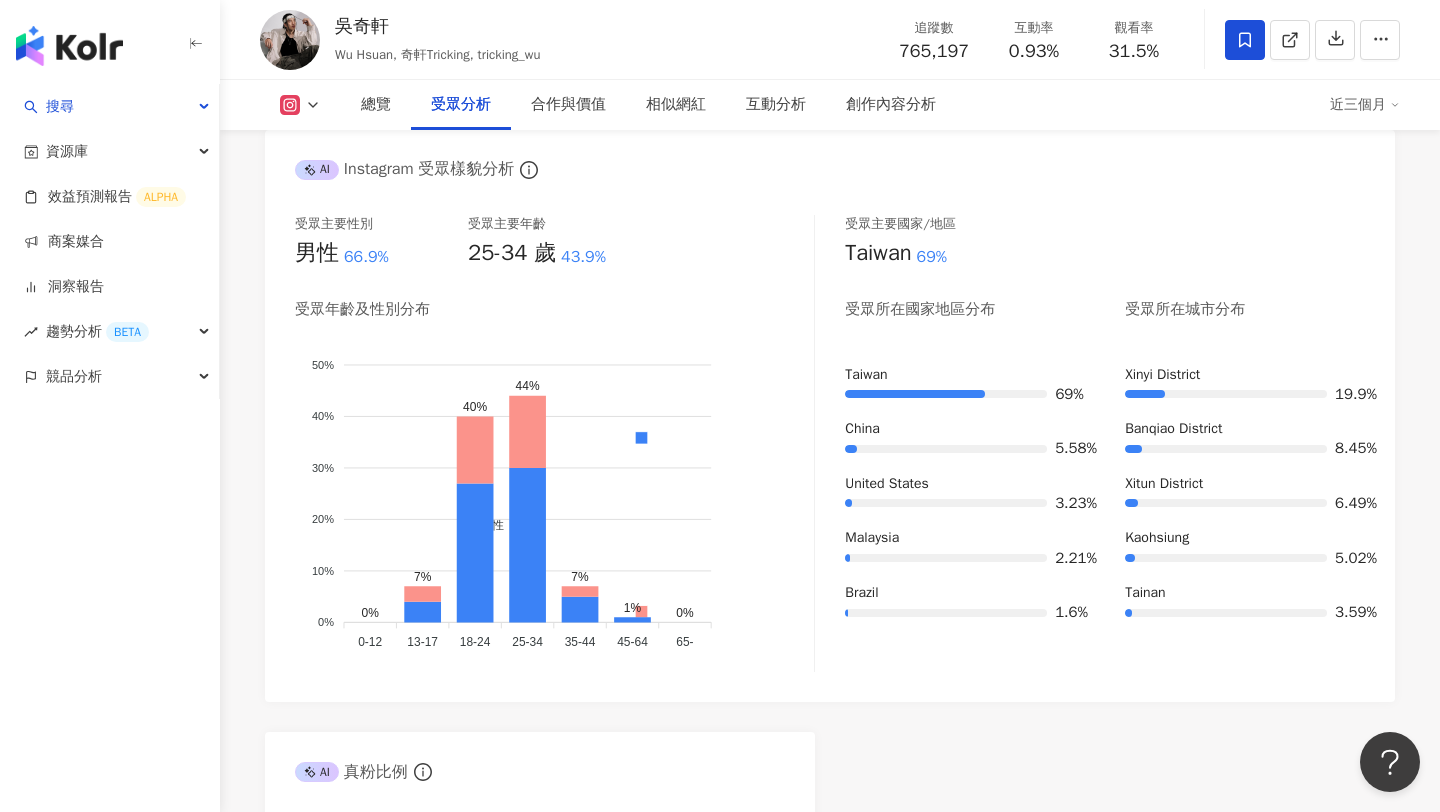 click on "近三個月" at bounding box center (1365, 105) 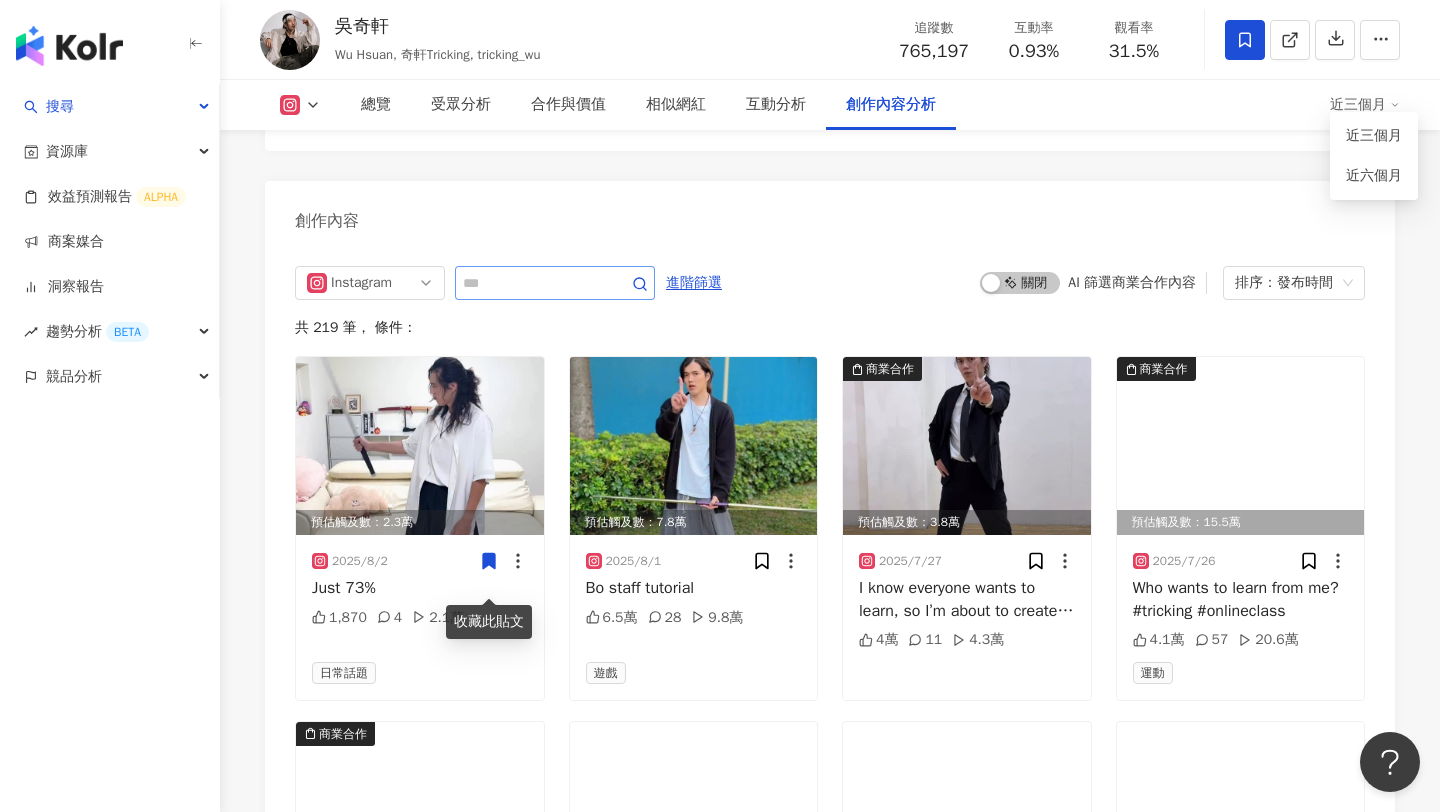 scroll, scrollTop: 6050, scrollLeft: 0, axis: vertical 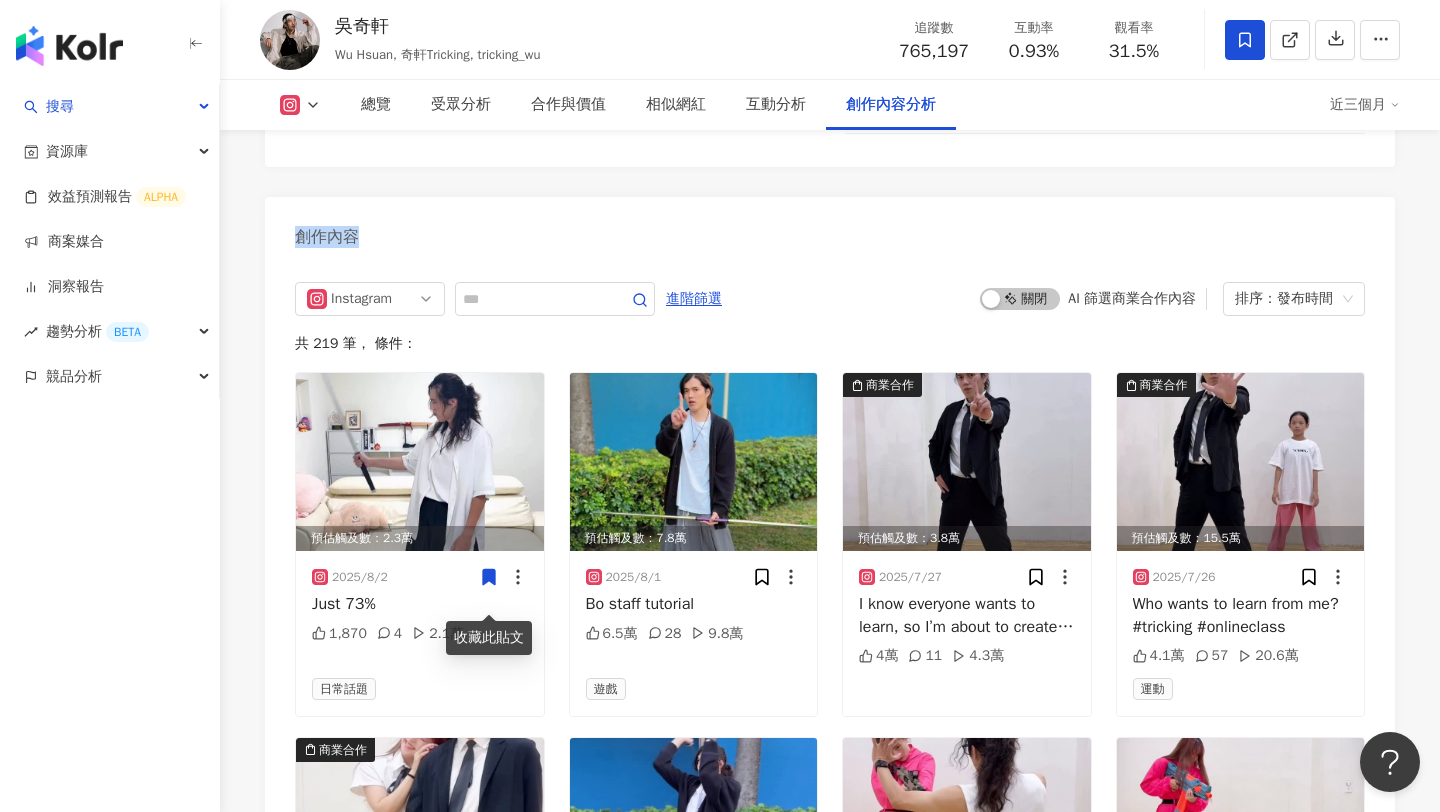 drag, startPoint x: 294, startPoint y: 262, endPoint x: 388, endPoint y: 265, distance: 94.04786 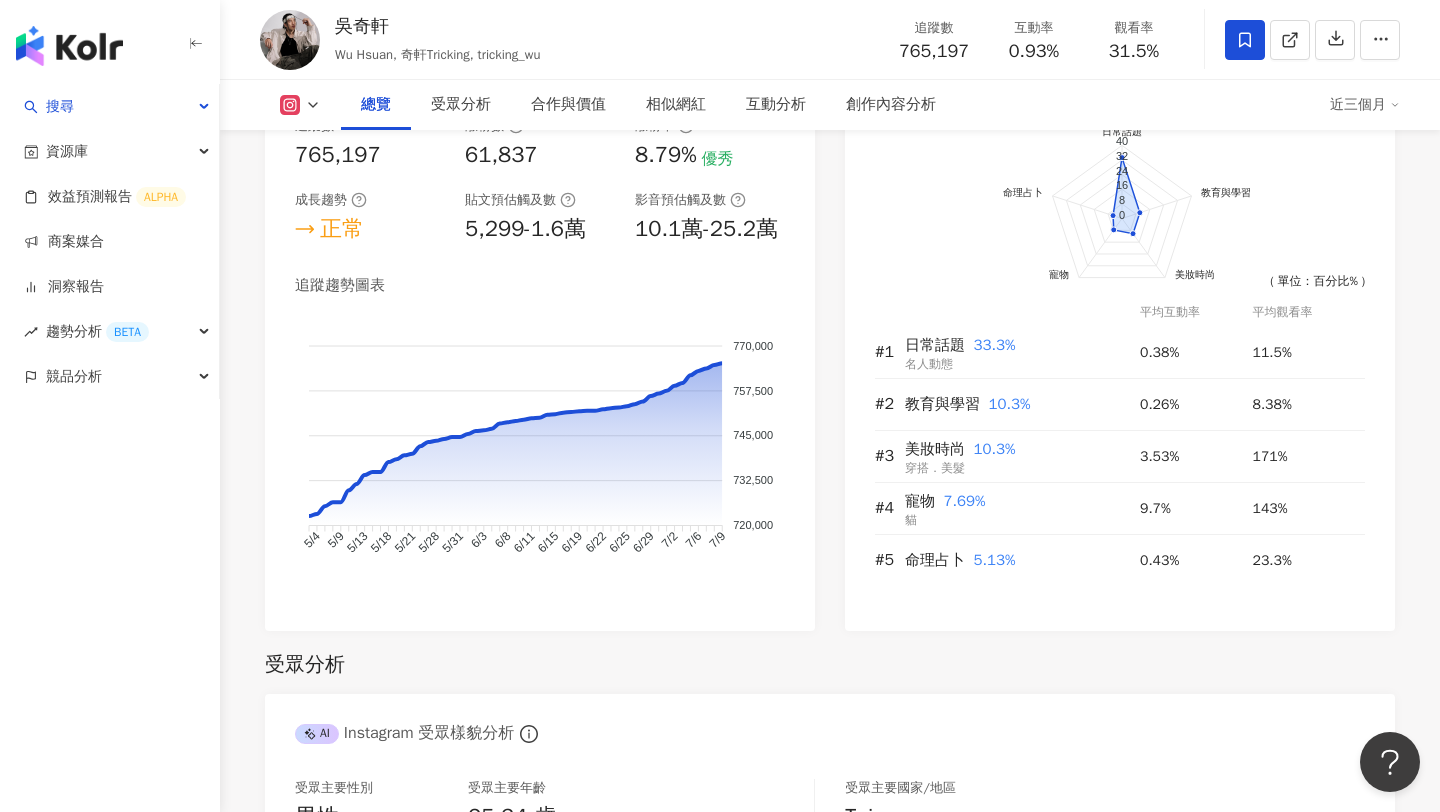 scroll, scrollTop: 0, scrollLeft: 0, axis: both 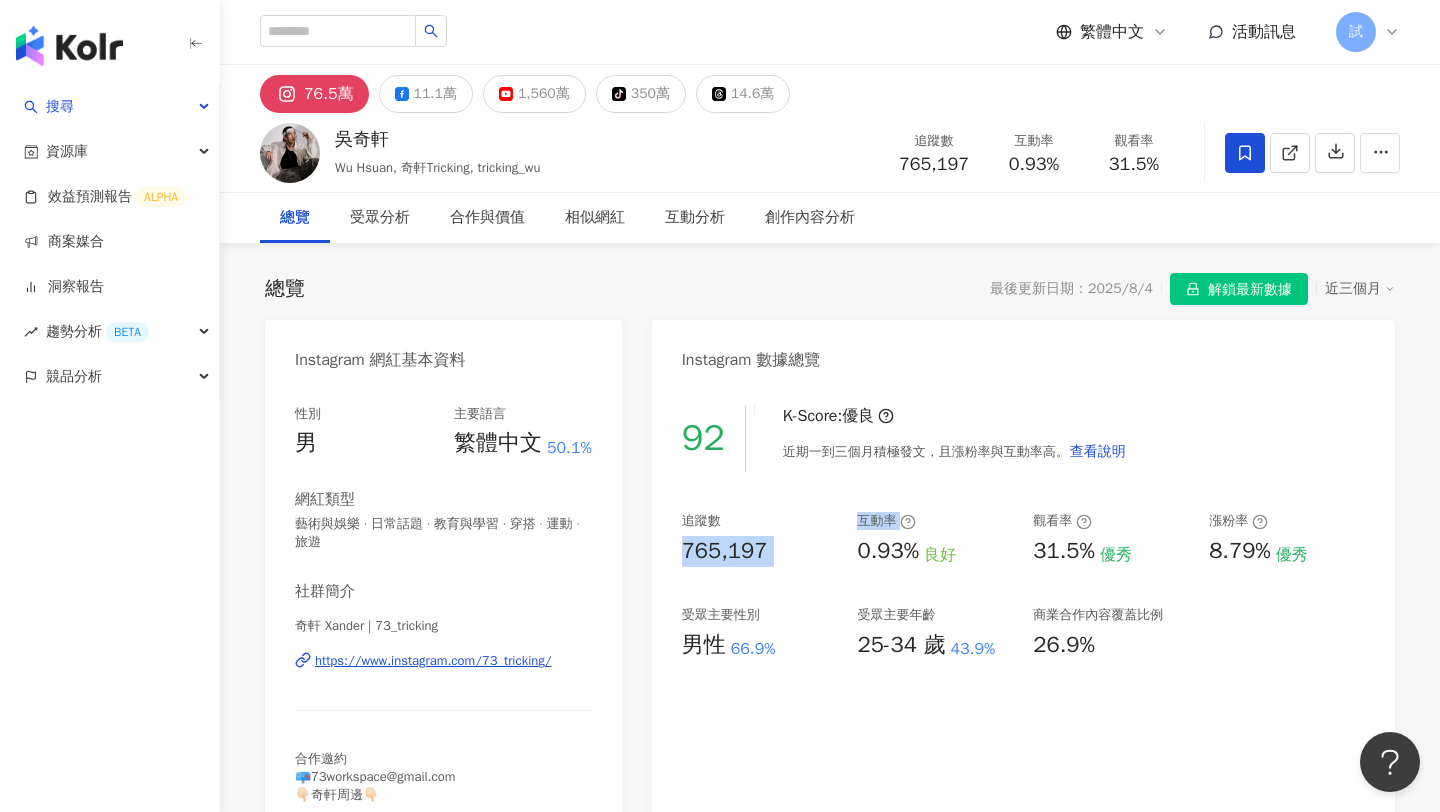 drag, startPoint x: 682, startPoint y: 535, endPoint x: 858, endPoint y: 534, distance: 176.00284 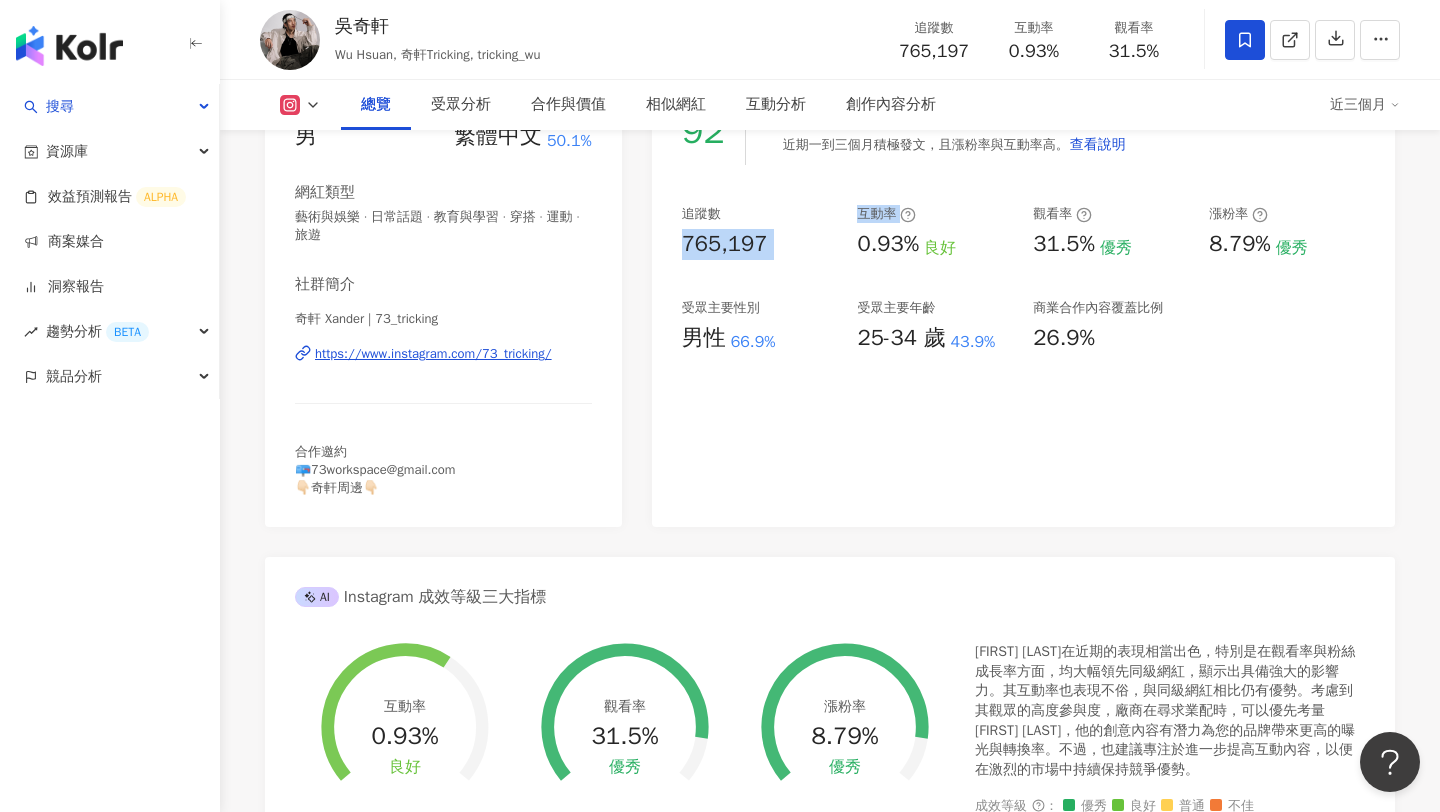 scroll, scrollTop: 285, scrollLeft: 0, axis: vertical 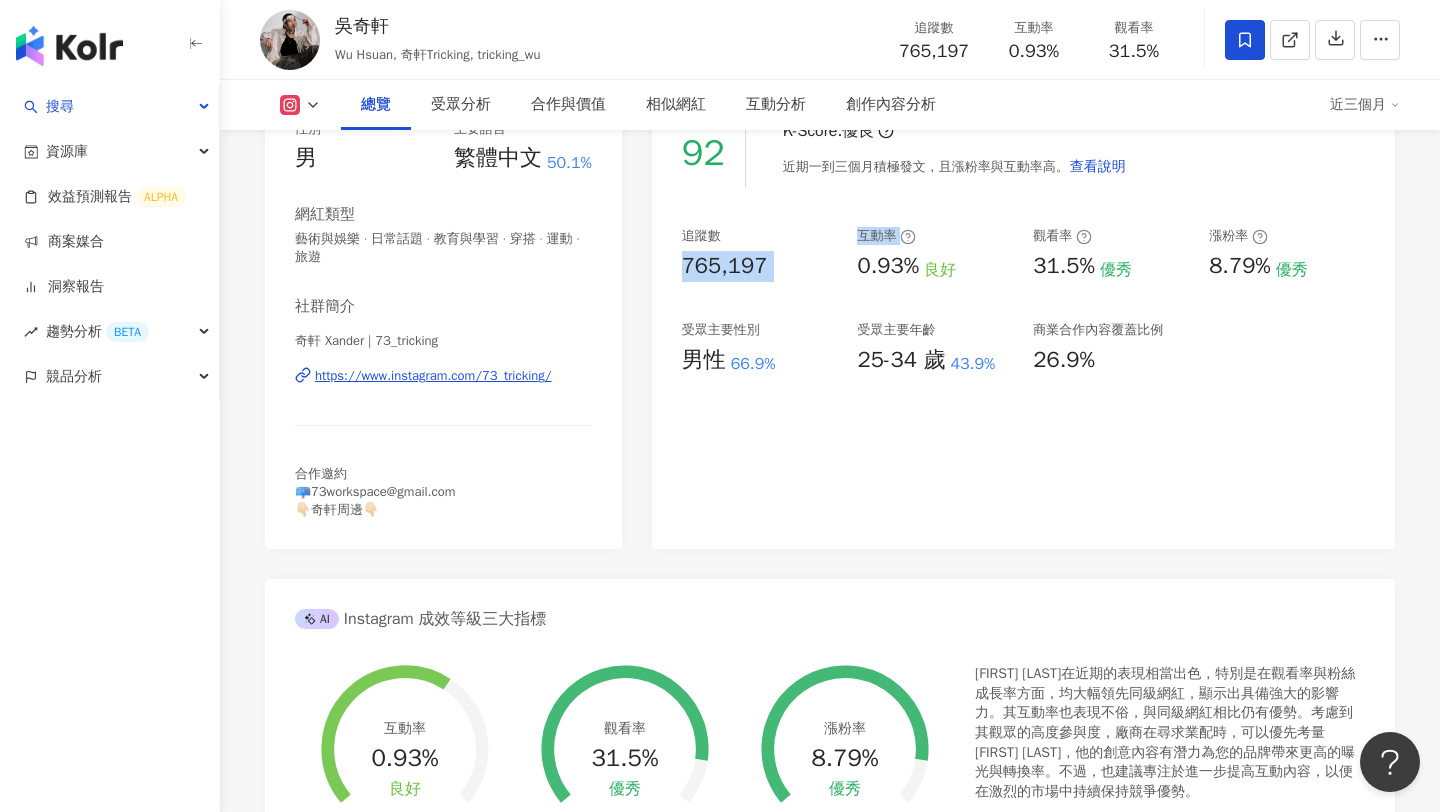 click on "765,197" at bounding box center [725, 266] 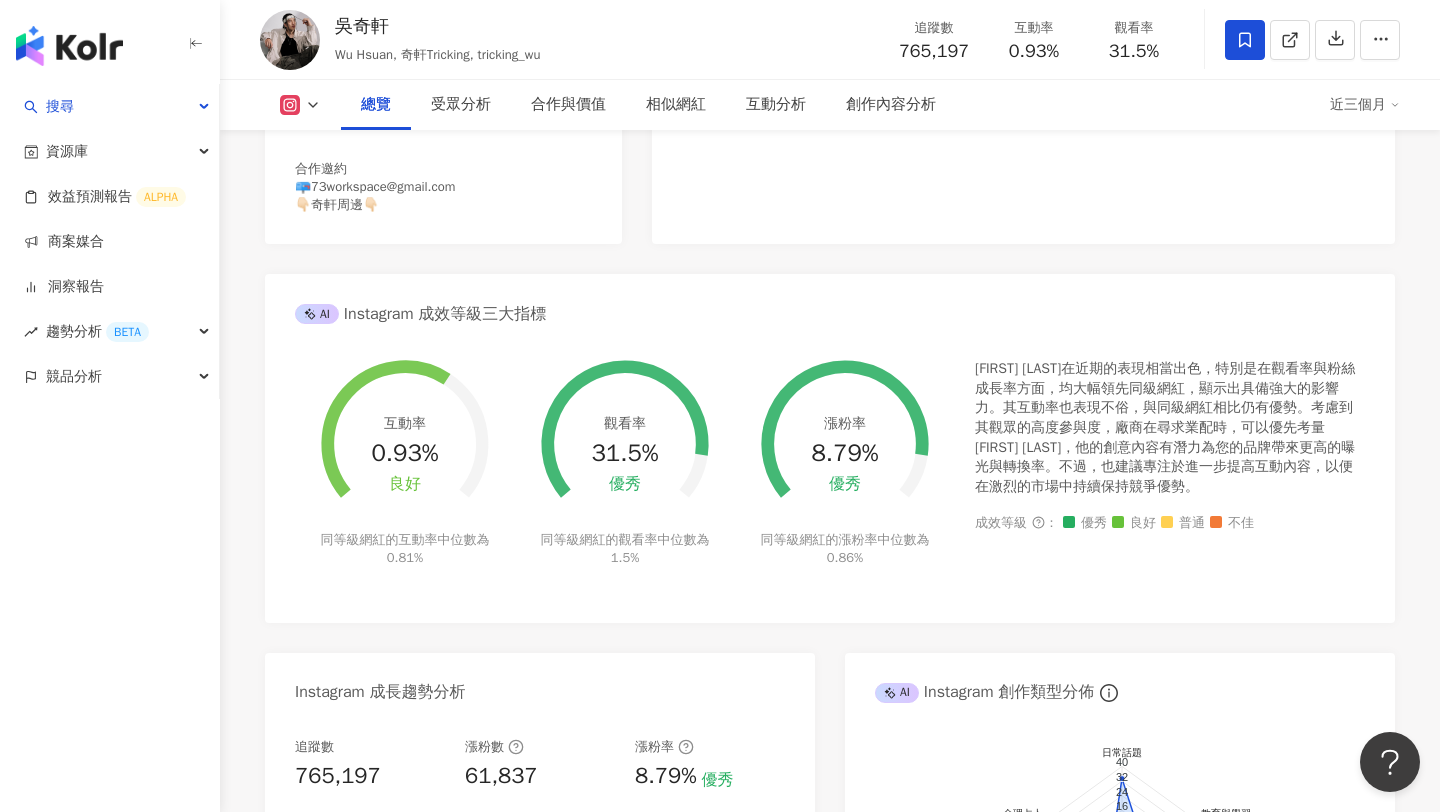 scroll, scrollTop: 0, scrollLeft: 0, axis: both 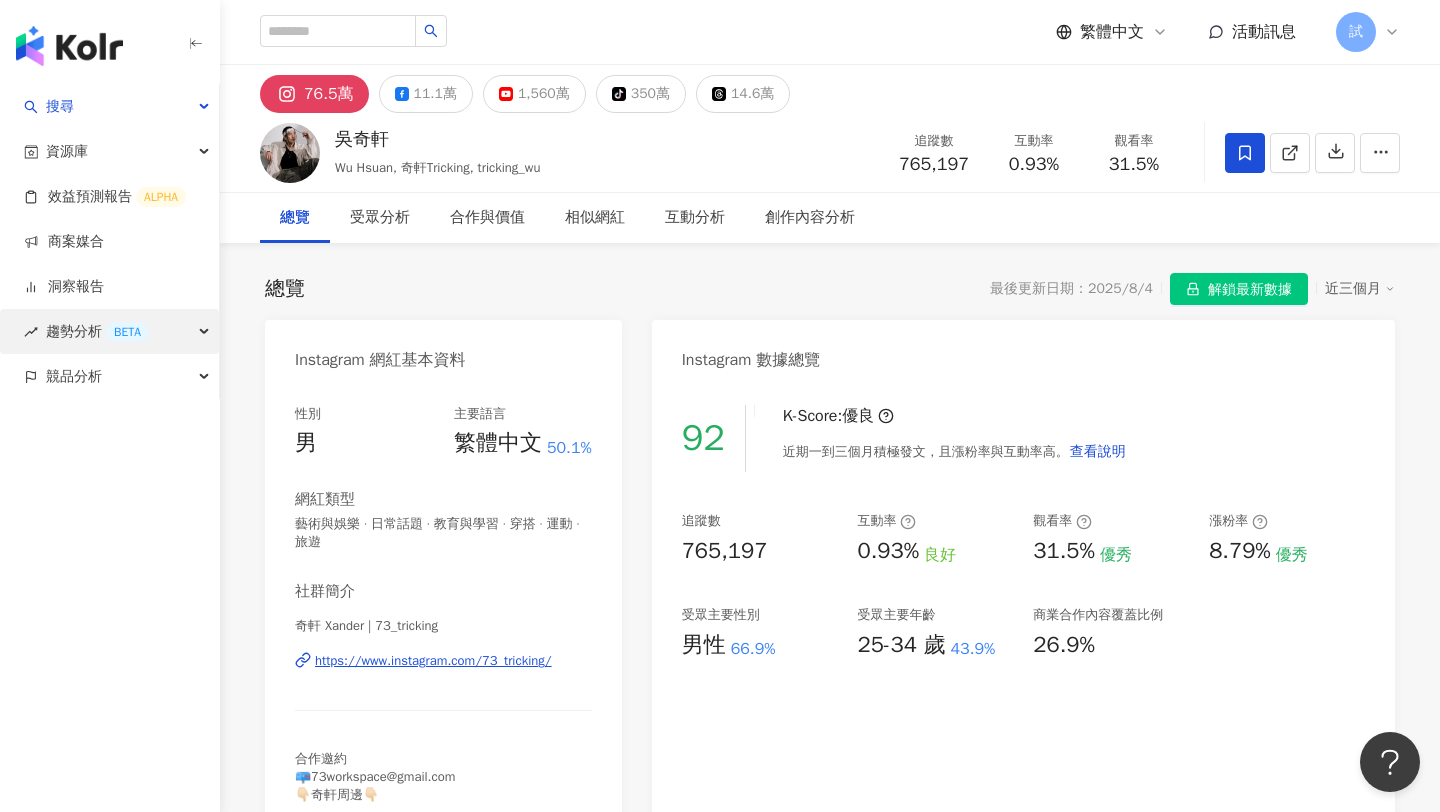 click on "趨勢分析 BETA" at bounding box center [97, 331] 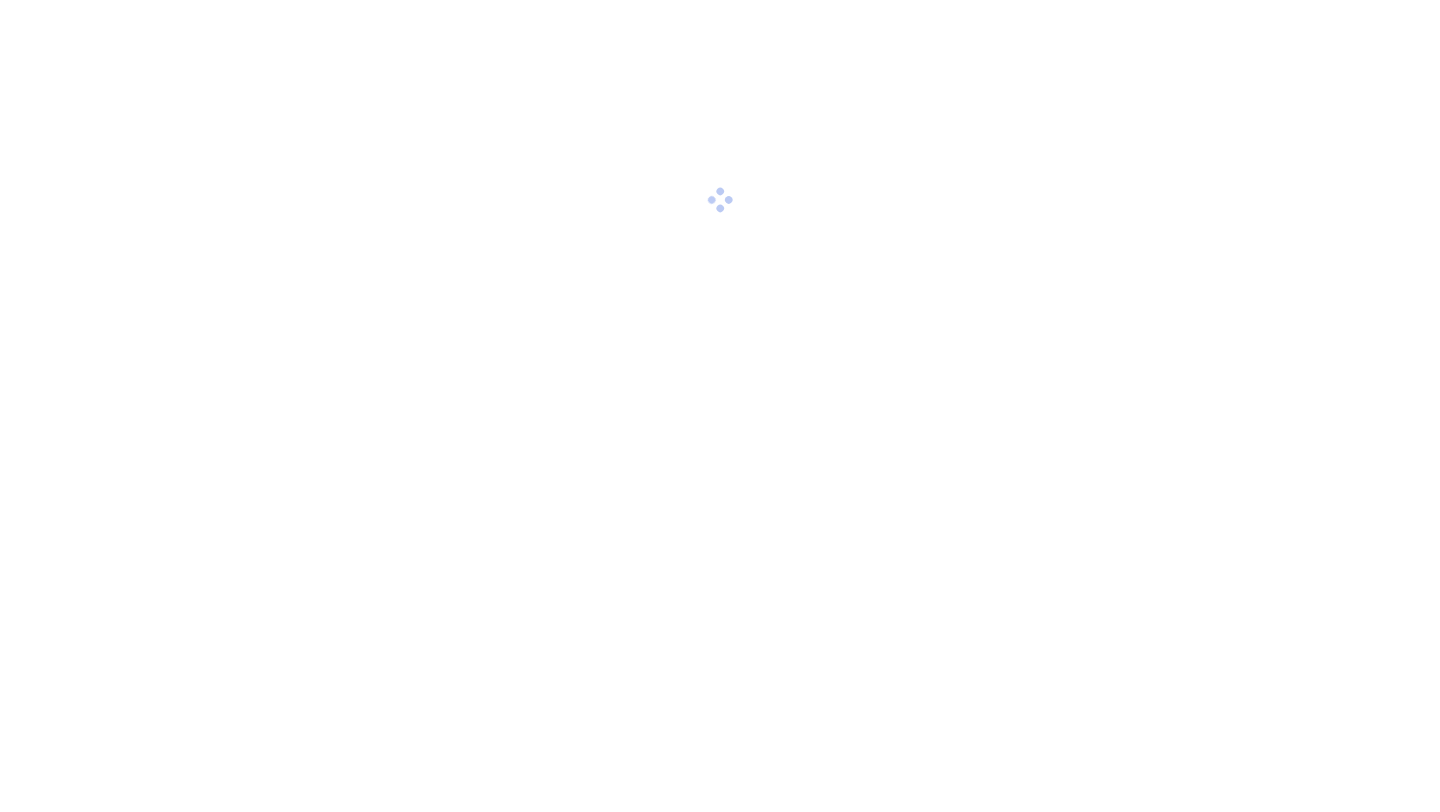 scroll, scrollTop: 0, scrollLeft: 0, axis: both 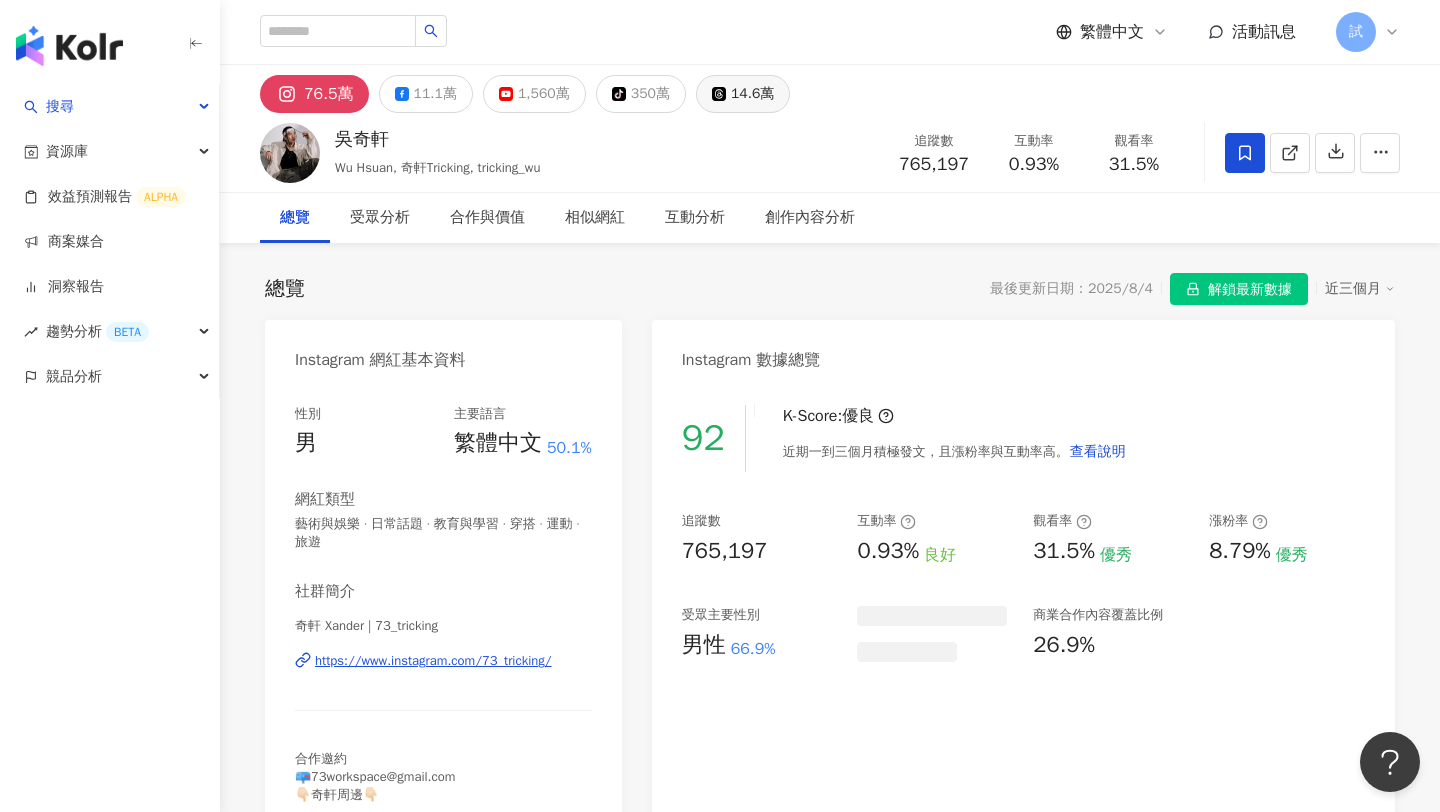 click on "14.6萬" at bounding box center (752, 94) 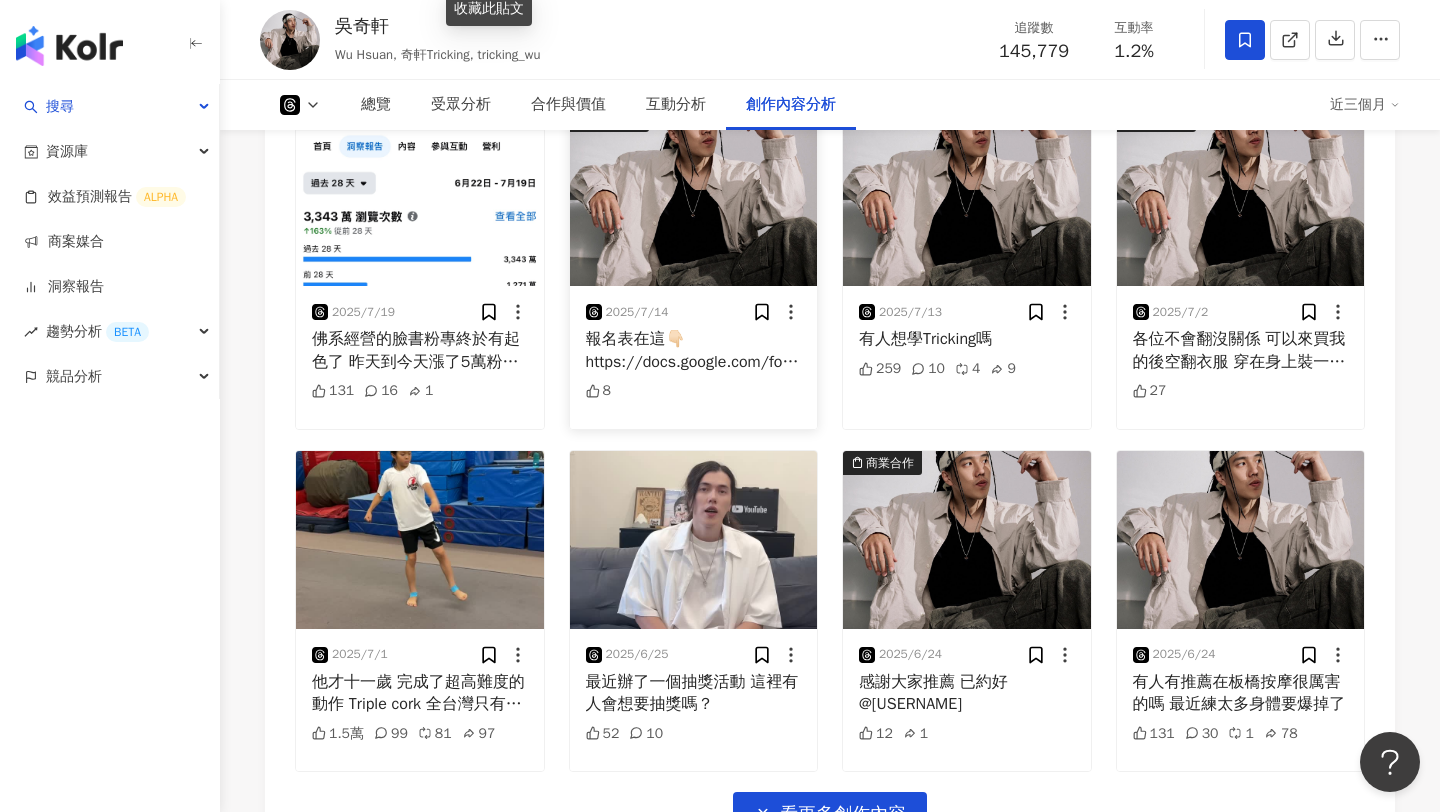 scroll, scrollTop: 4474, scrollLeft: 0, axis: vertical 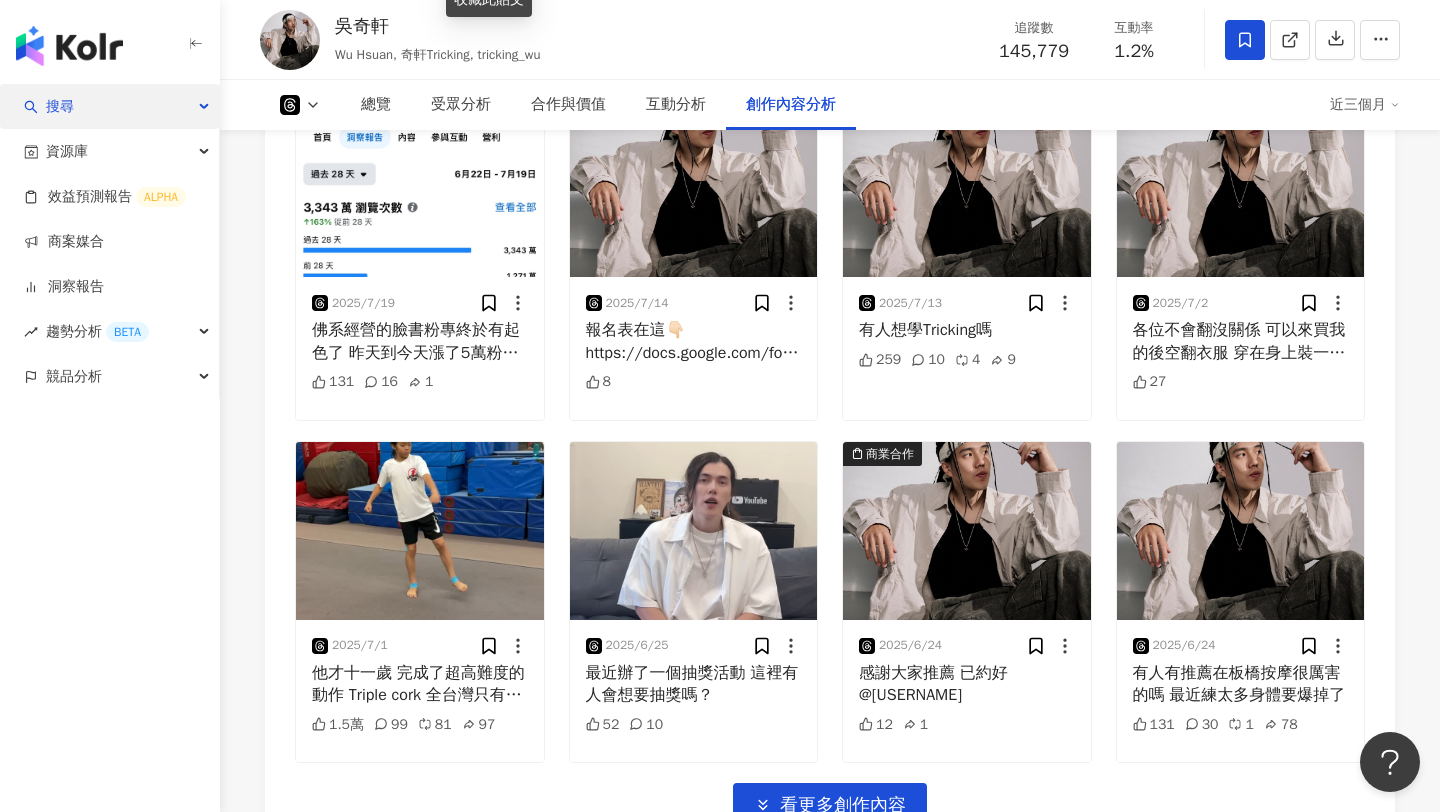 click on "搜尋" at bounding box center [109, 106] 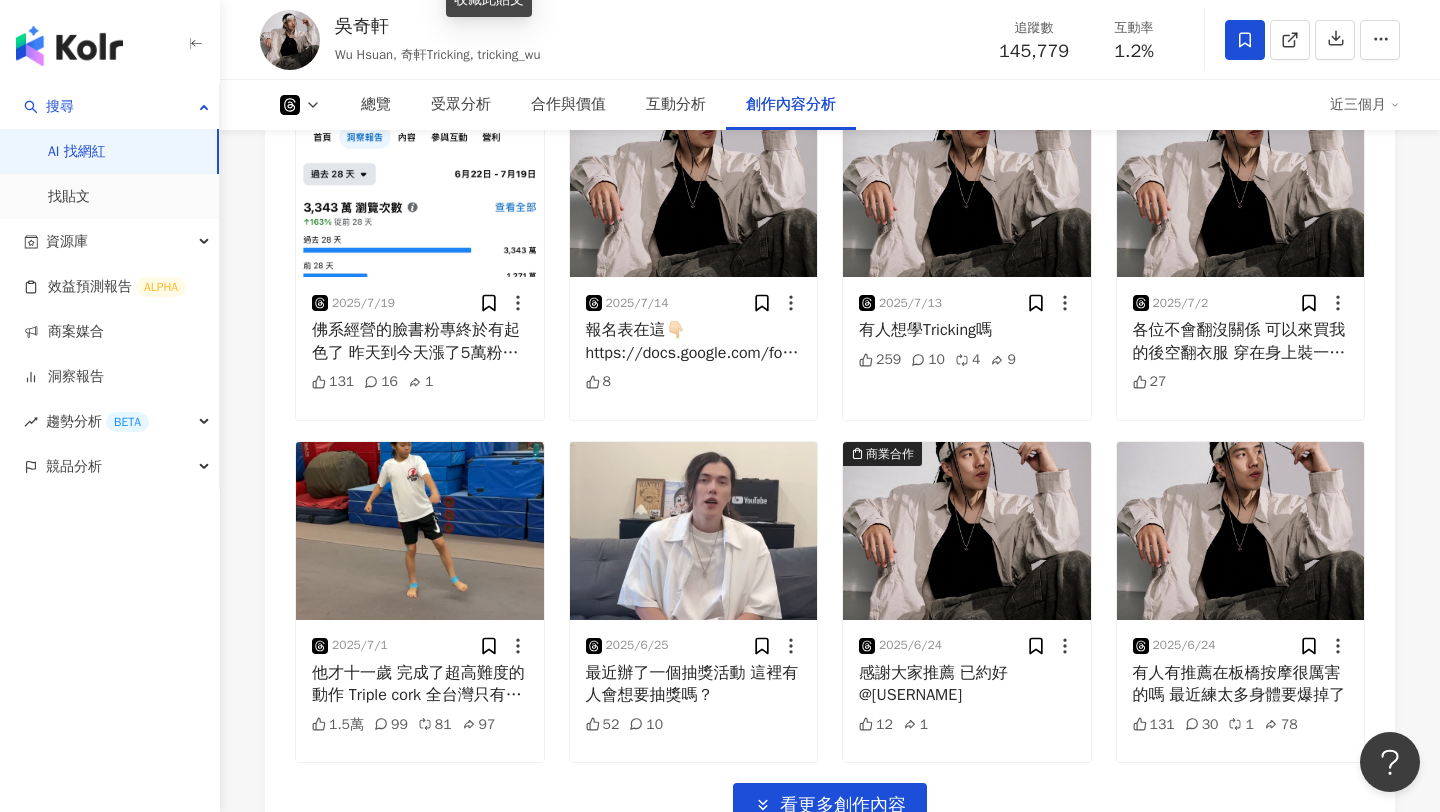 click on "AI 找網紅" at bounding box center (77, 152) 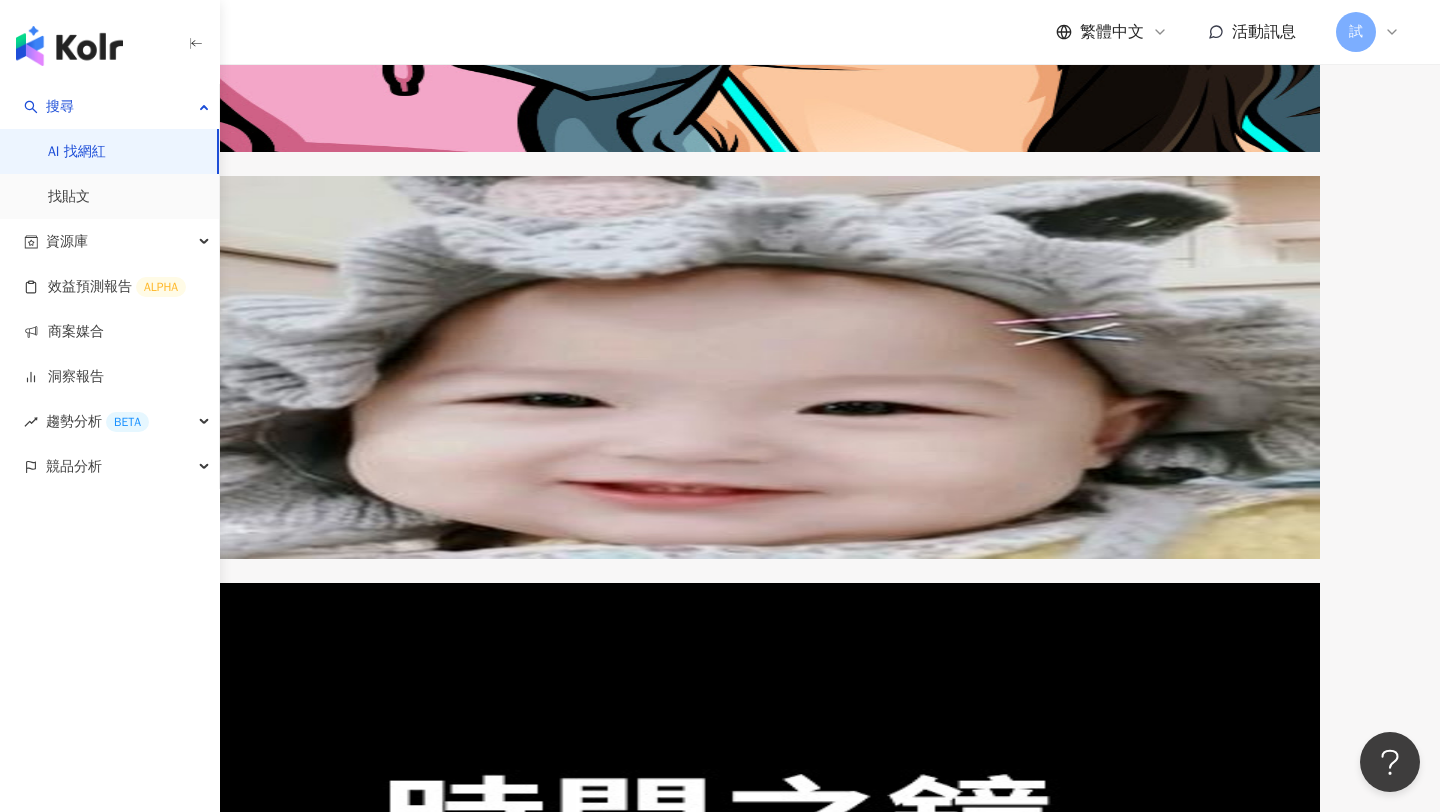 scroll, scrollTop: 3170, scrollLeft: 0, axis: vertical 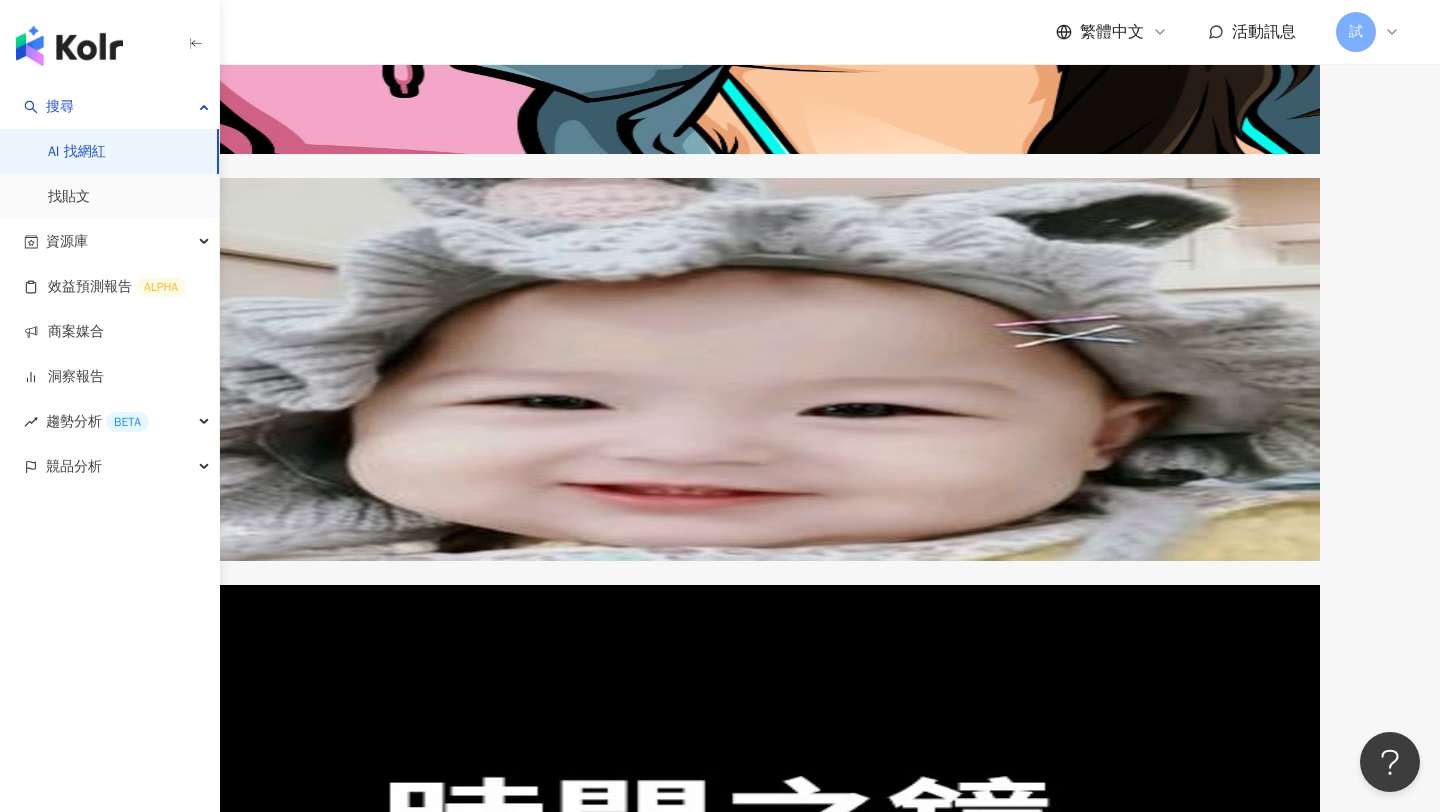 click on "回報建立" at bounding box center [164, 3079] 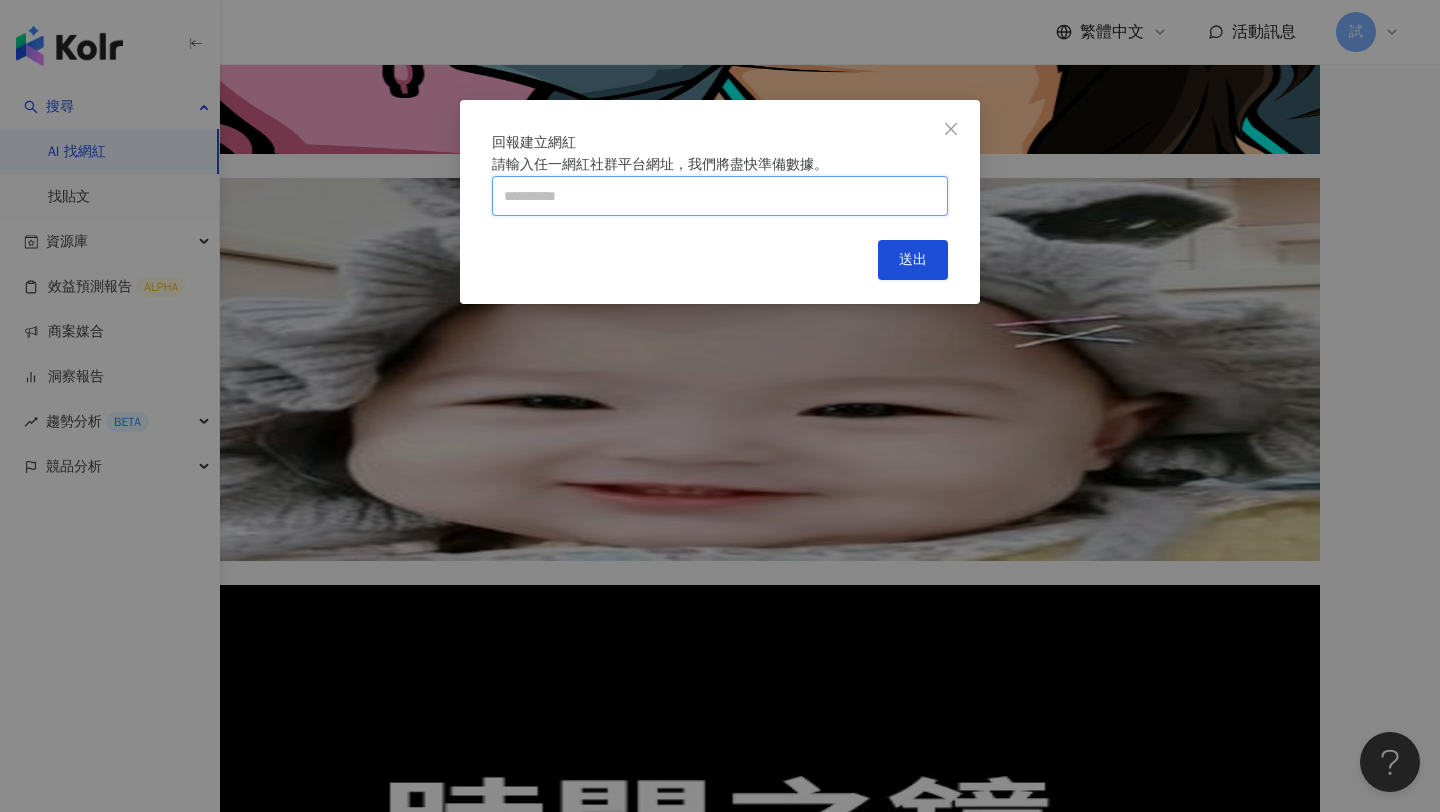 drag, startPoint x: 514, startPoint y: 245, endPoint x: 719, endPoint y: 241, distance: 205.03902 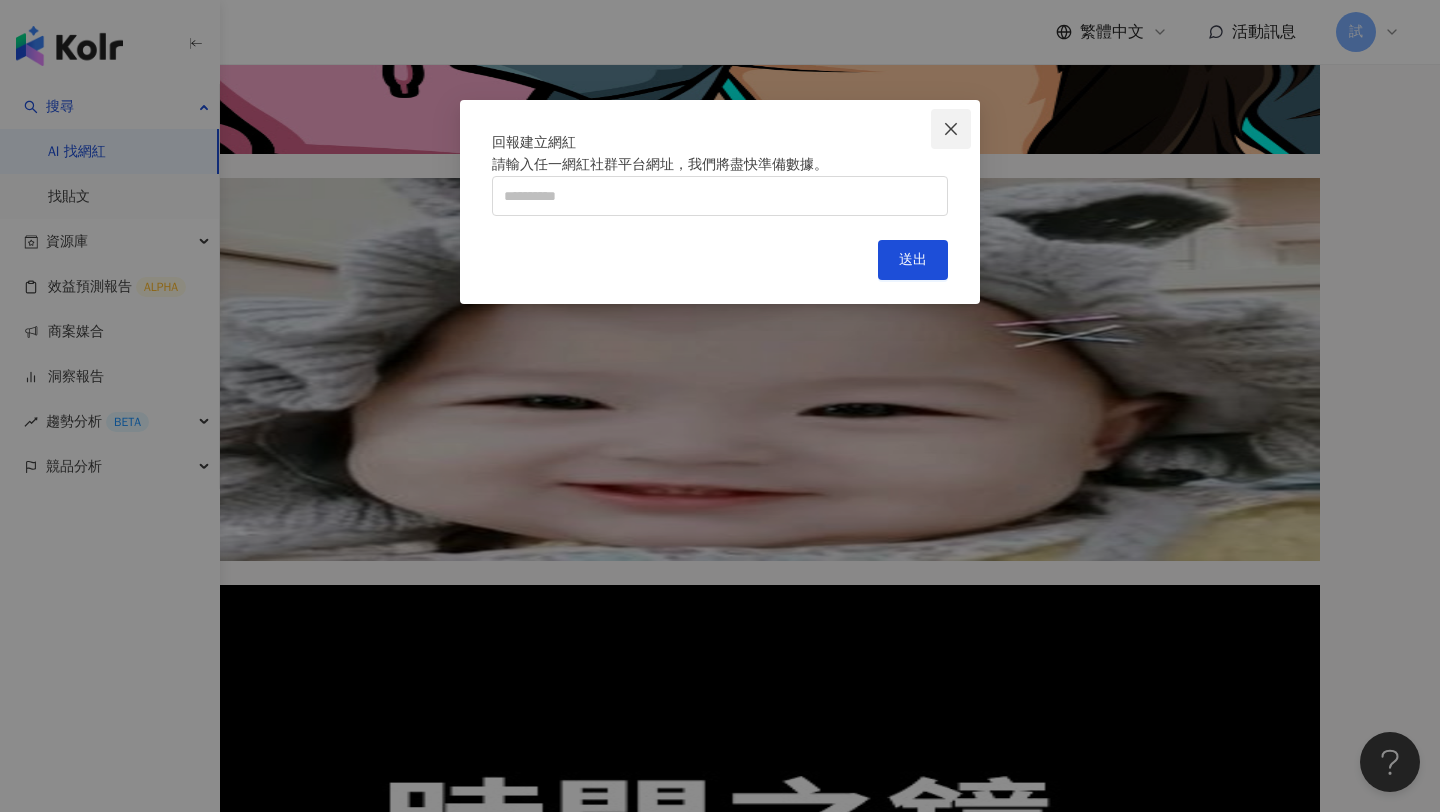 click 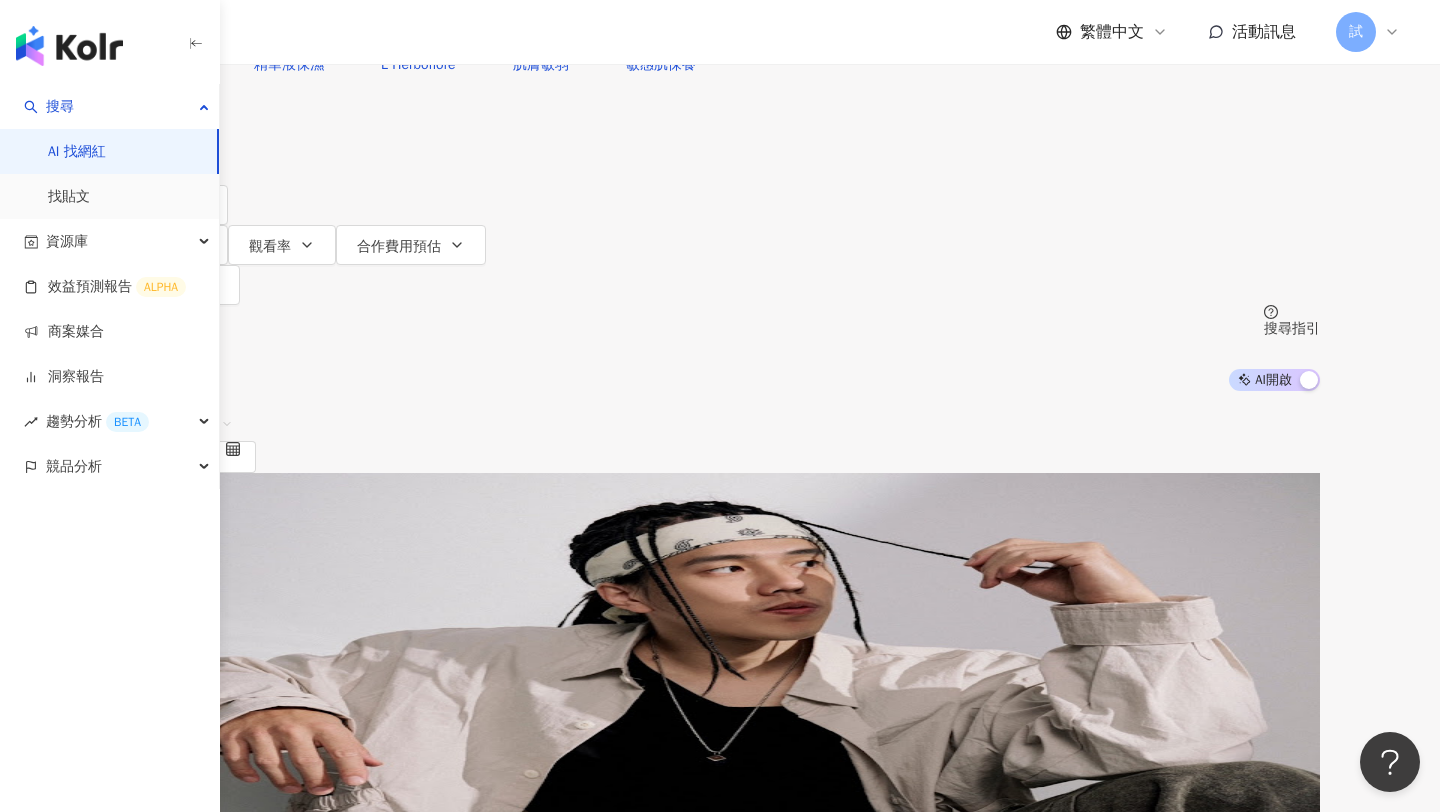 scroll, scrollTop: 42, scrollLeft: 0, axis: vertical 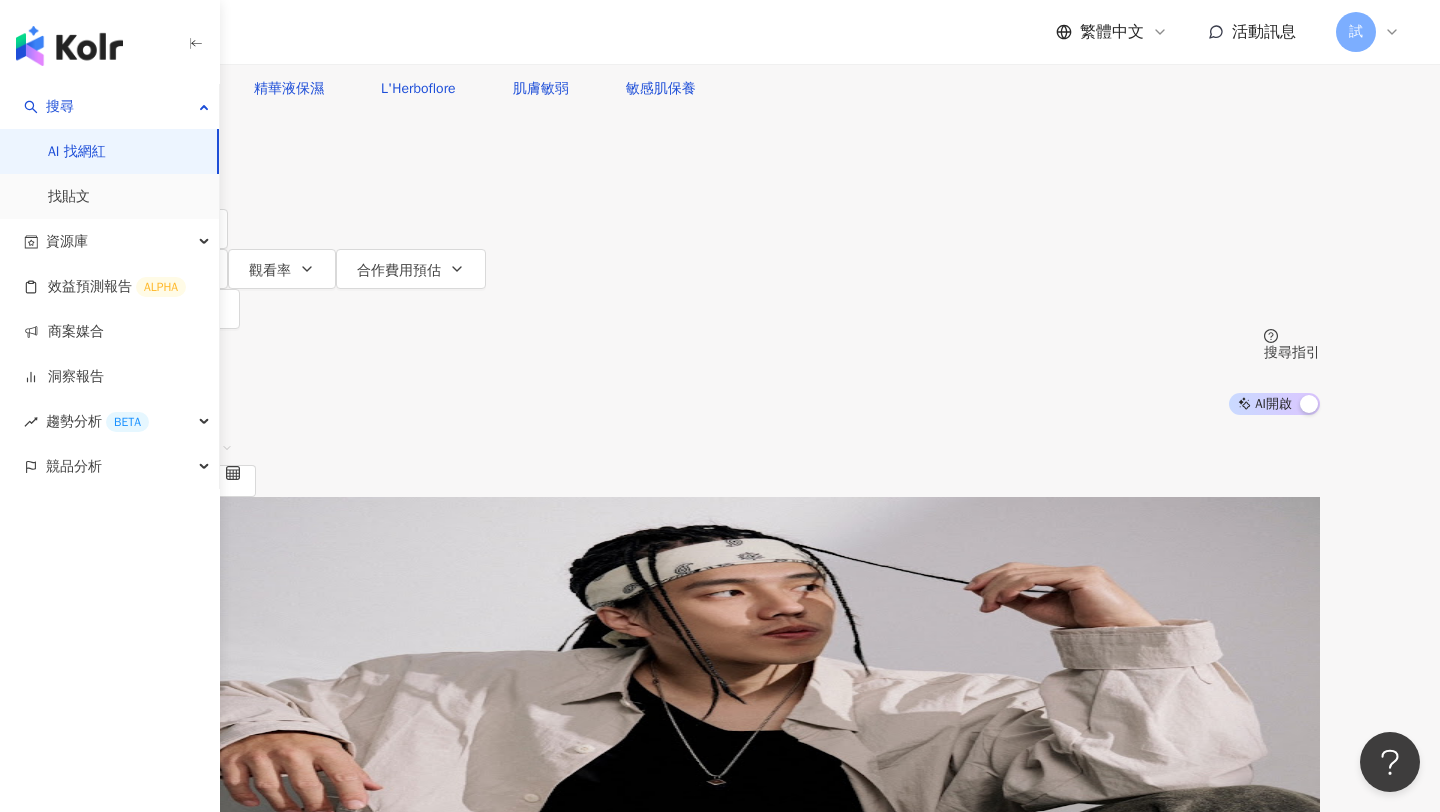 click on "[NAME] [NAME] [NAME] [NAME] [NAME] [NAME] [NAME] : [CATEGORY] · [CATEGORY] · [CATEGORY] · [CATEGORY] · [CATEGORY] · [CATEGORY] [TOTAL_FOLLOWERS] [NUMBER] [NUMBER] [NUMBER] tiktok-icon [NUMBER] [NUMBER] [FIND_SIMILAR] [INTERACTION_RATE] [VIEW_RATE] [FOLLOWER_GROWTH_RATE]" at bounding box center [720, 745] 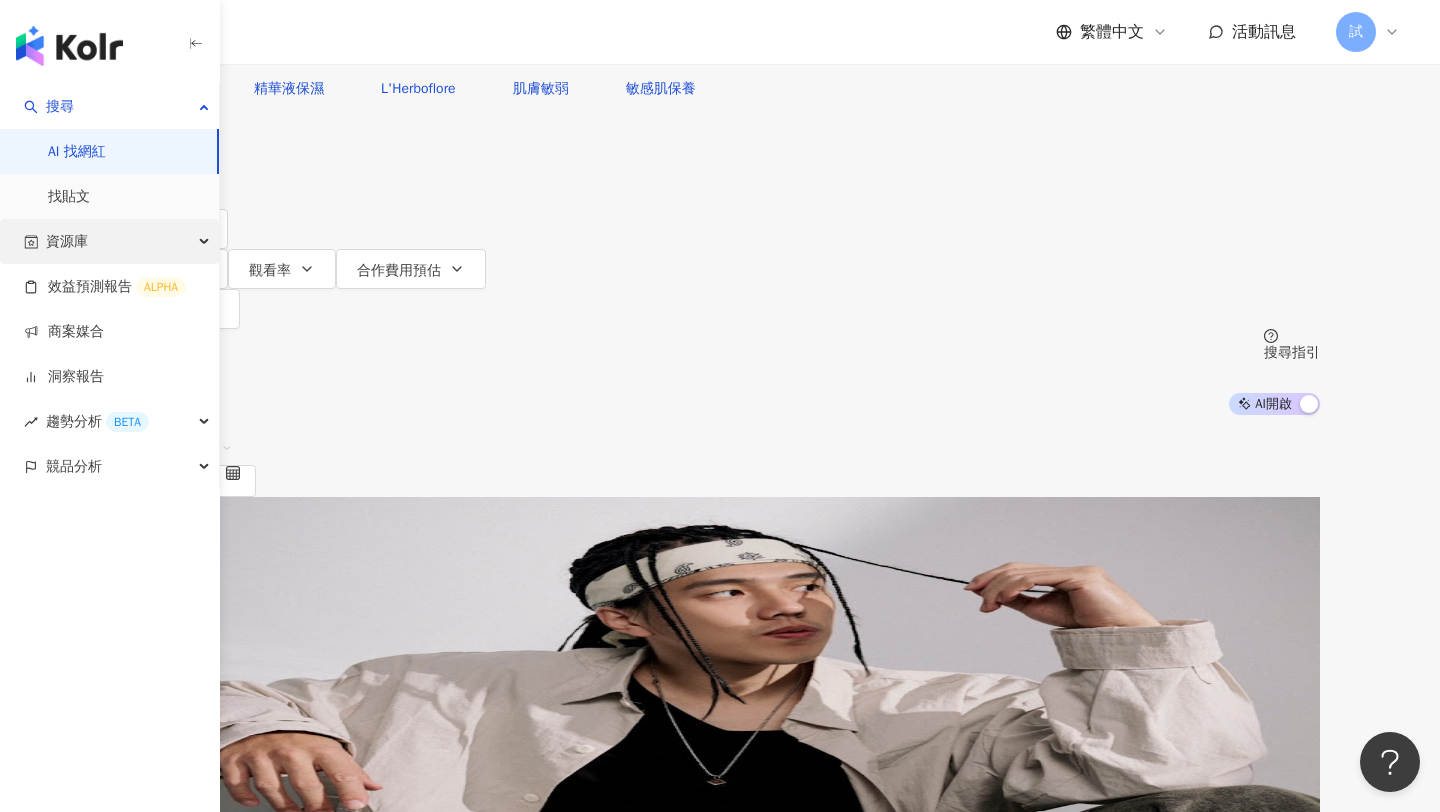 click on "資源庫" at bounding box center [109, 241] 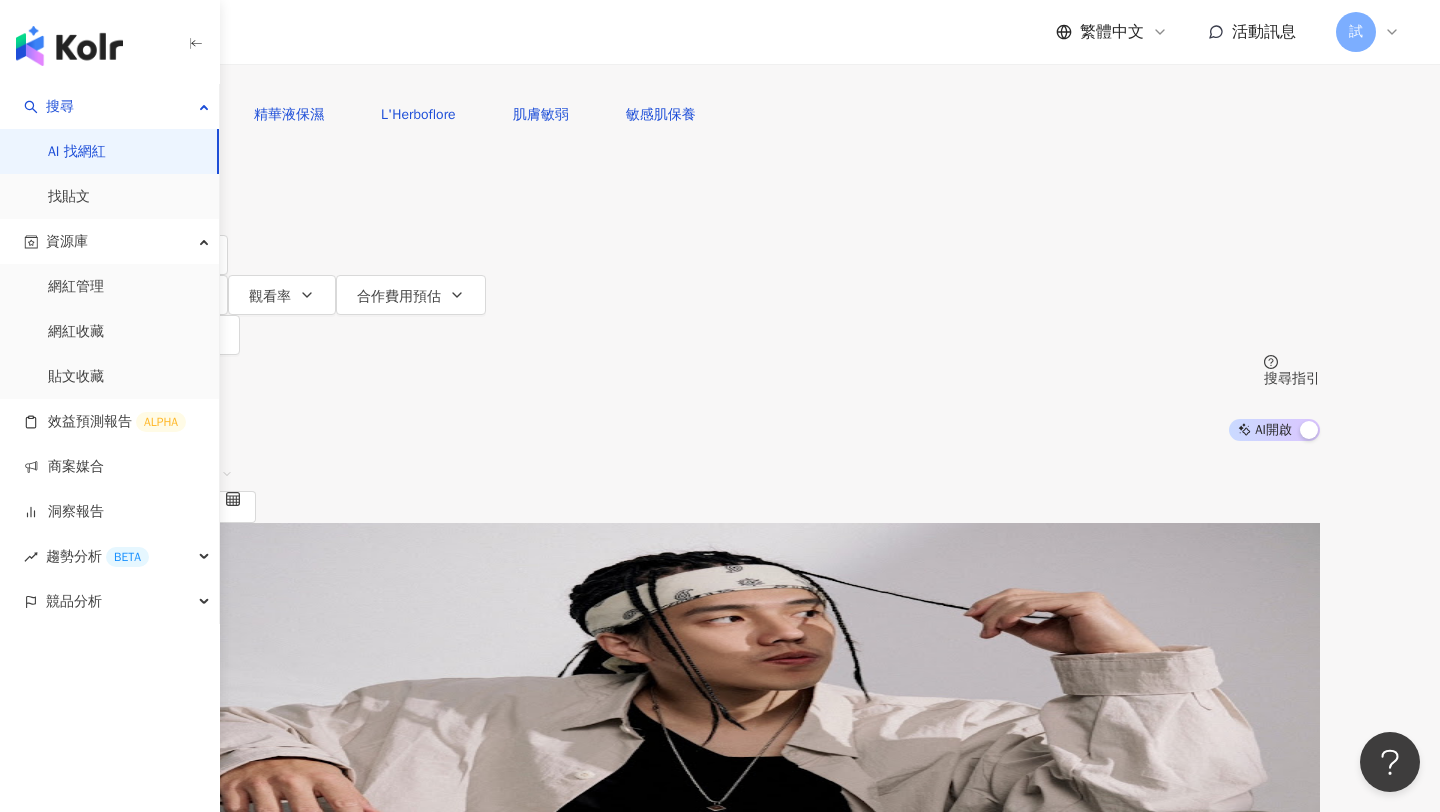 scroll, scrollTop: 13, scrollLeft: 0, axis: vertical 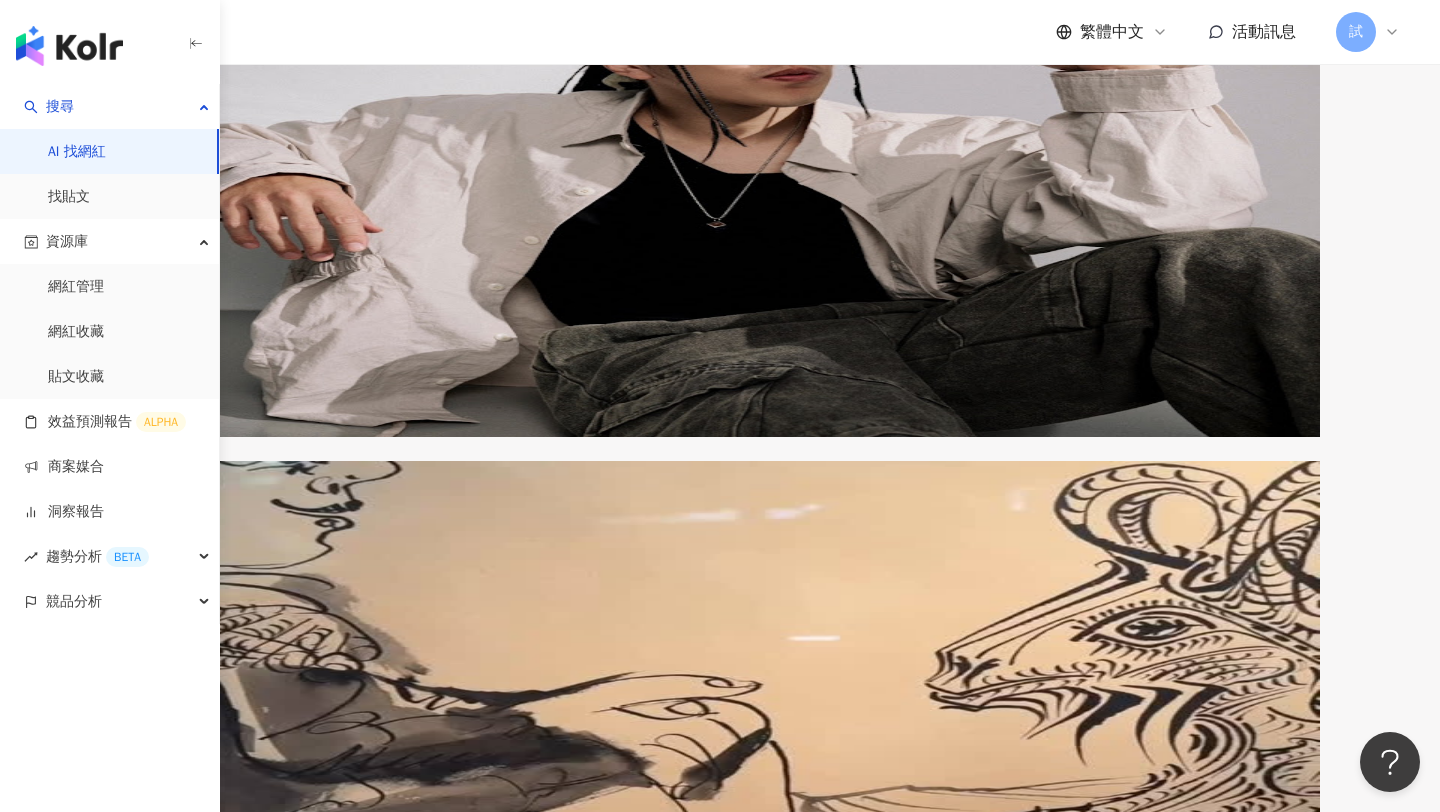 click at bounding box center (720, 536) 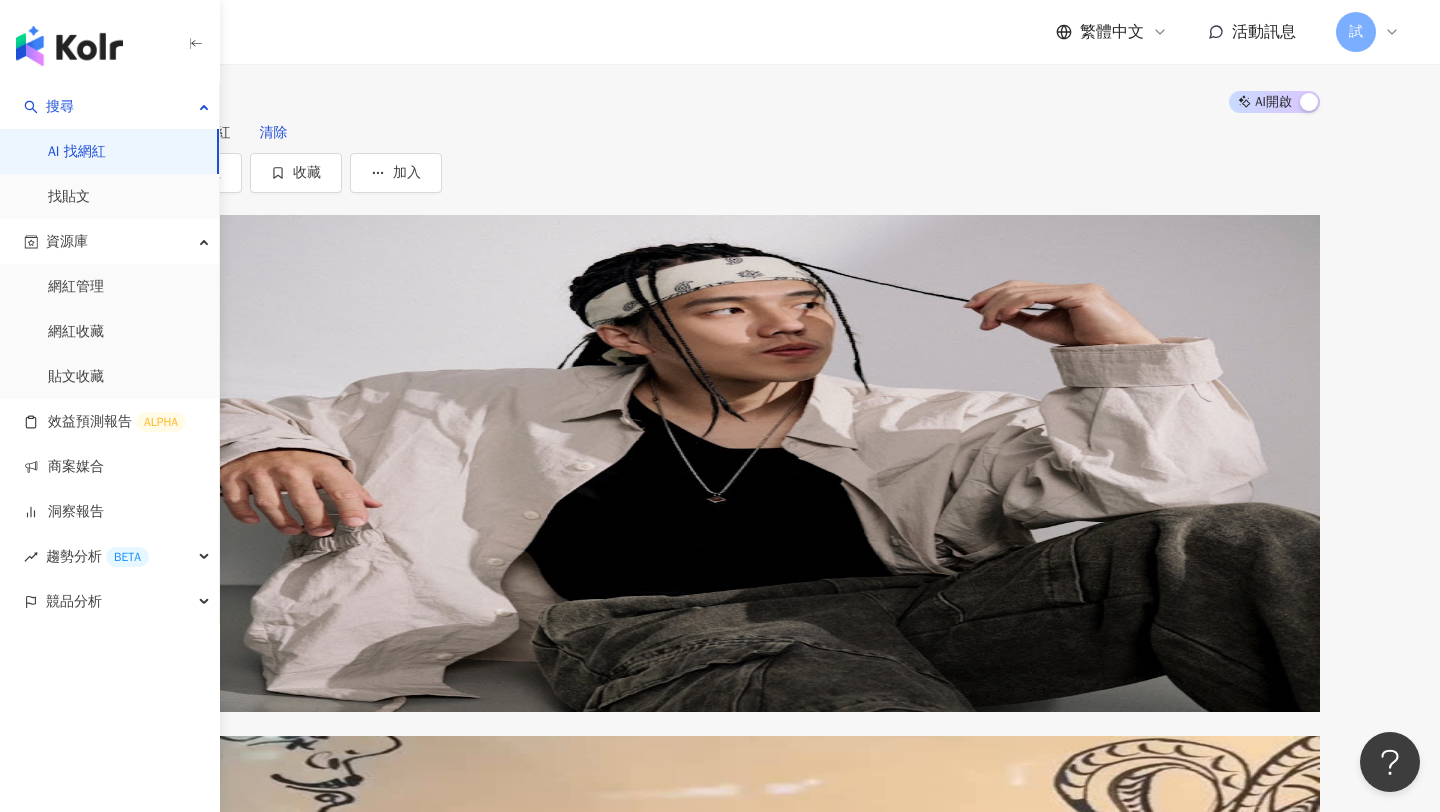 scroll, scrollTop: 0, scrollLeft: 0, axis: both 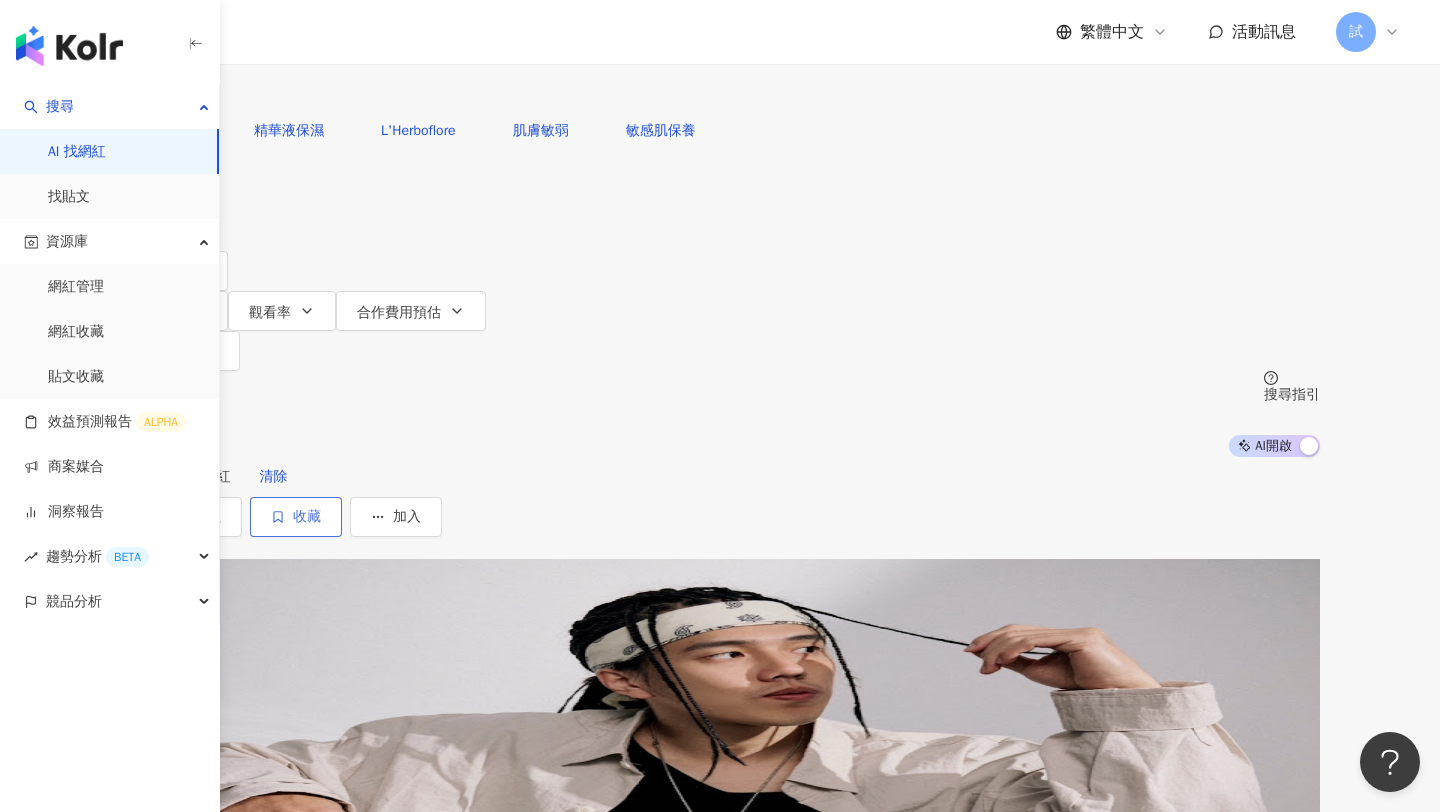click on "收藏" at bounding box center (296, 517) 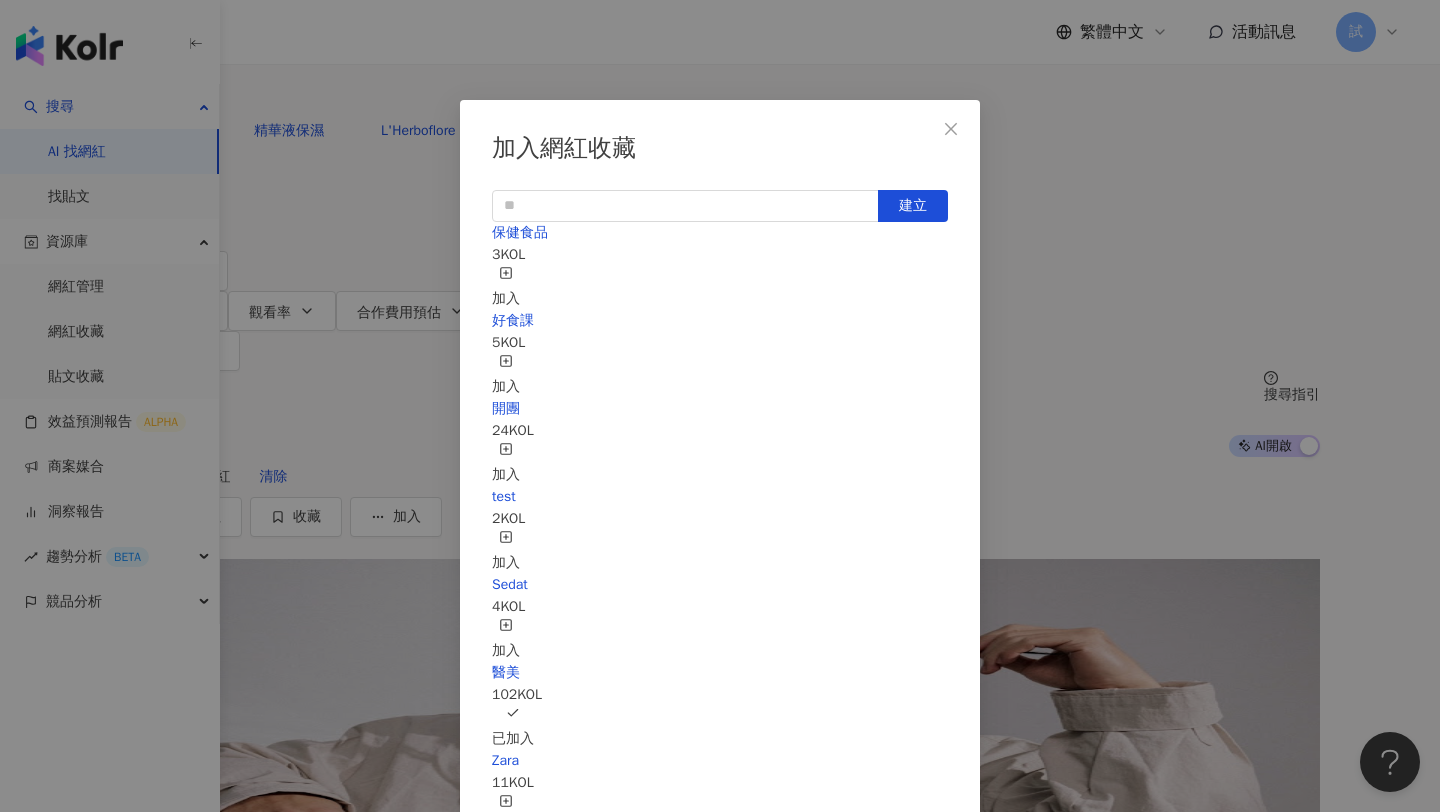 click 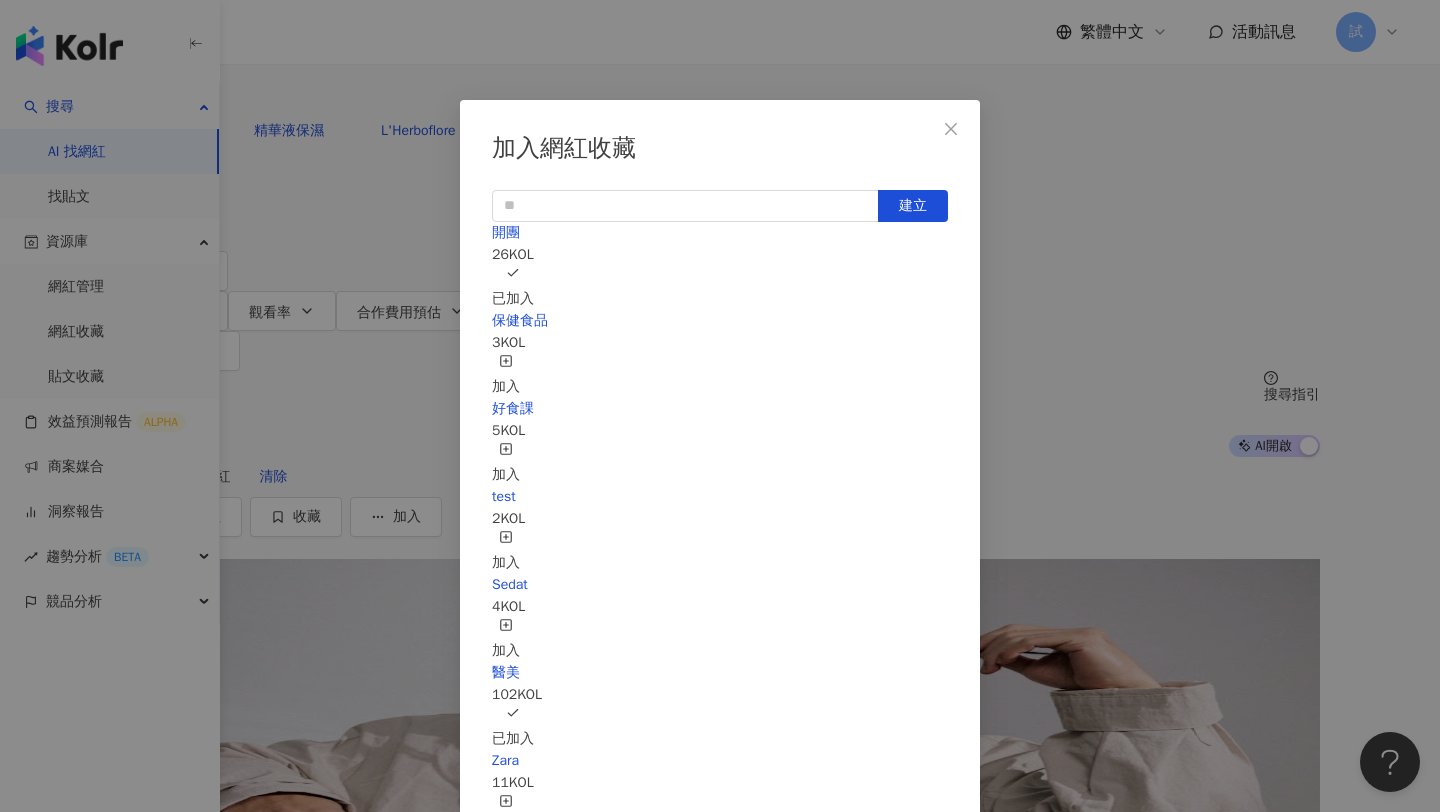 click on "加入網紅收藏 建立 開團 26  KOL 已加入 保健食品 3  KOL 加入 好食課 5  KOL 加入 test 2  KOL 加入 Sedat 4  KOL 加入 醫美 102  KOL 已加入 Zara 11  KOL 加入 Aright tech 1  KOL 加入 Adidas 36  KOL 加入 醫美診所 24  KOL 加入" at bounding box center (720, 406) 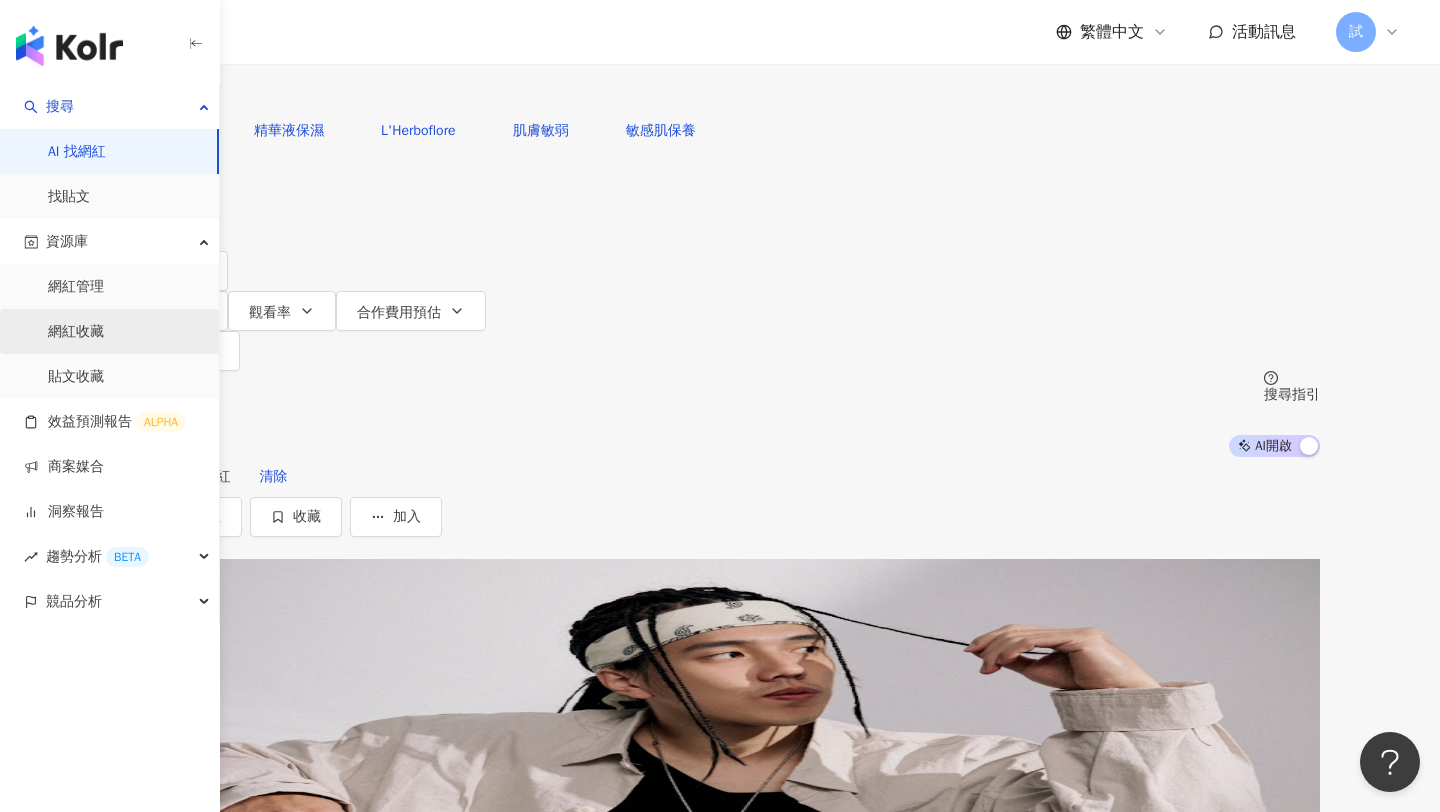 click on "網紅收藏" at bounding box center (76, 332) 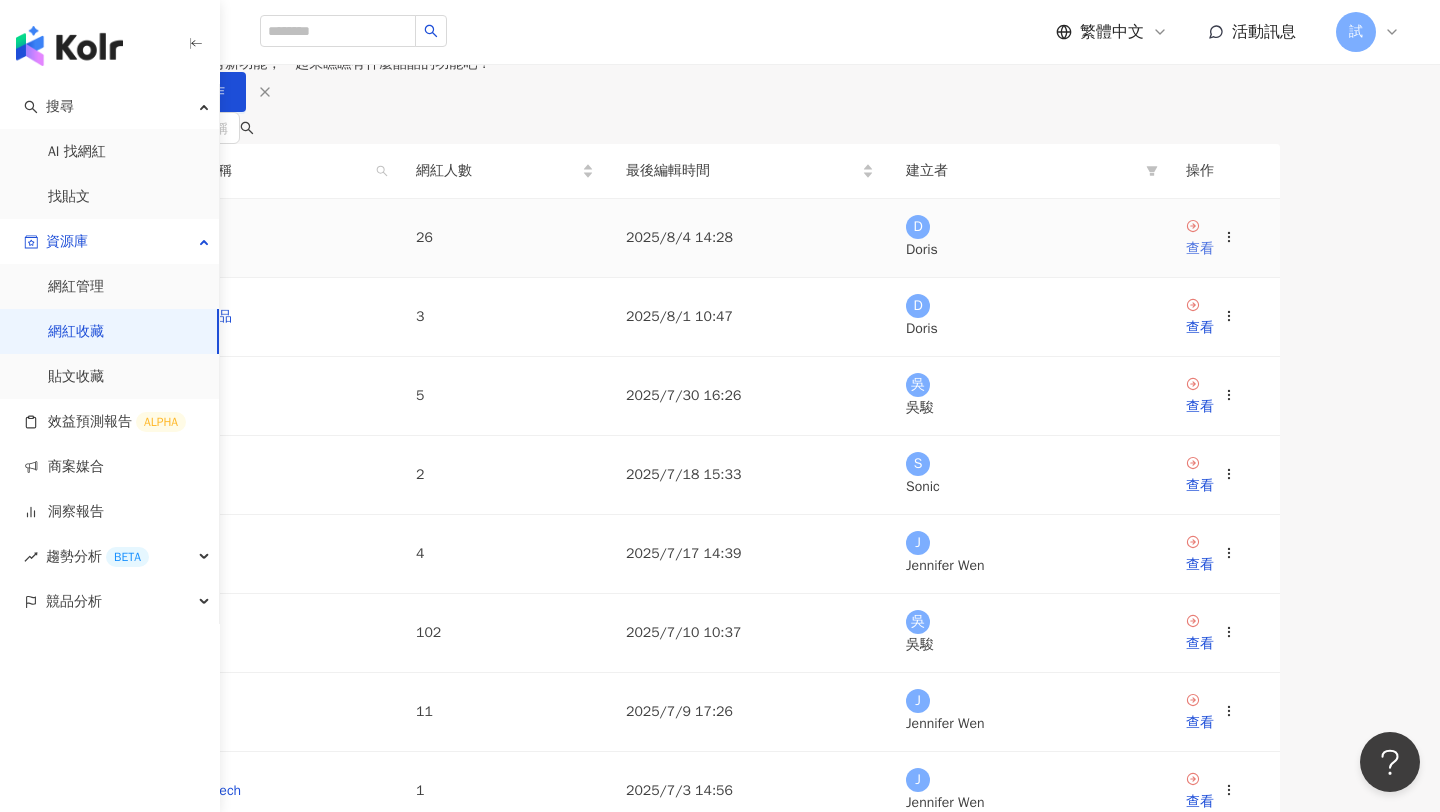 click 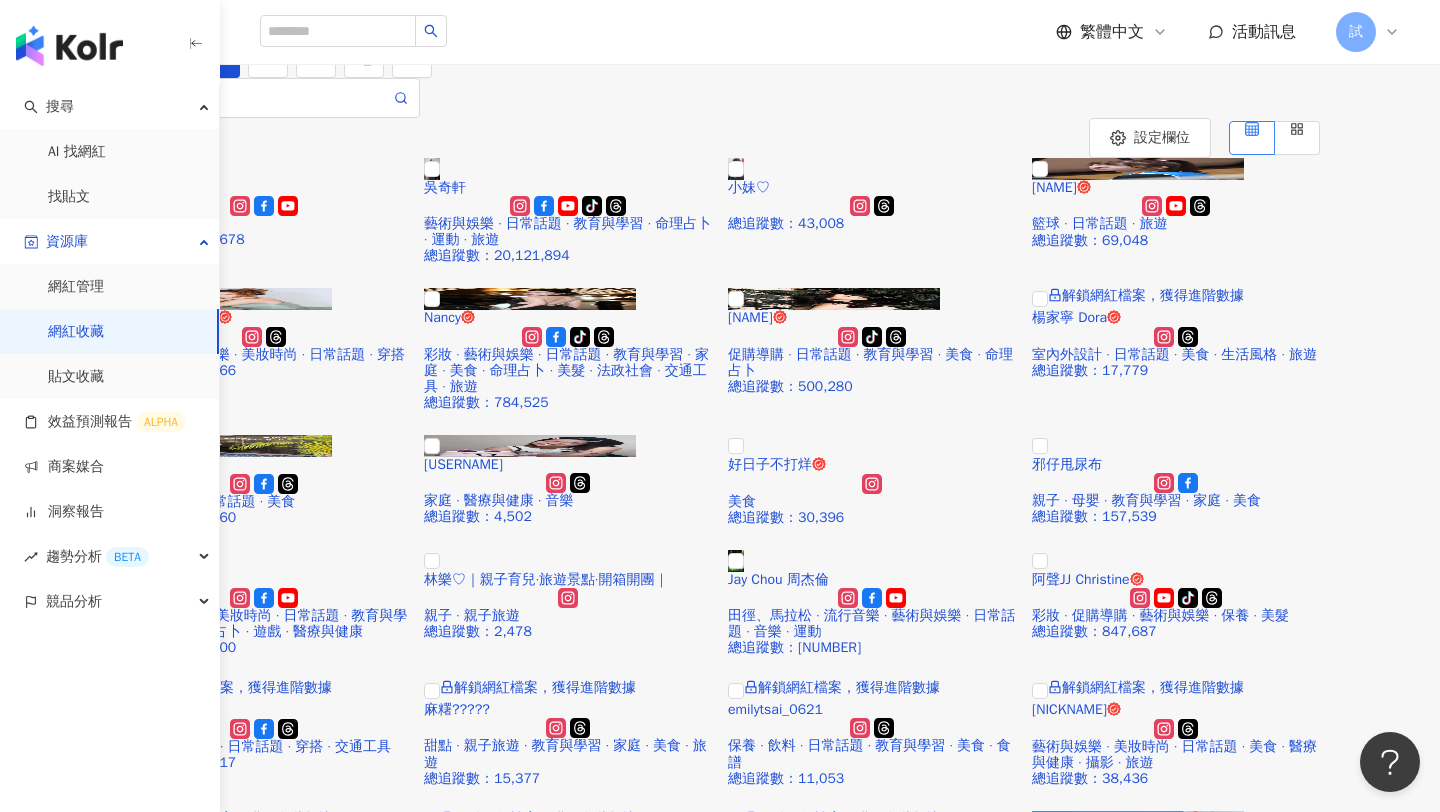 scroll, scrollTop: 21, scrollLeft: 0, axis: vertical 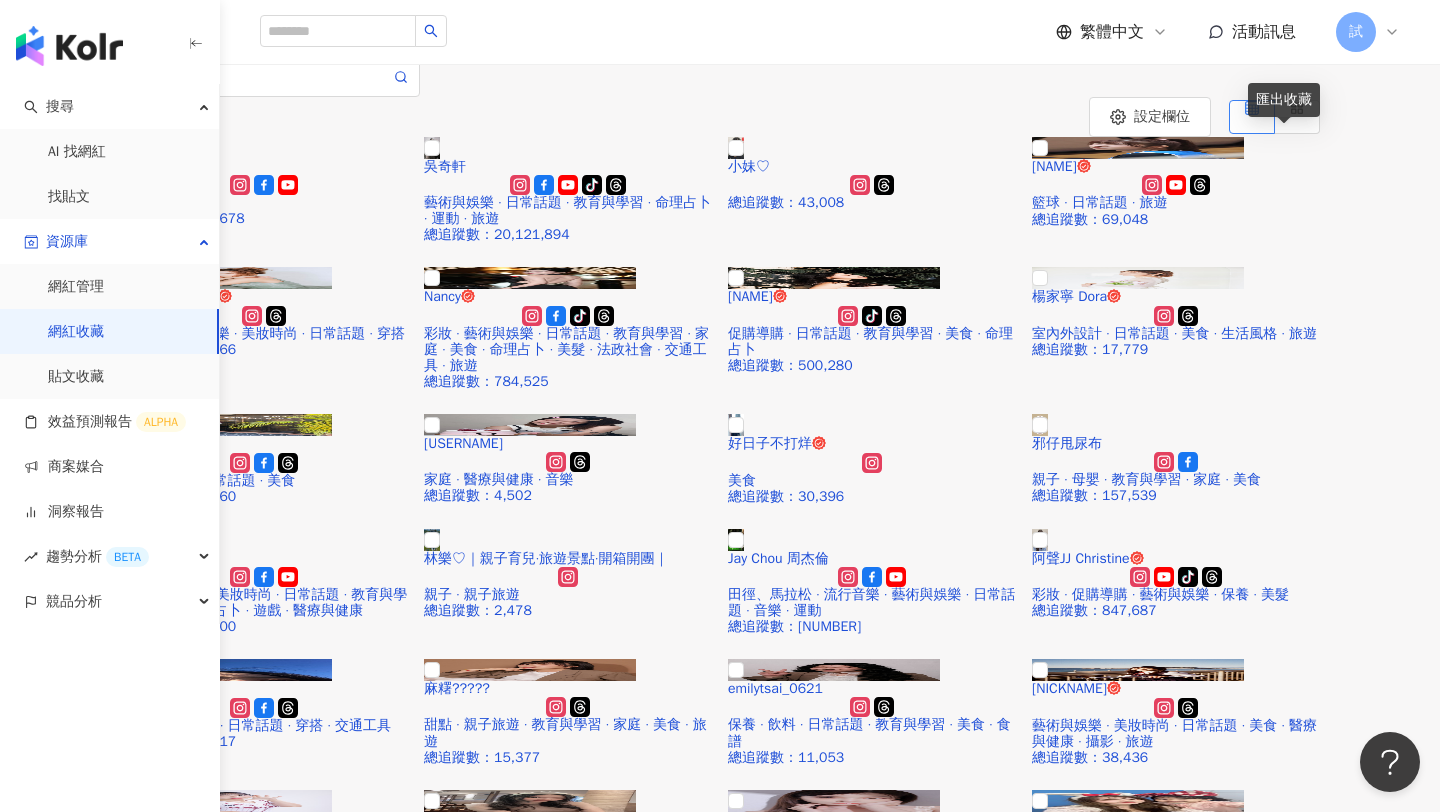click 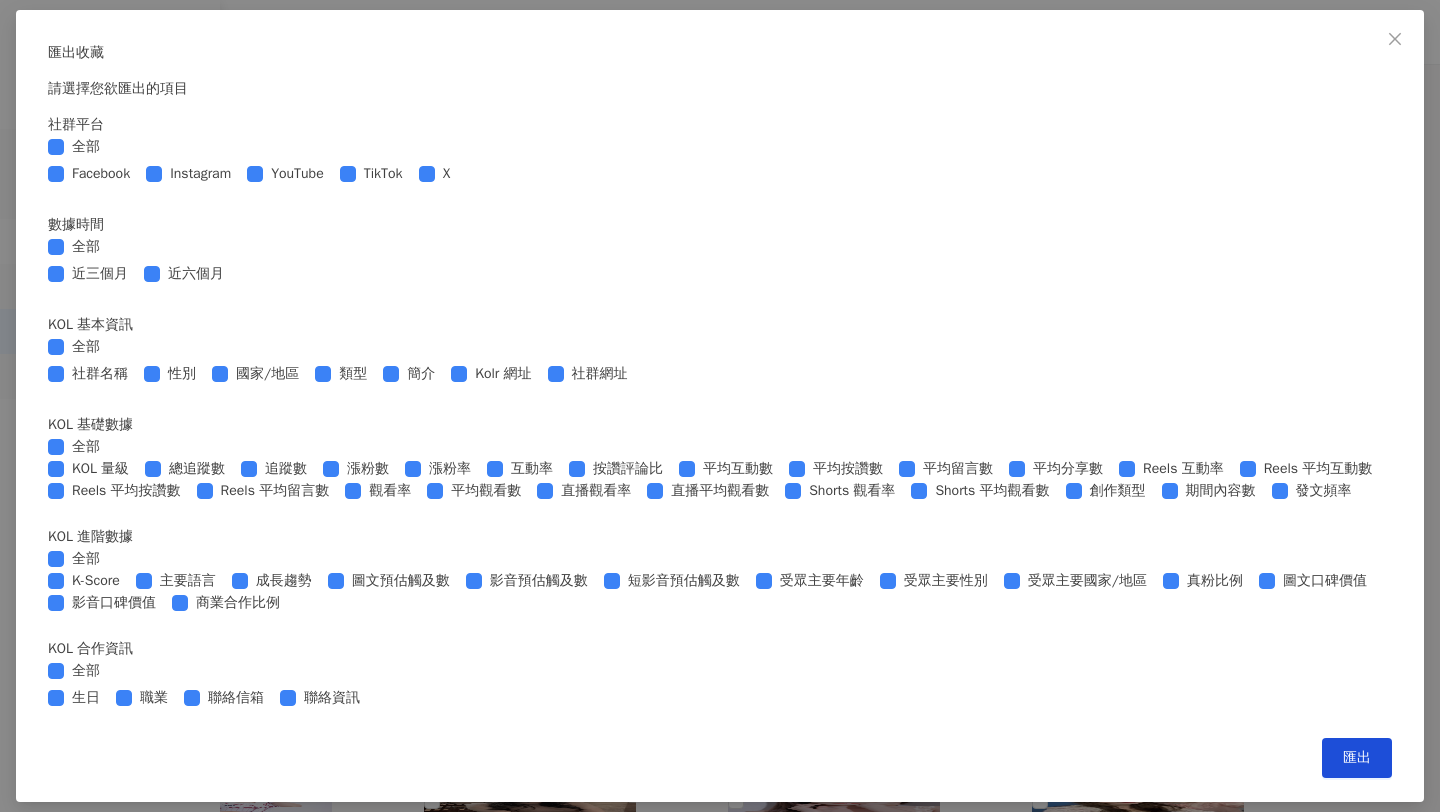 scroll, scrollTop: 741, scrollLeft: 0, axis: vertical 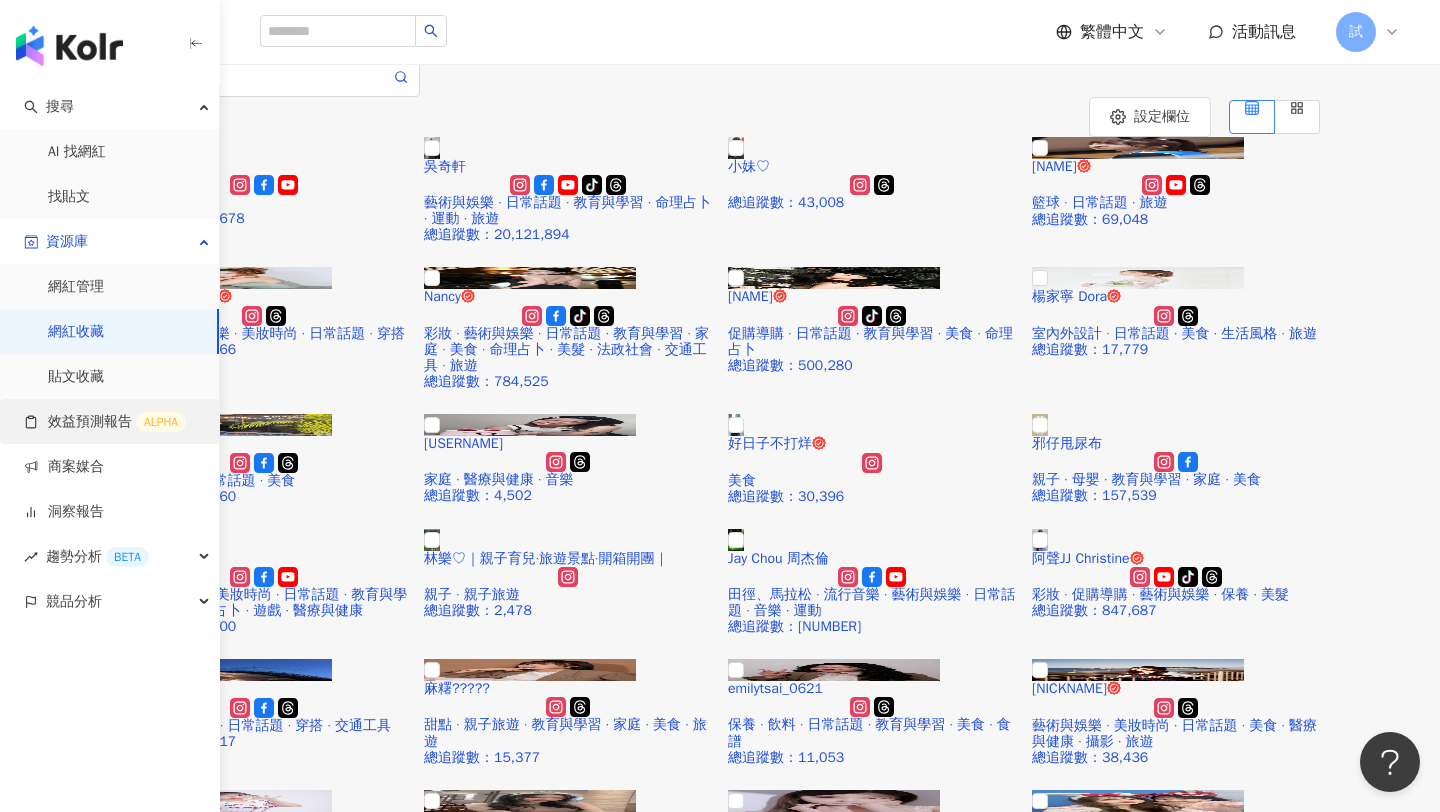 click on "效益預測報告 ALPHA" at bounding box center (105, 422) 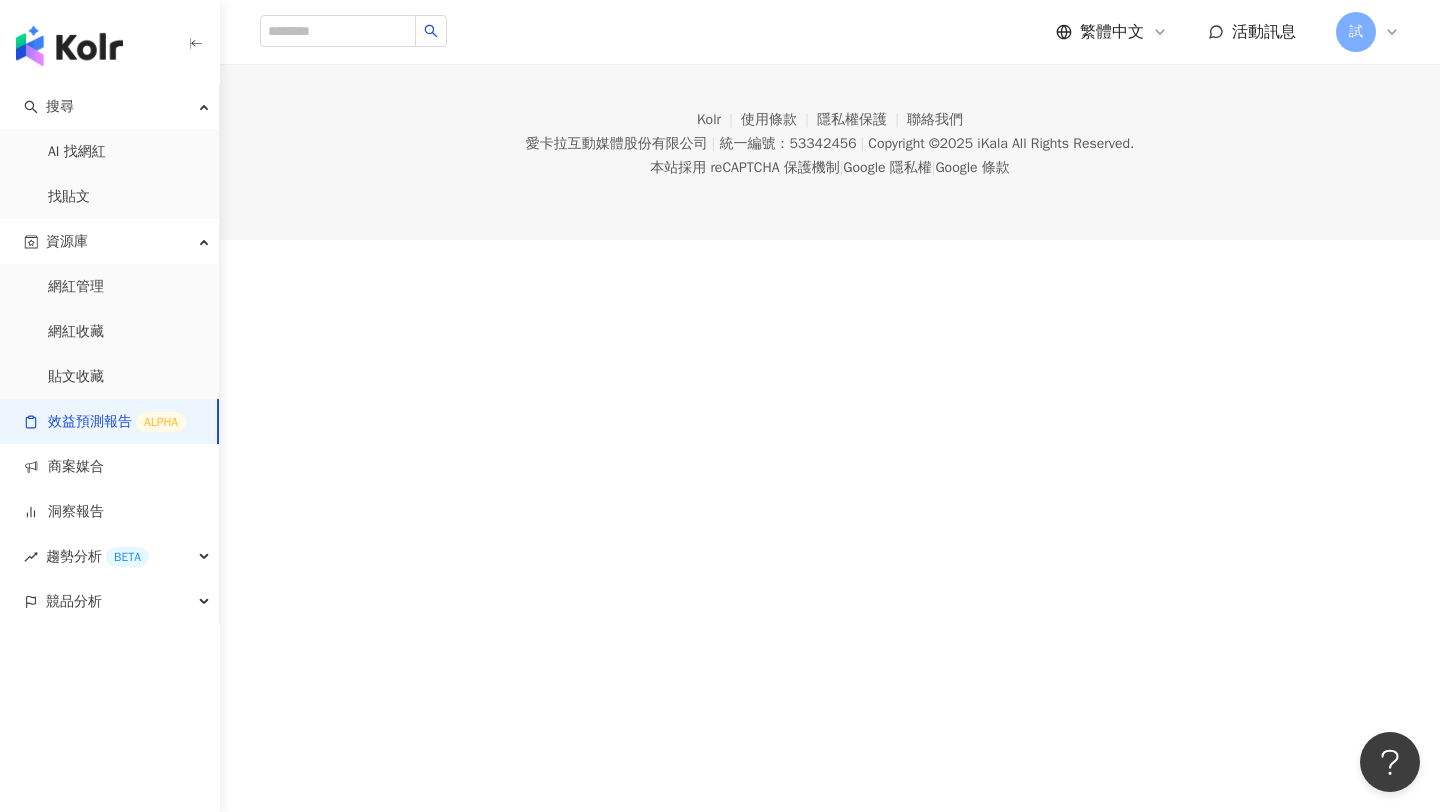scroll, scrollTop: 0, scrollLeft: 0, axis: both 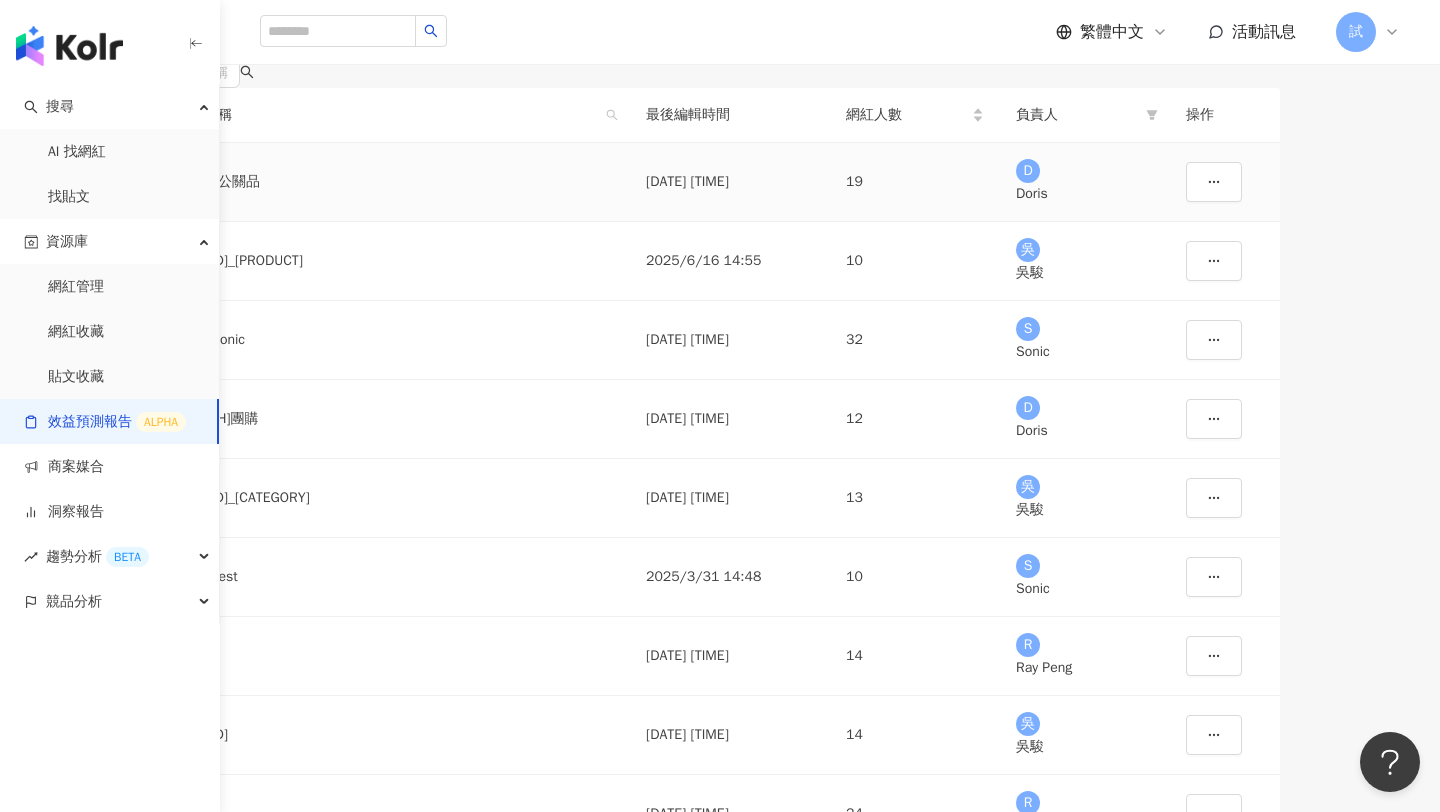 click on "情人節公關品" at bounding box center (395, 182) 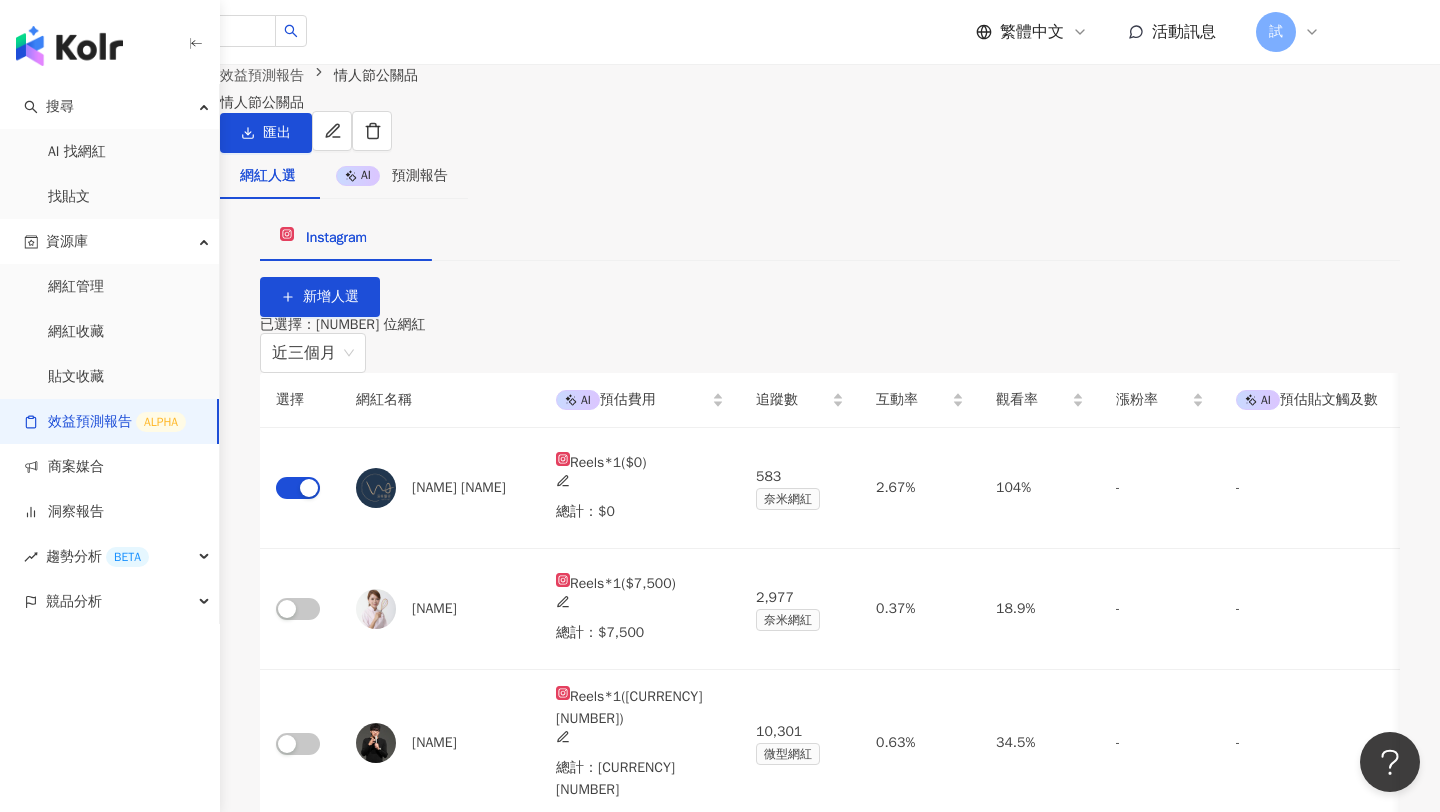 click on "簡報預覽" at bounding box center (302, 1925) 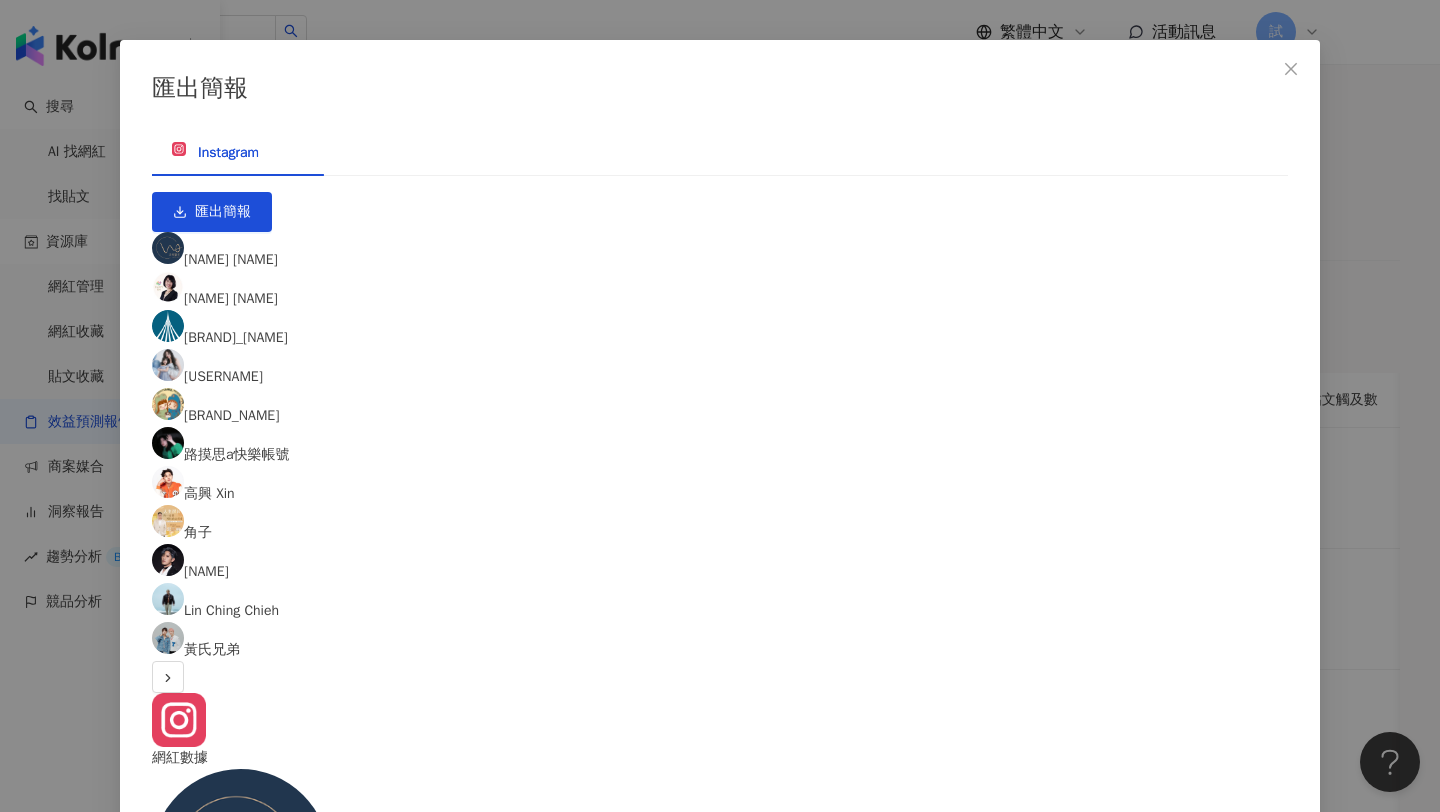 scroll, scrollTop: 0, scrollLeft: 0, axis: both 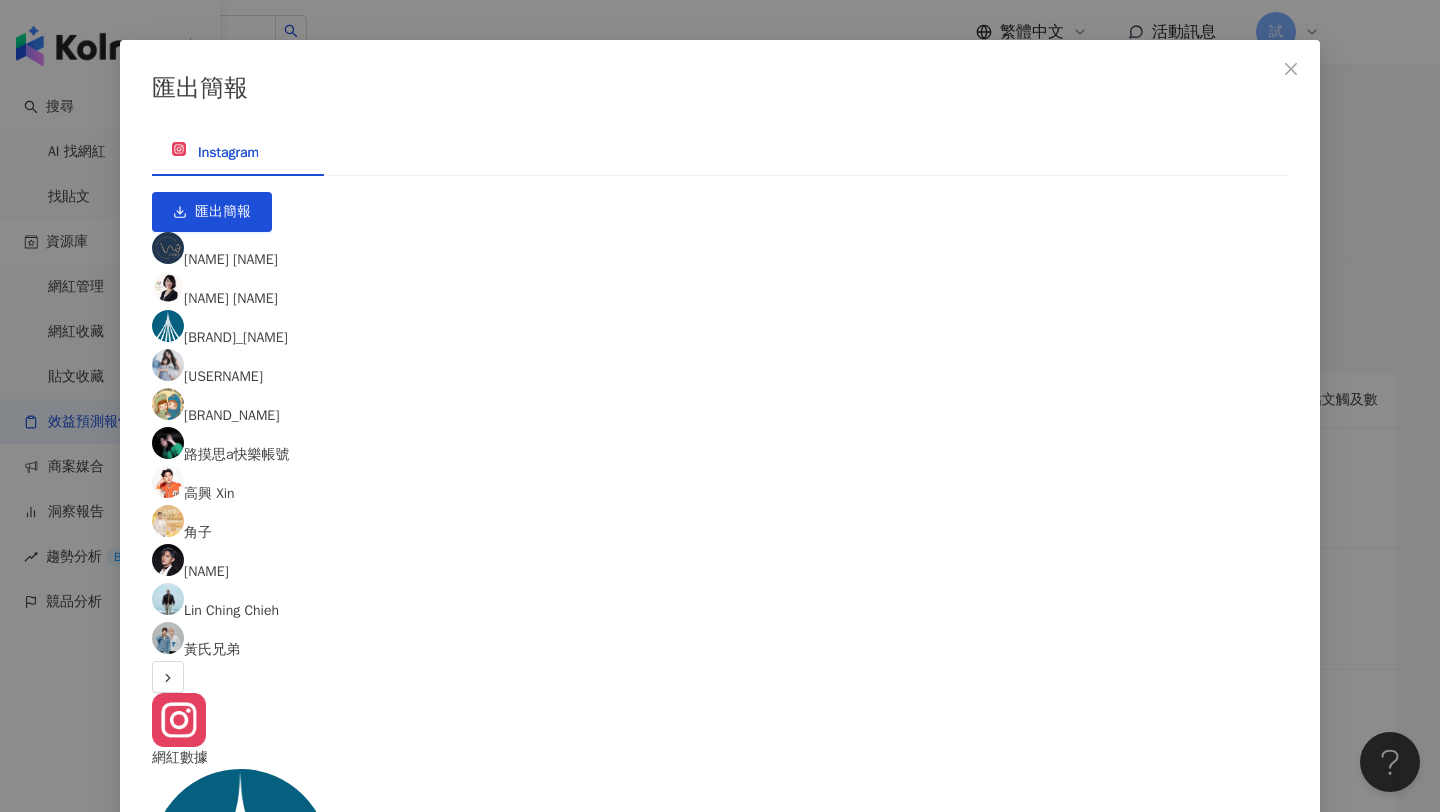 click on "[USERNAME]" at bounding box center (223, 376) 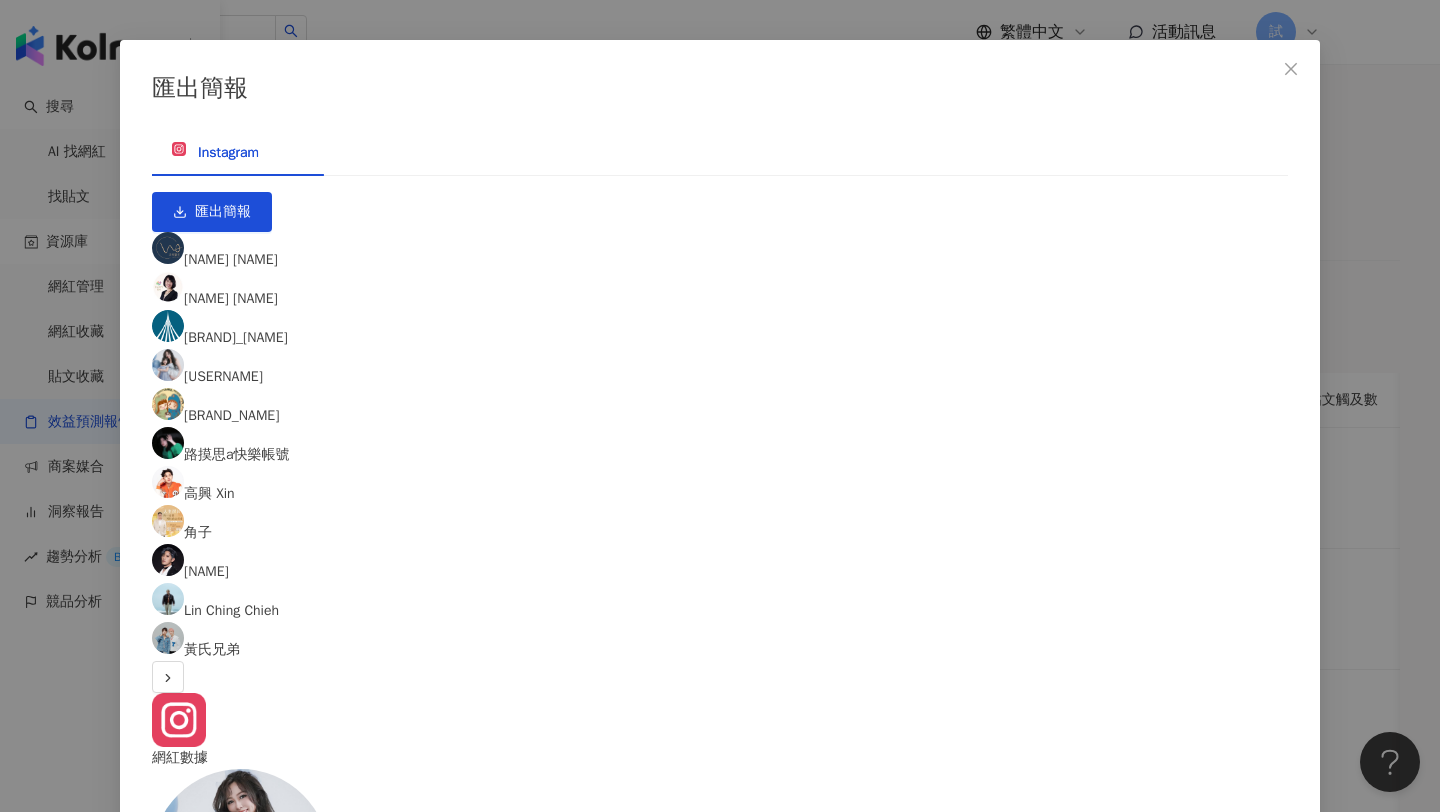 click on "[BRAND_NAME]" at bounding box center (231, 415) 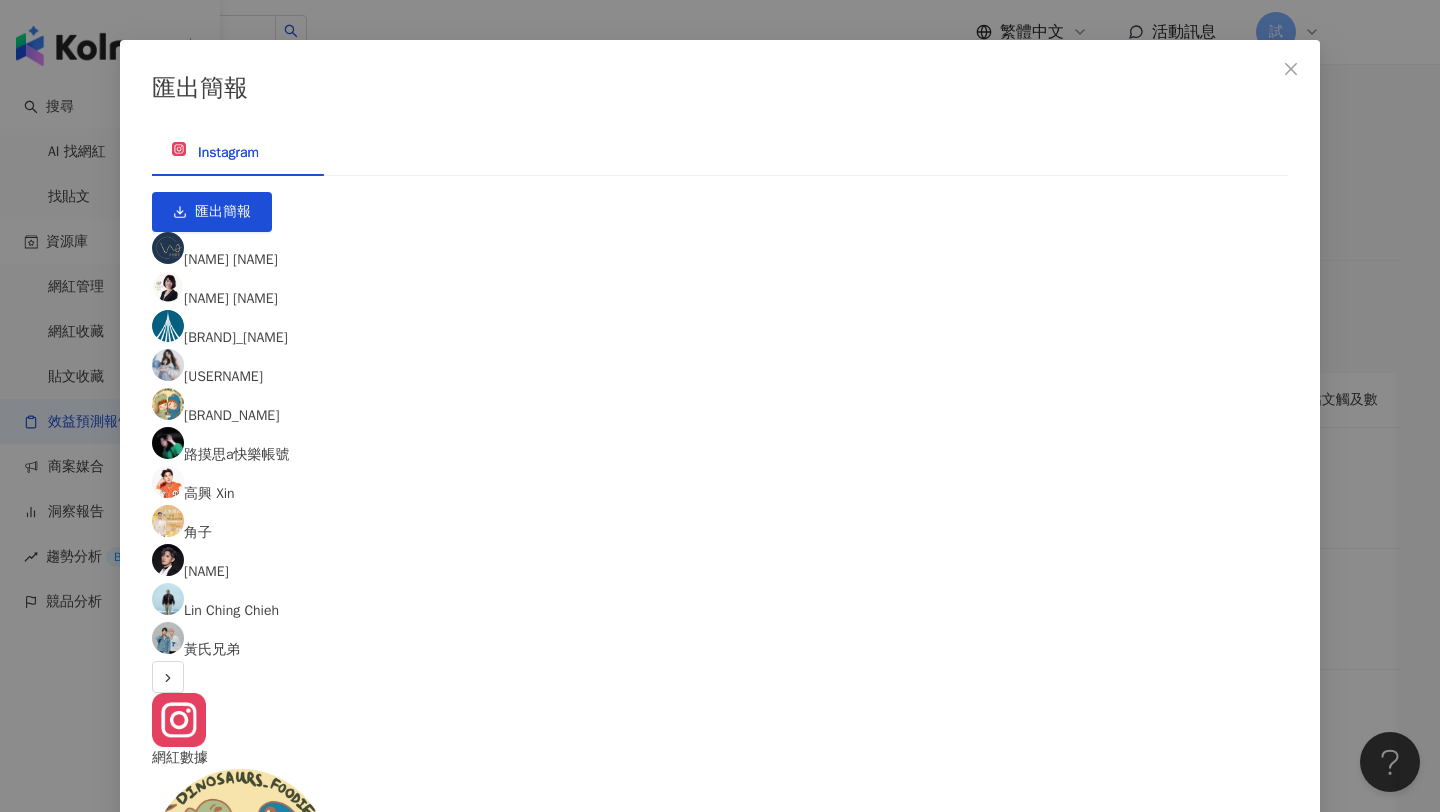 click at bounding box center [168, 443] 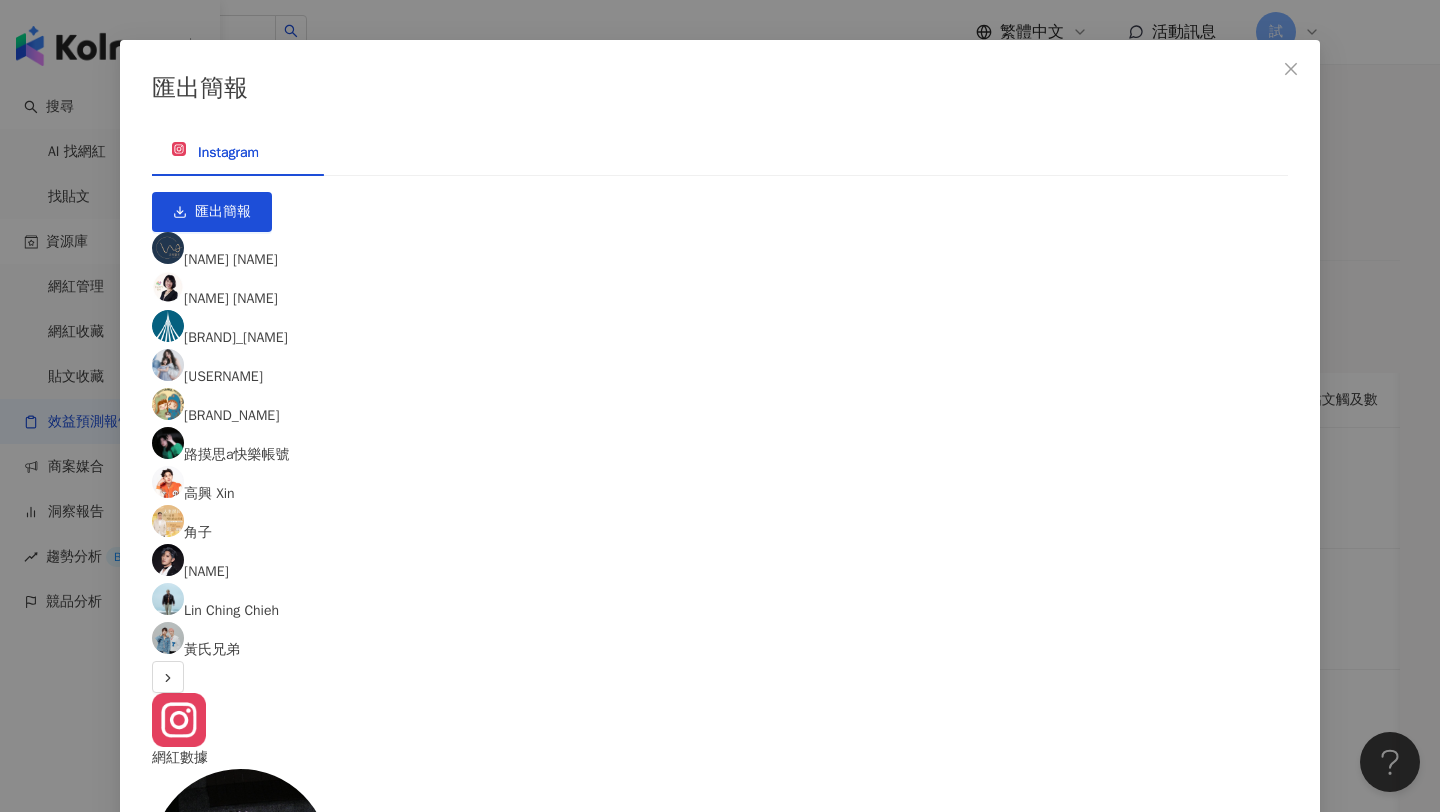 scroll, scrollTop: 68, scrollLeft: 0, axis: vertical 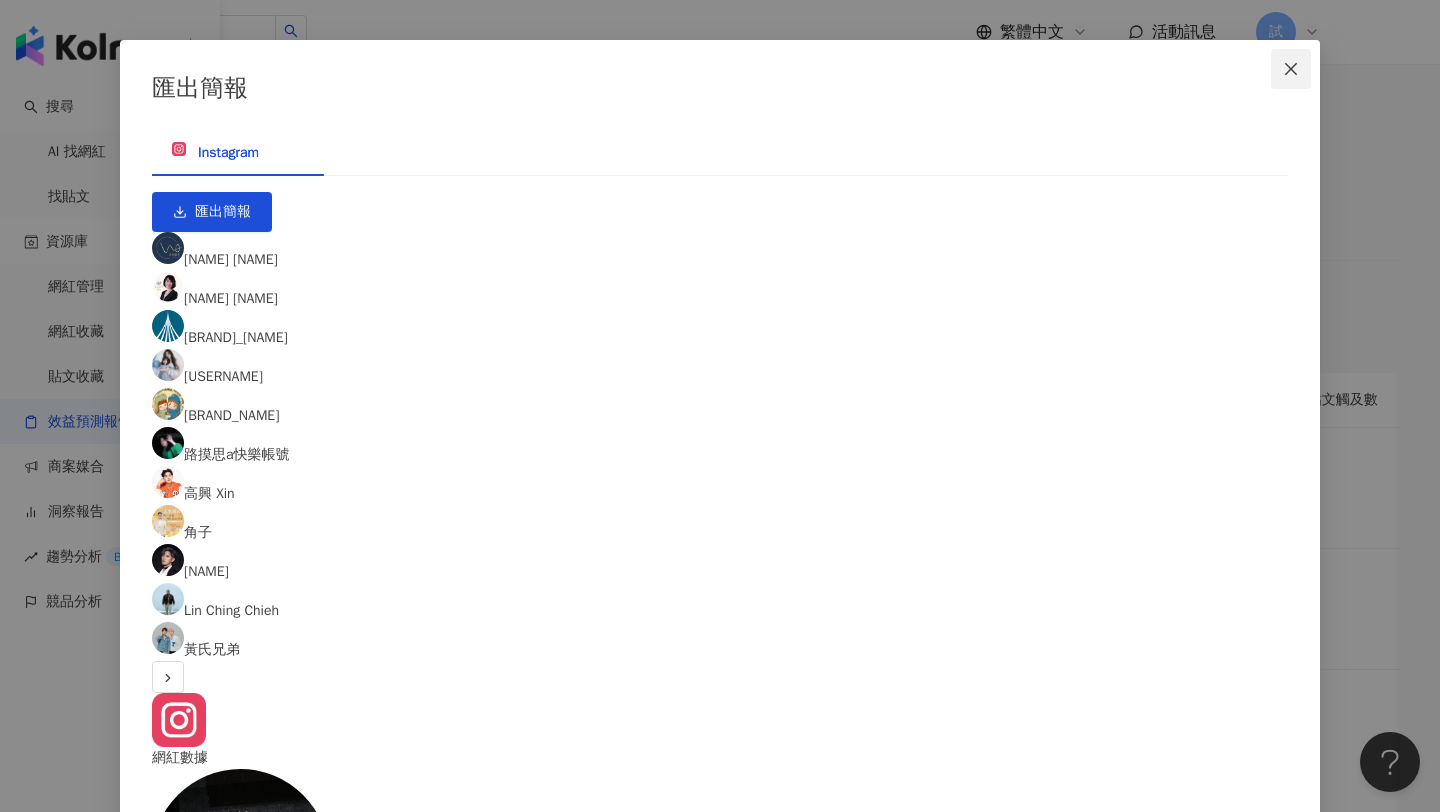 click at bounding box center [1291, 69] 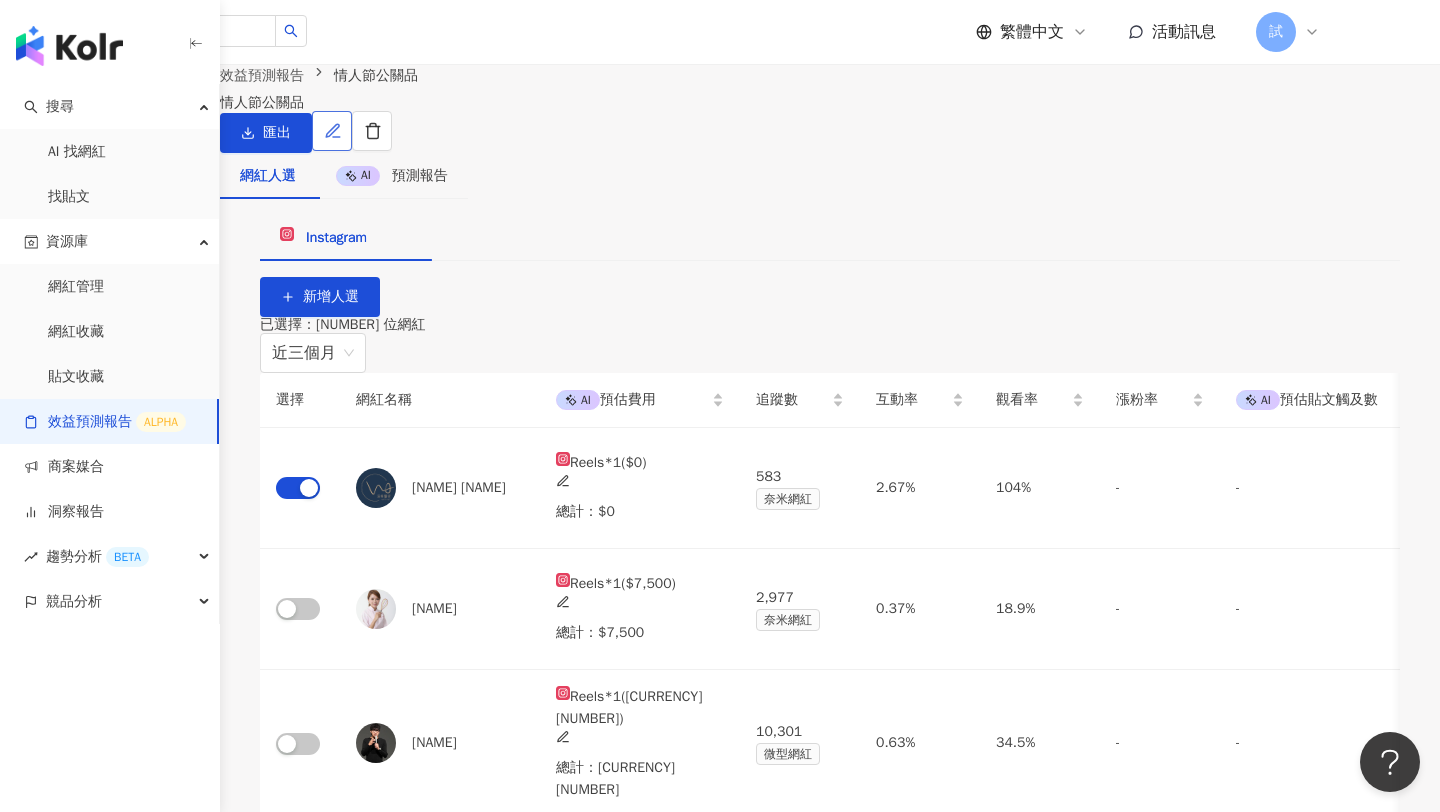 click at bounding box center (332, 131) 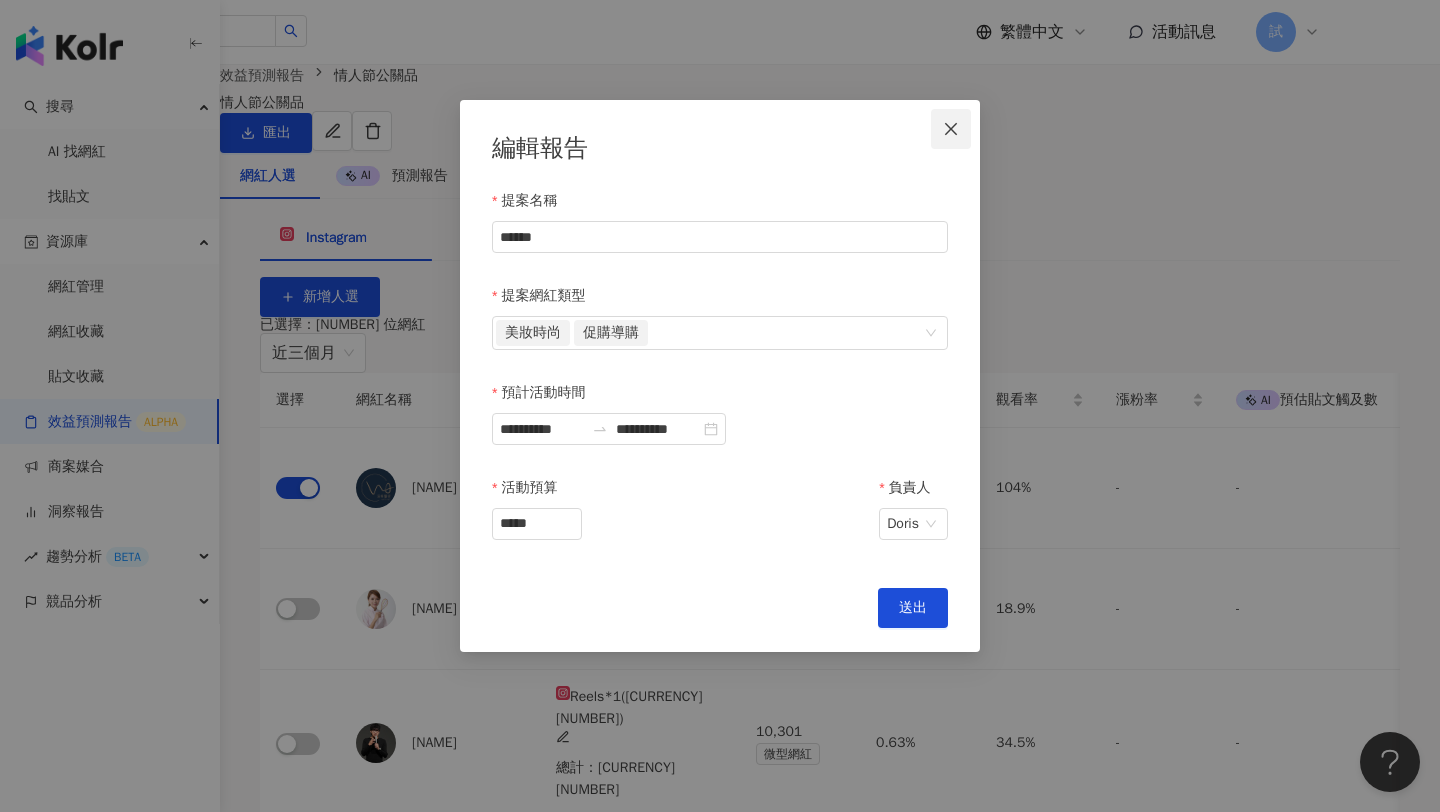click at bounding box center (951, 129) 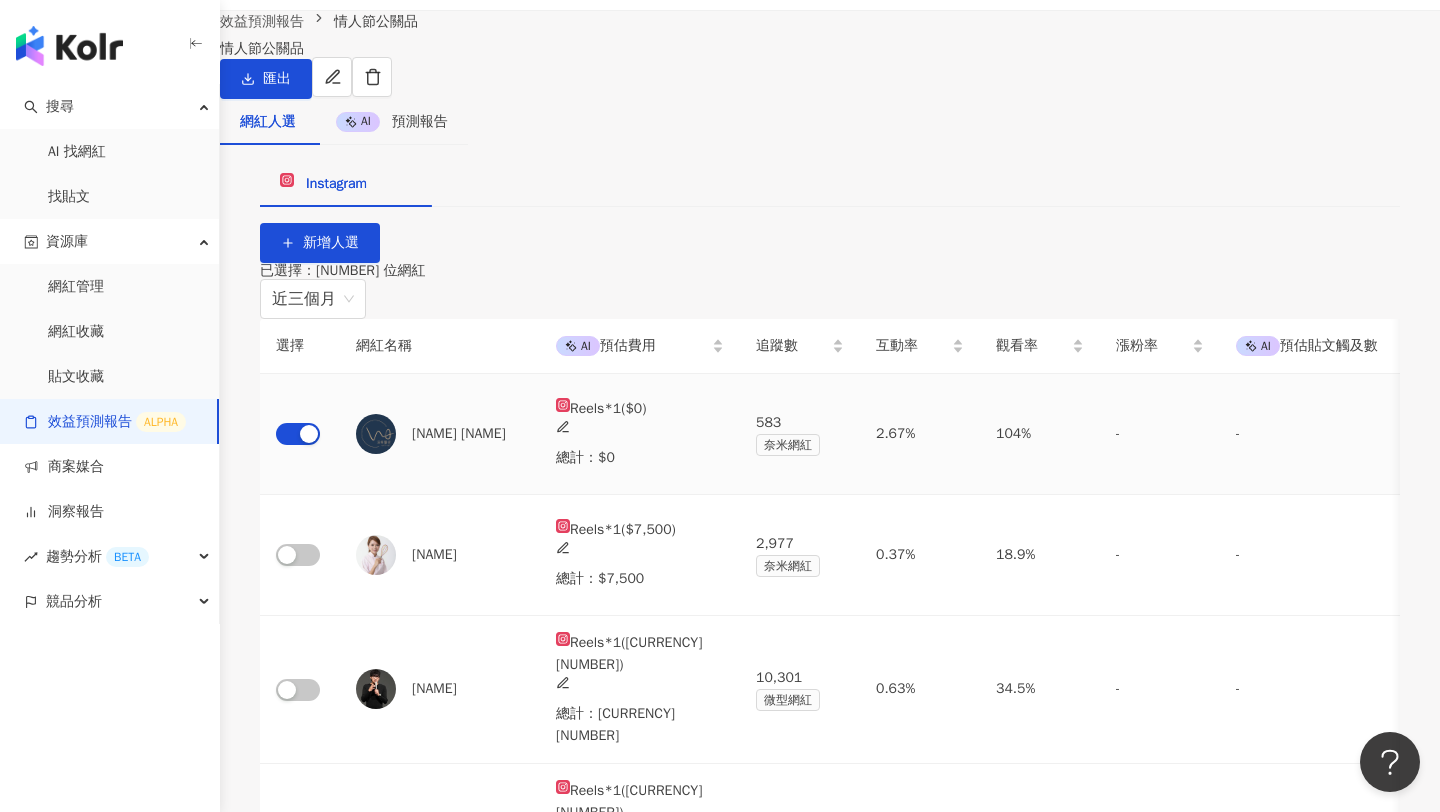 scroll, scrollTop: 130, scrollLeft: 0, axis: vertical 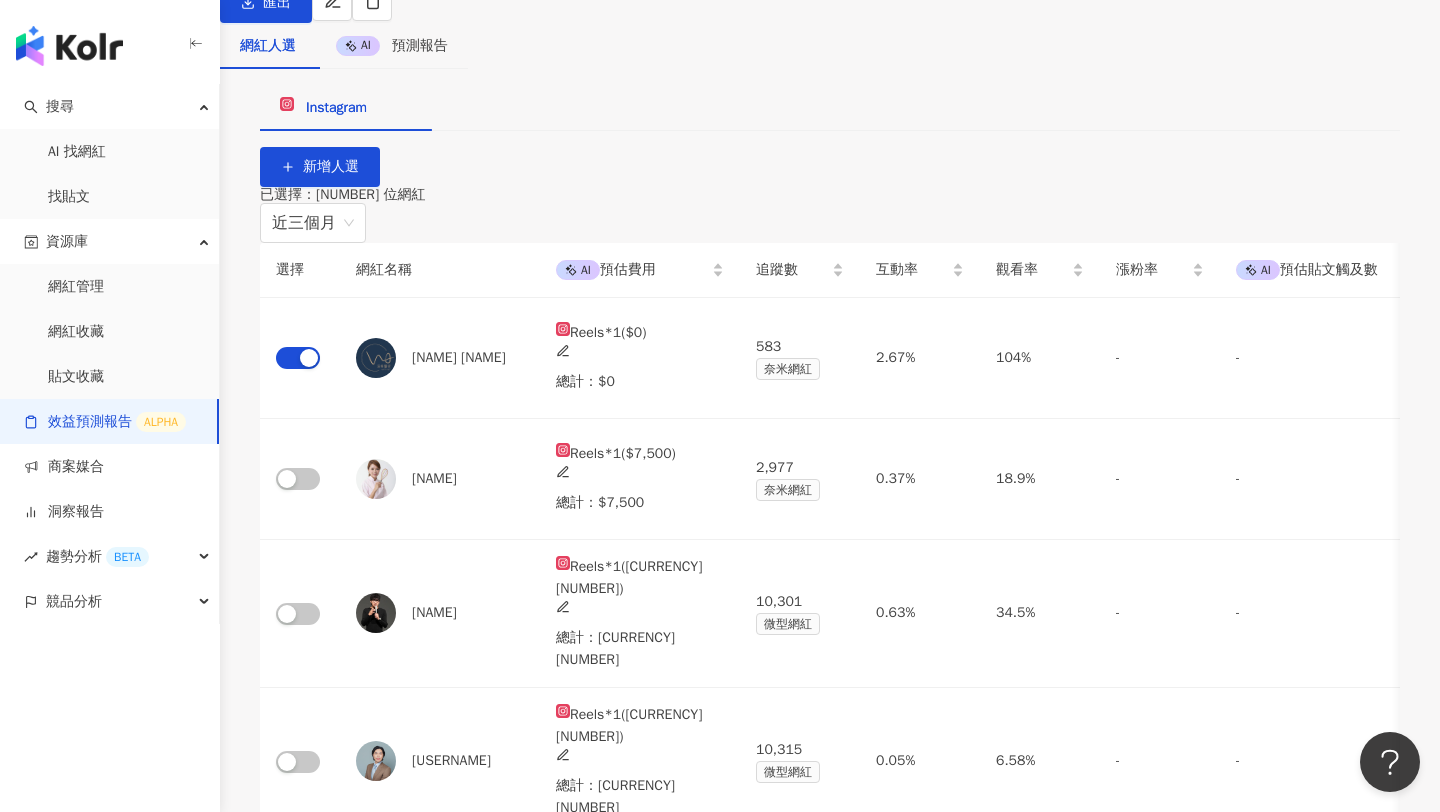 click on "AI 進階成效預估" at bounding box center (324, 2004) 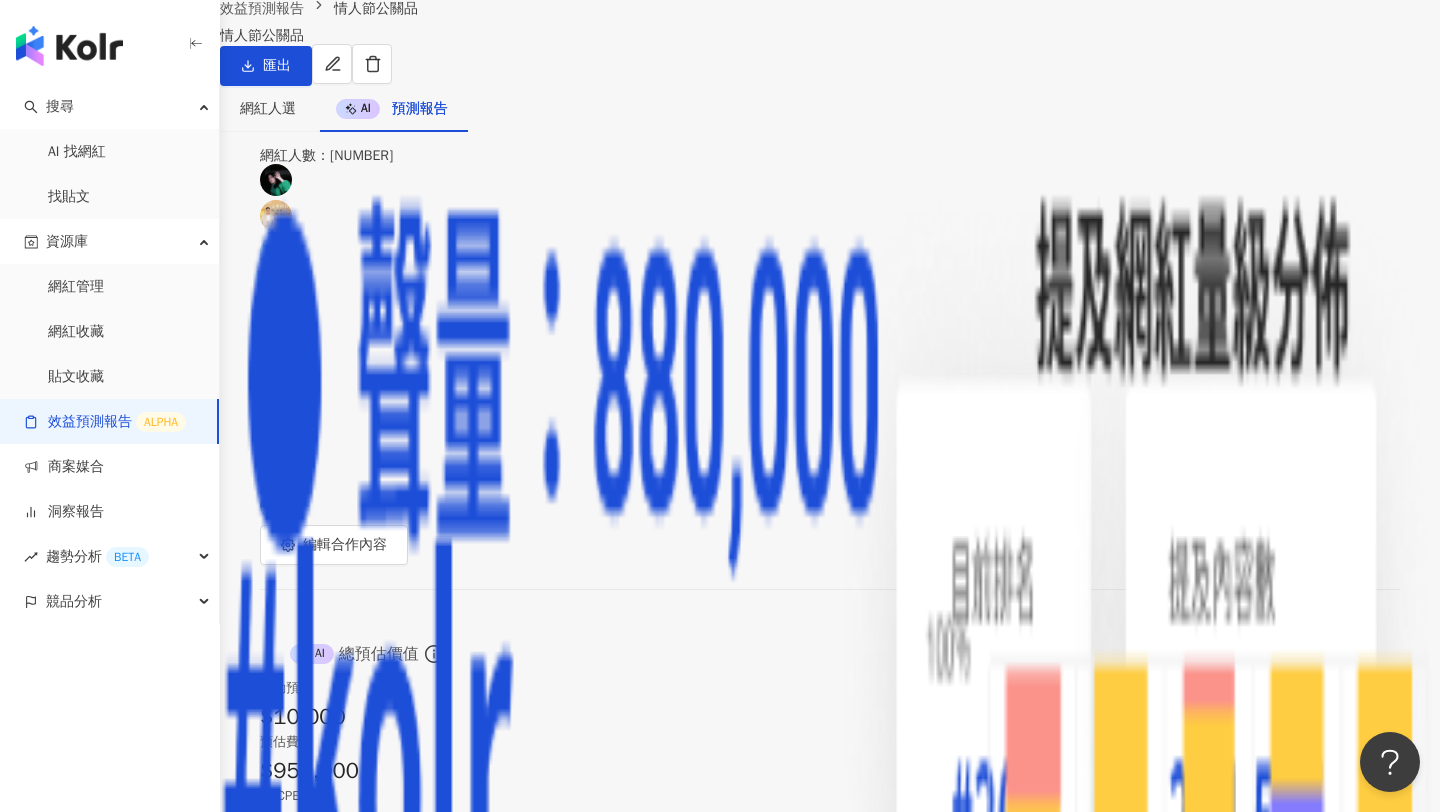 scroll, scrollTop: 29, scrollLeft: 0, axis: vertical 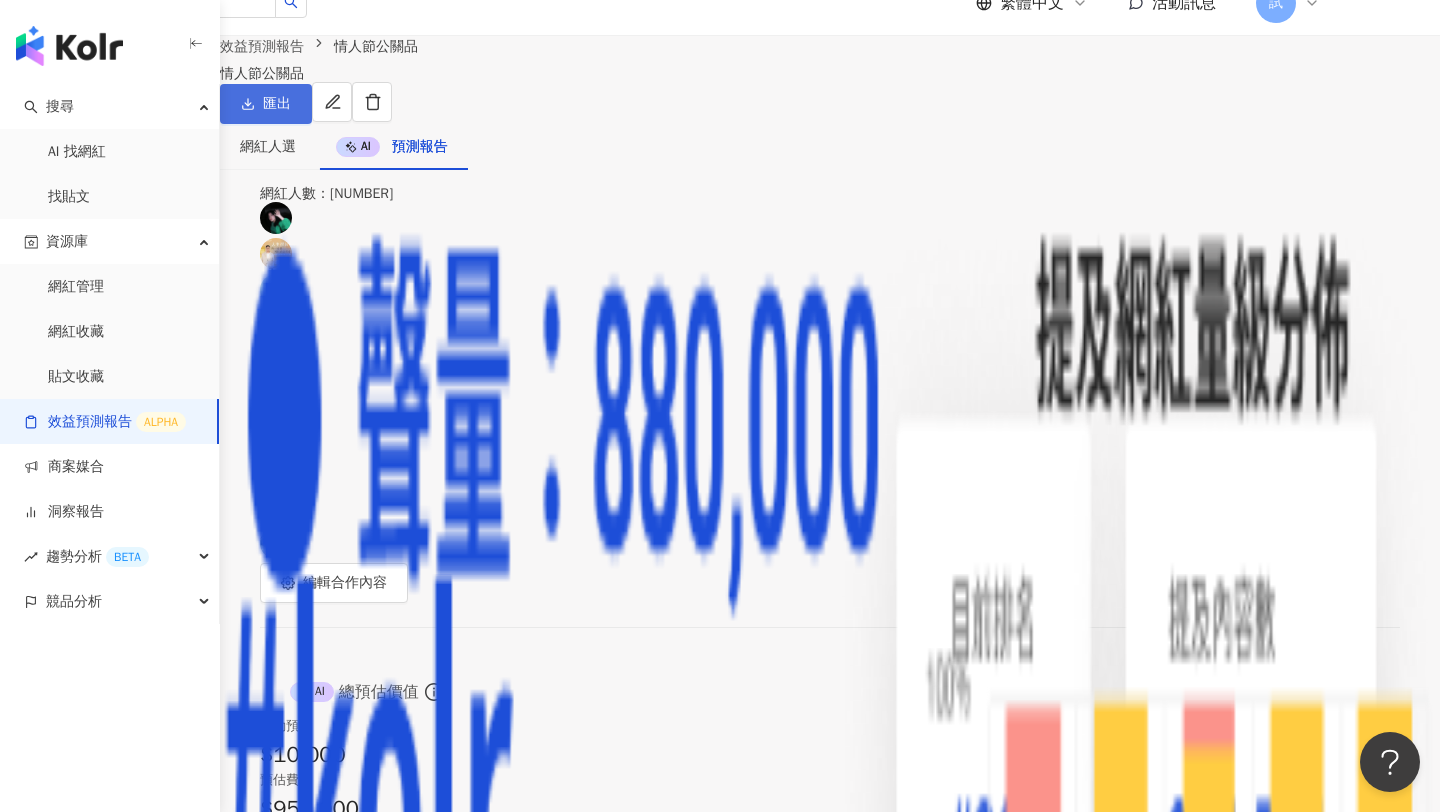 click on "匯出" at bounding box center (266, 104) 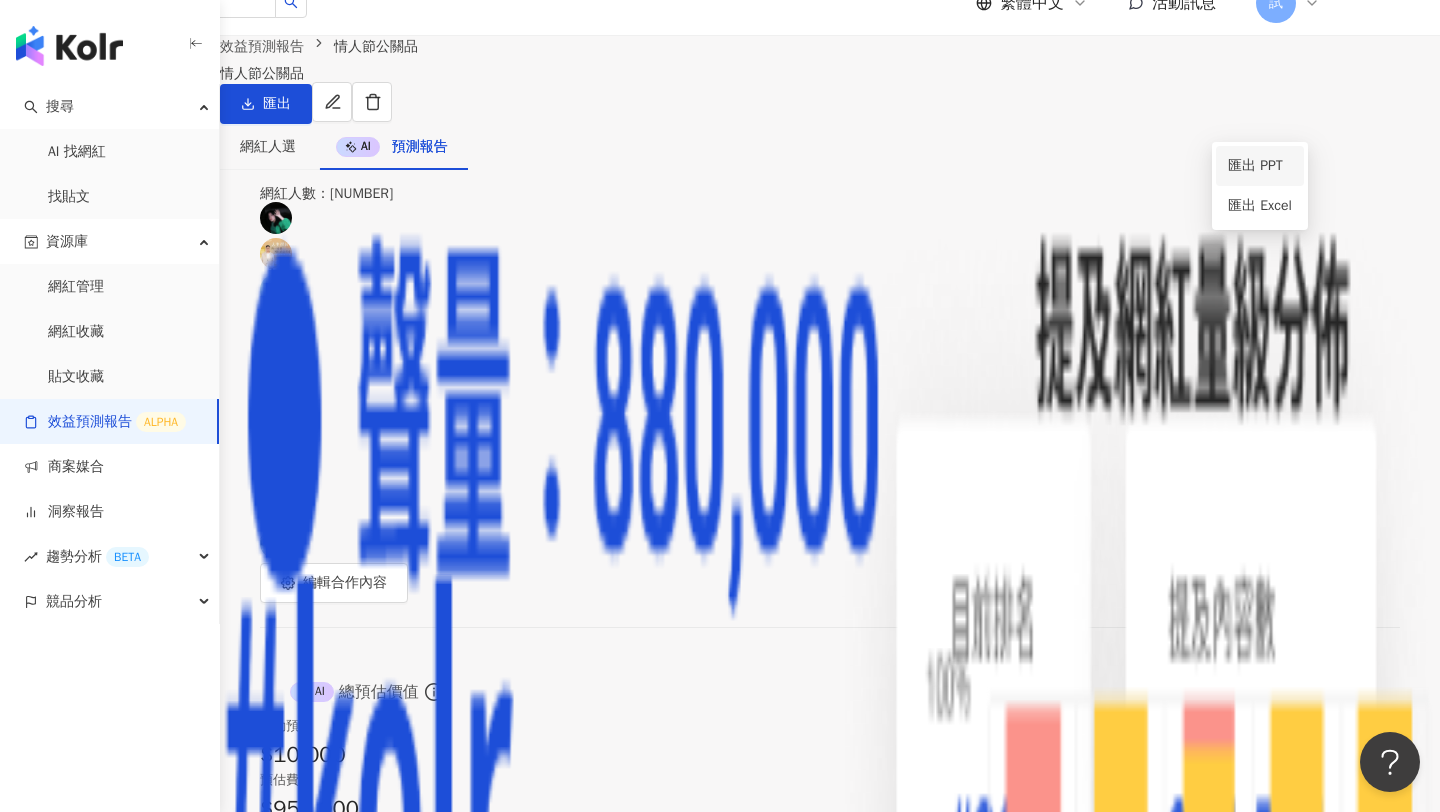 click on "匯出 PPT" at bounding box center [1260, 166] 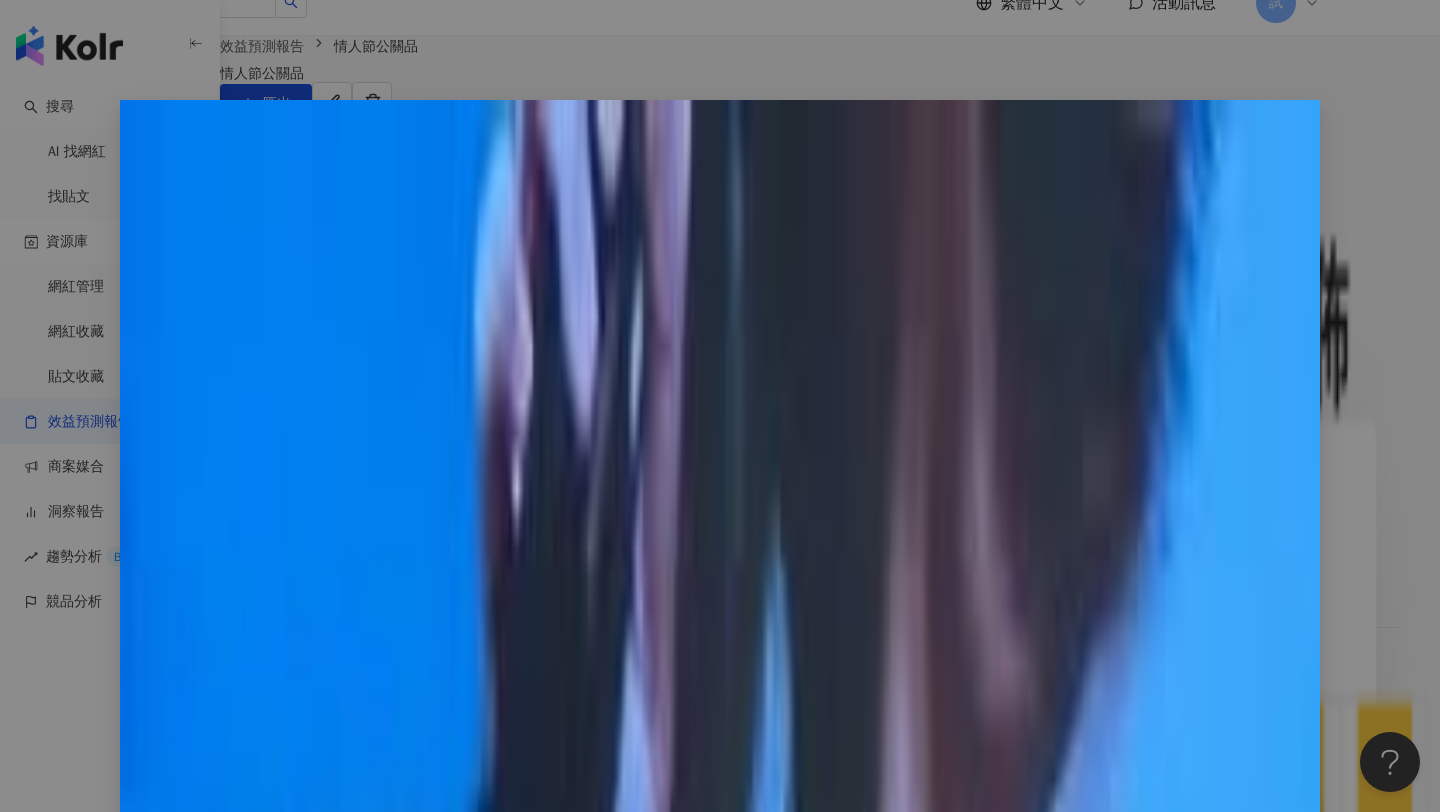 scroll, scrollTop: 0, scrollLeft: 0, axis: both 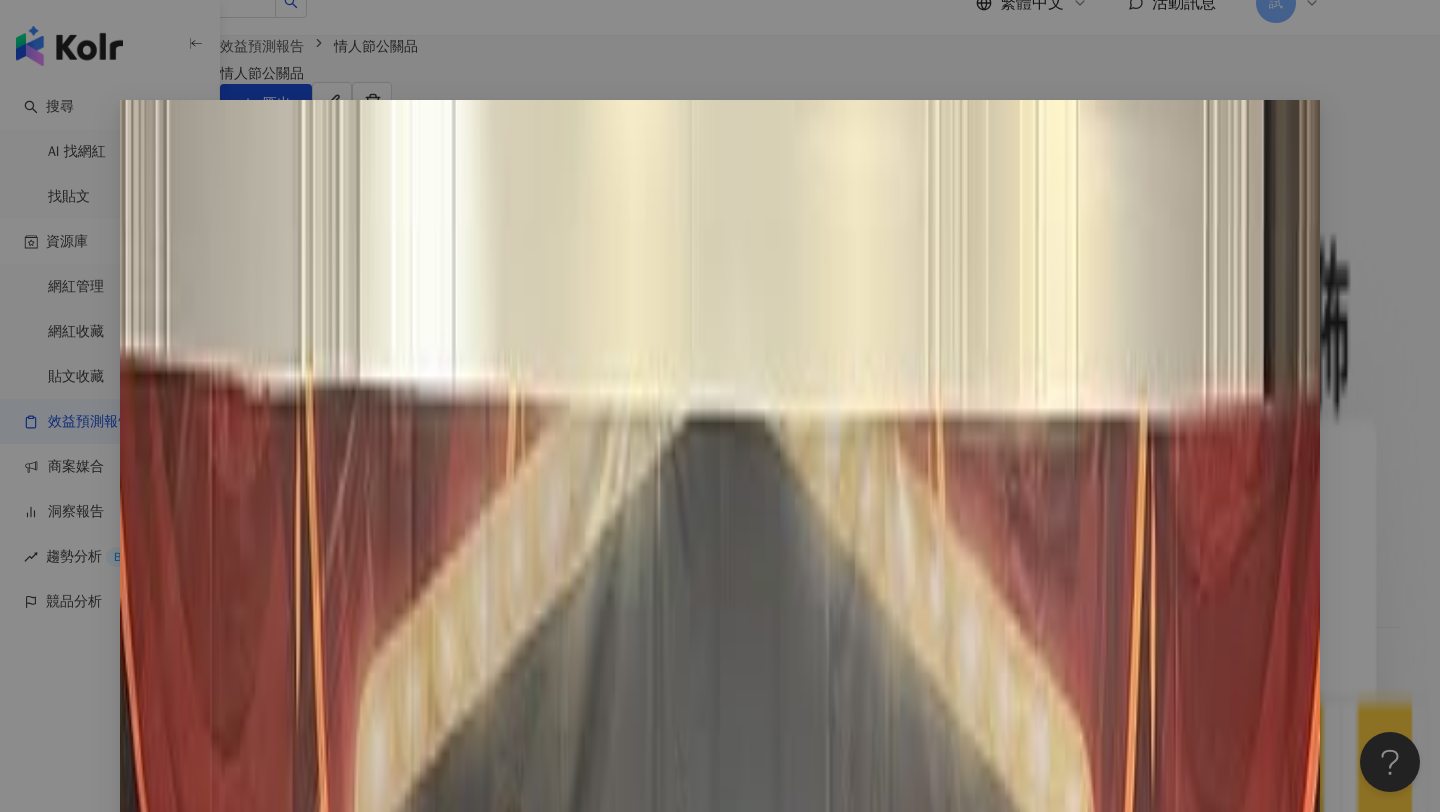 click at bounding box center [1291, 129] 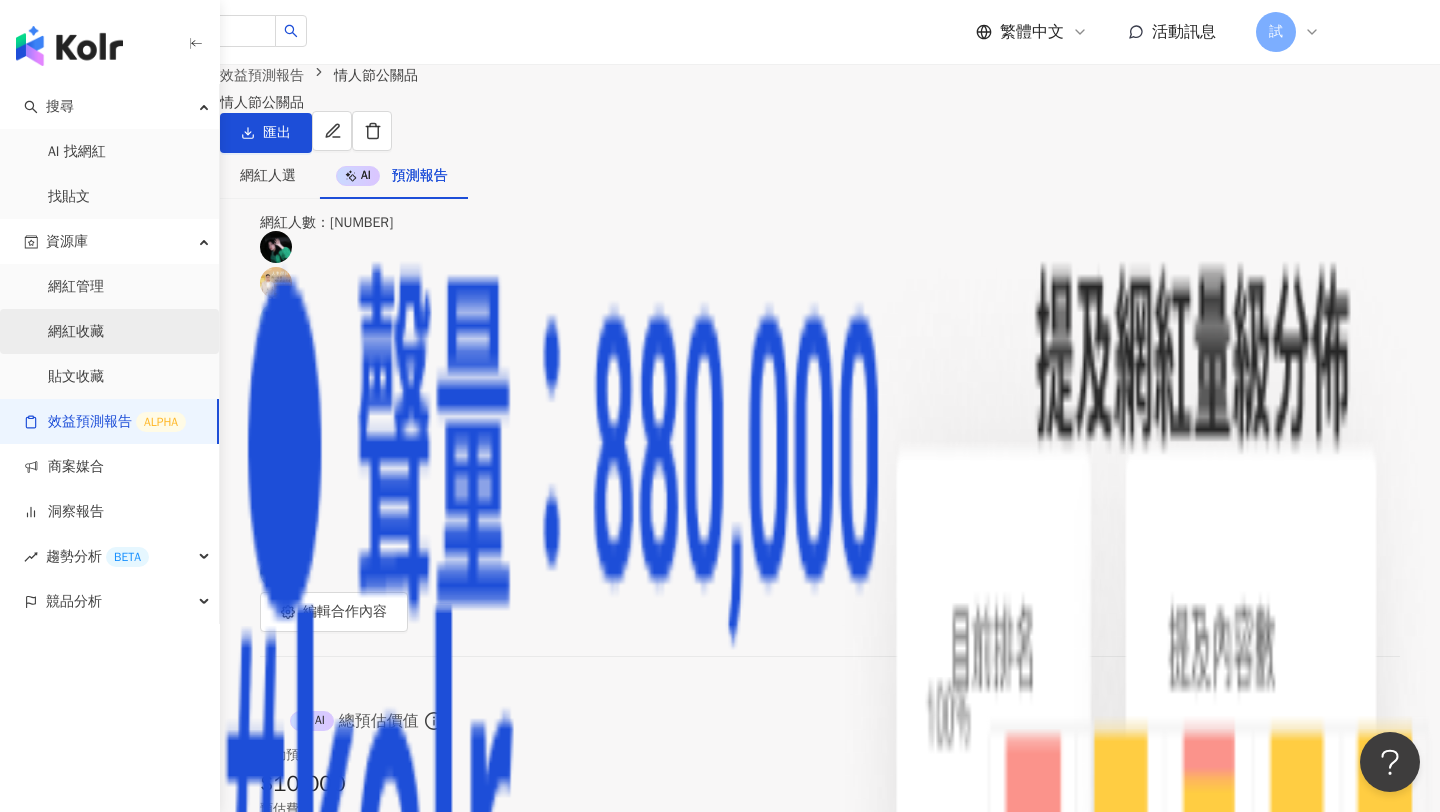 scroll, scrollTop: 1, scrollLeft: 0, axis: vertical 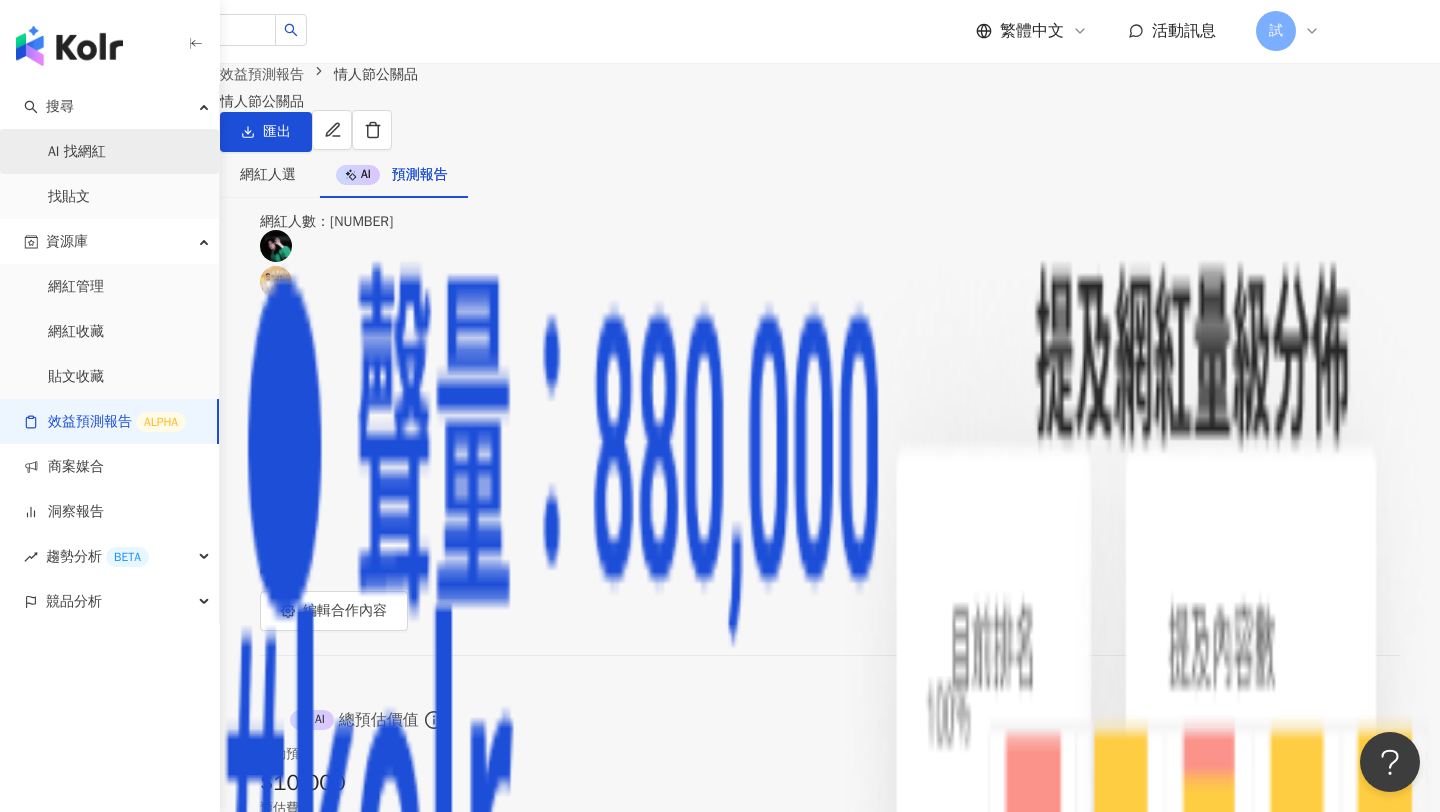 click on "AI 找網紅" at bounding box center (77, 152) 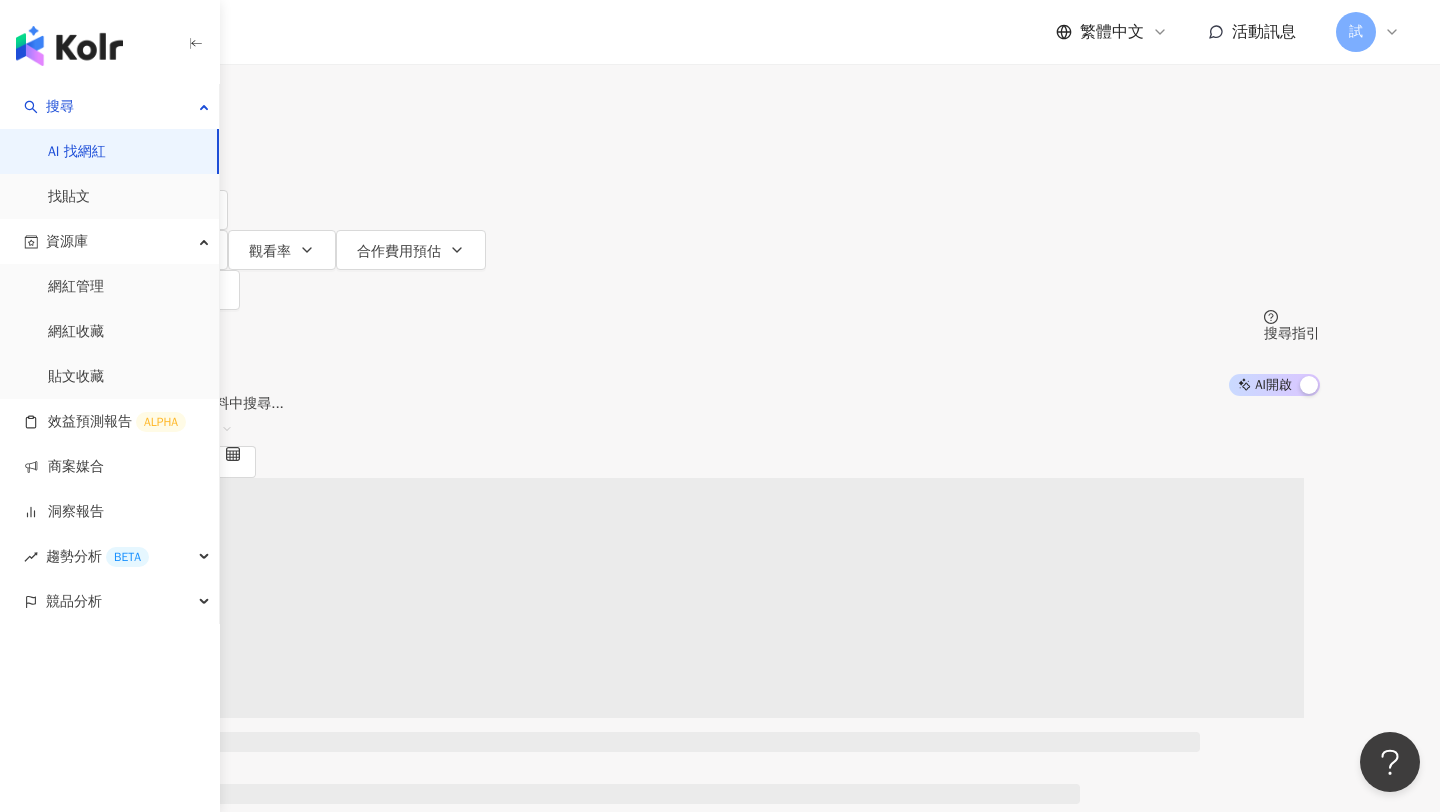 scroll, scrollTop: 0, scrollLeft: 0, axis: both 